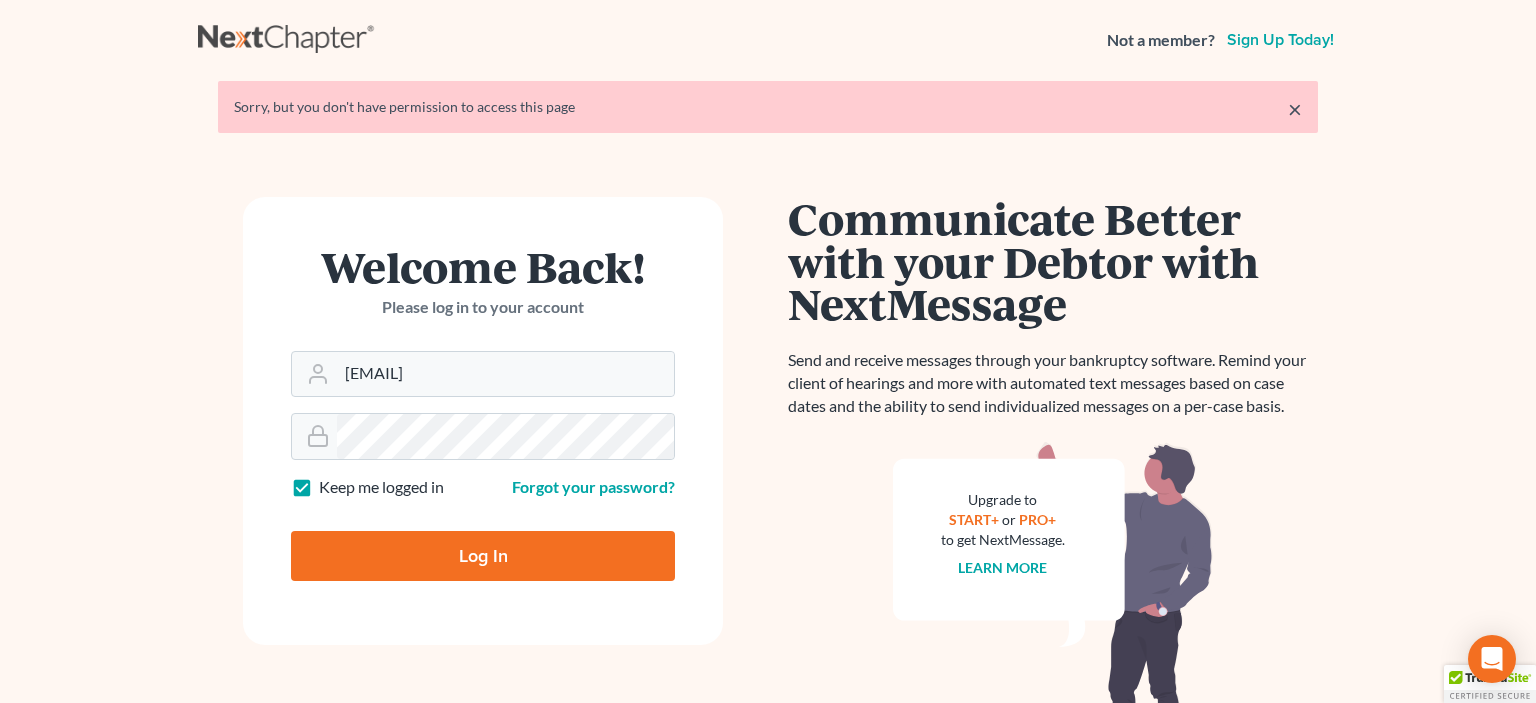 scroll, scrollTop: 0, scrollLeft: 0, axis: both 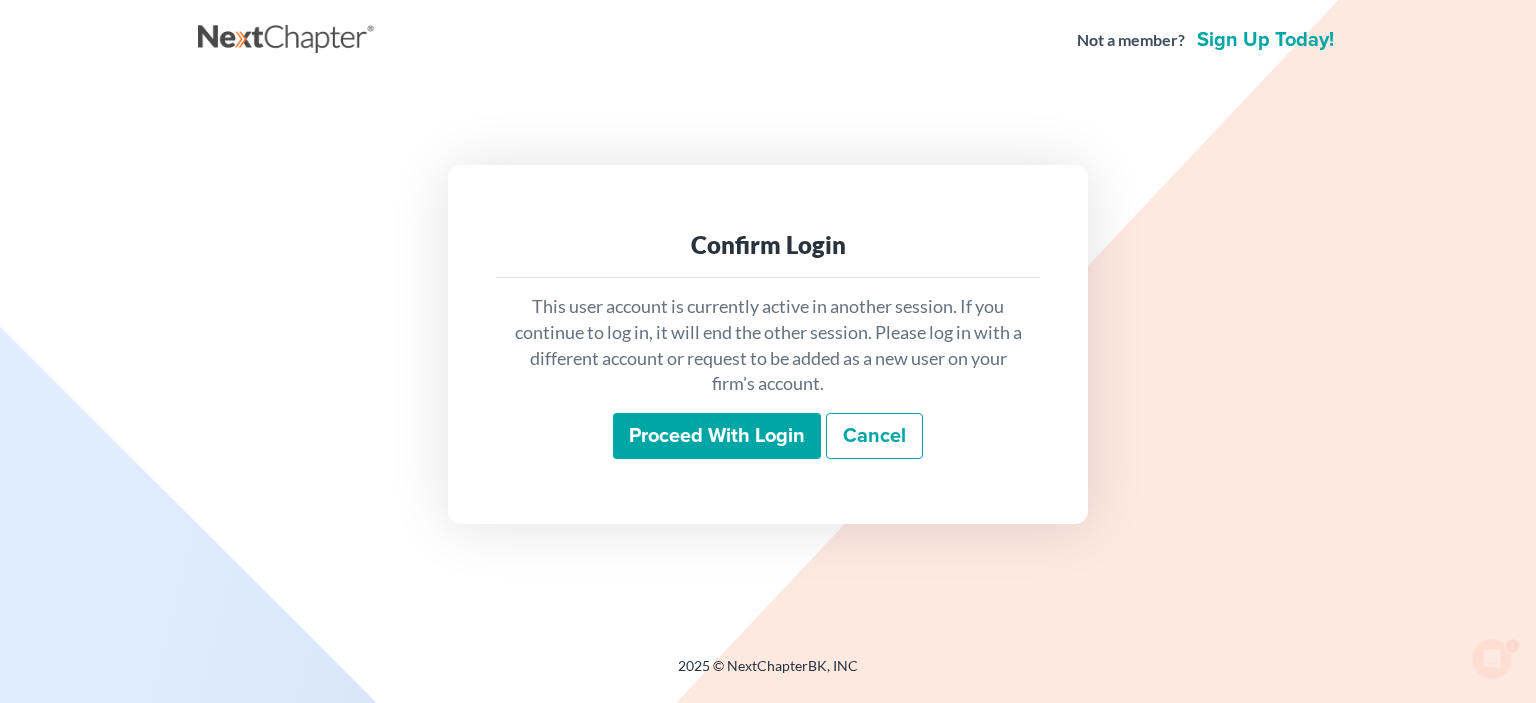 click on "Proceed with login" at bounding box center [717, 436] 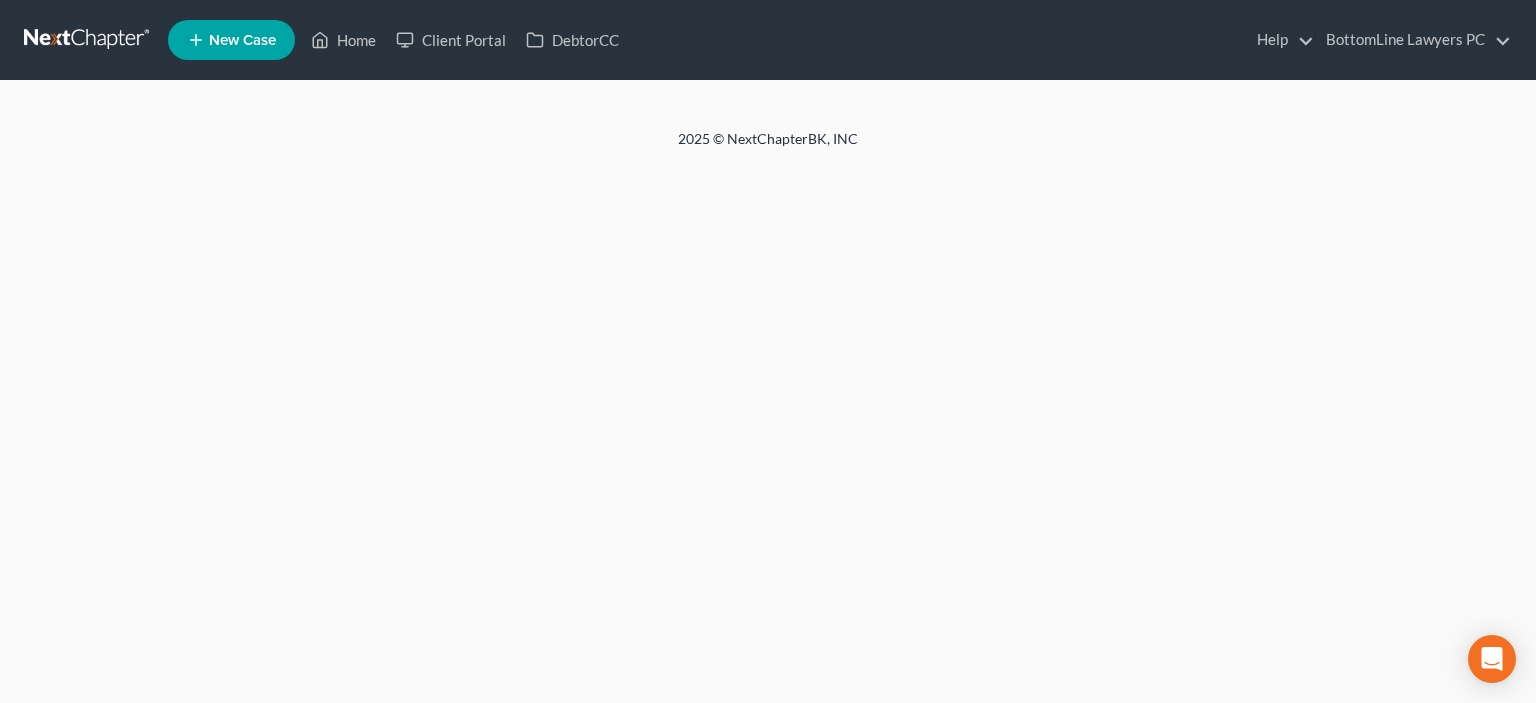 scroll, scrollTop: 0, scrollLeft: 0, axis: both 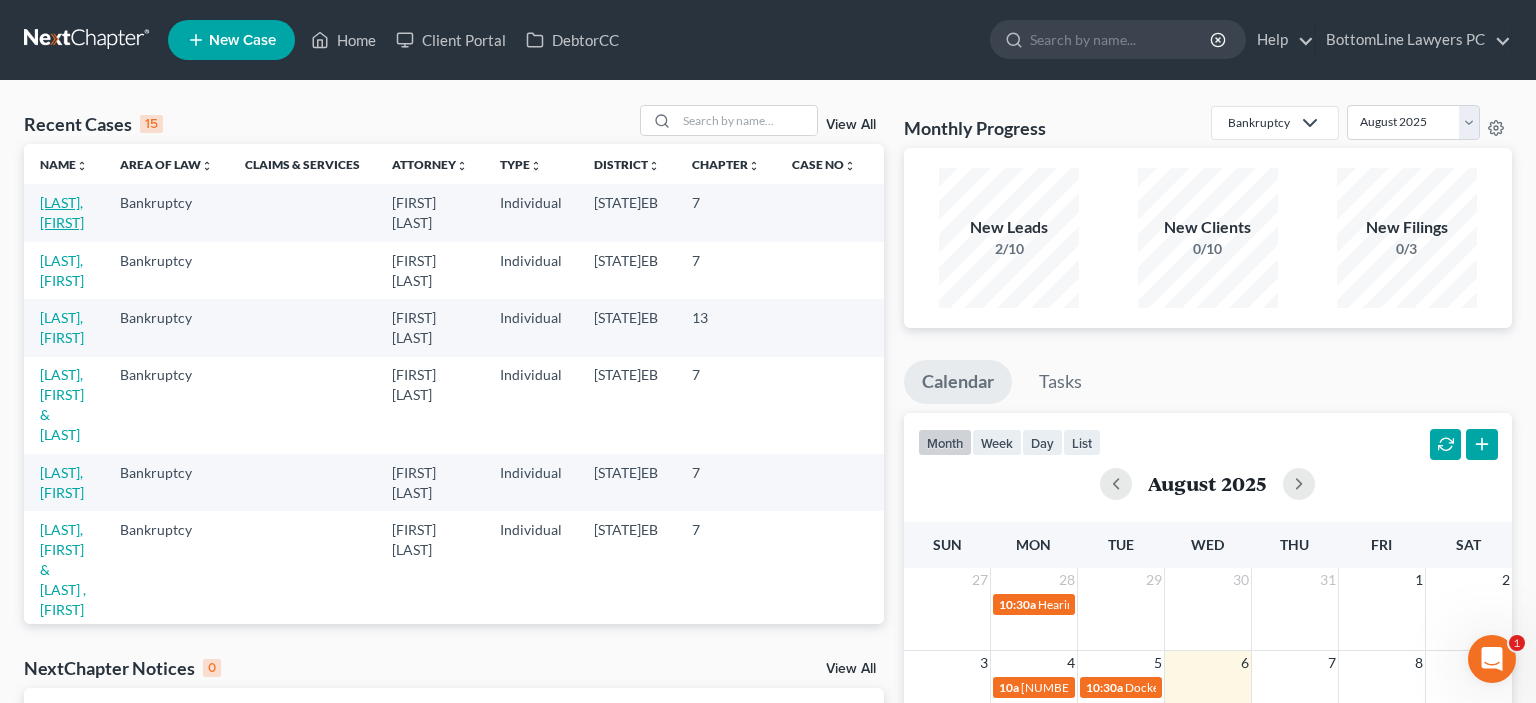 click on "[LAST], [FIRST]" at bounding box center [62, 212] 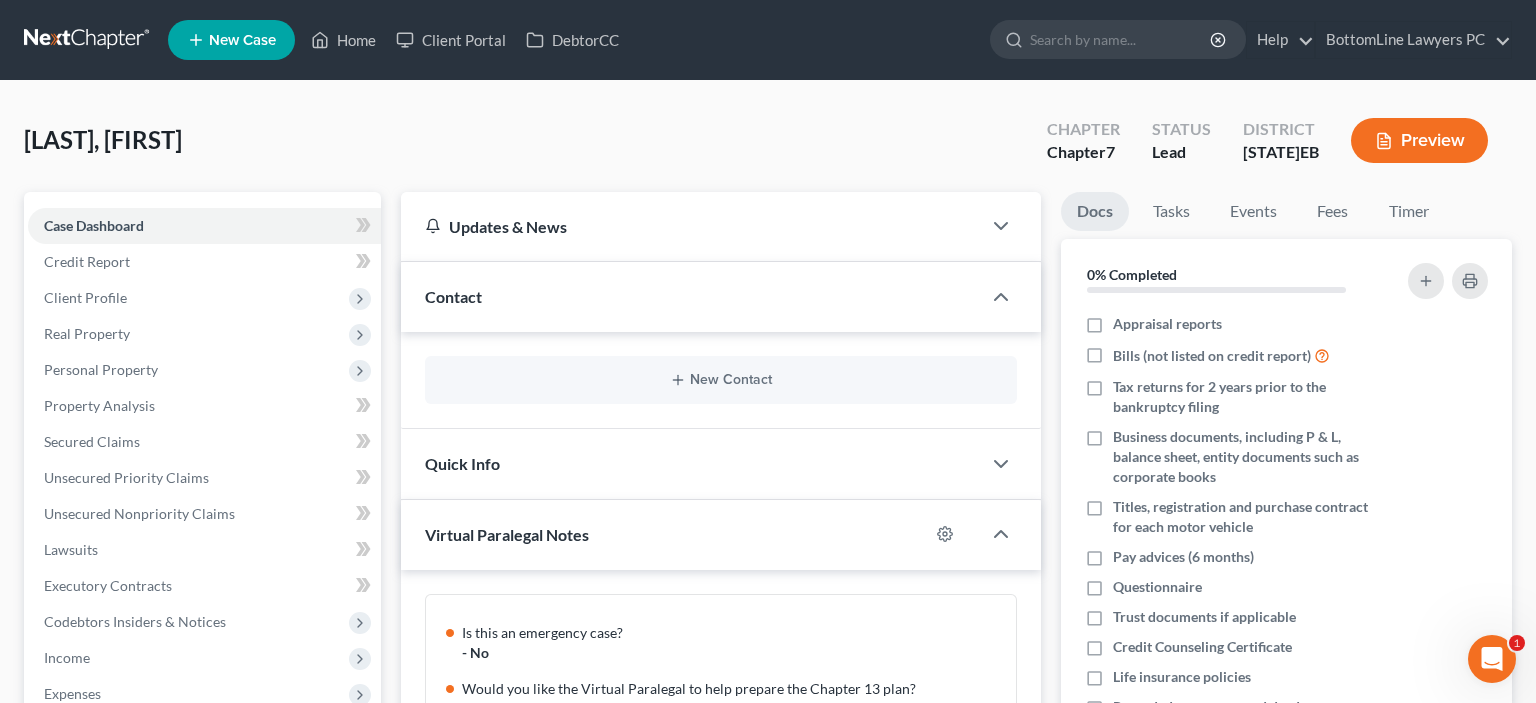 scroll, scrollTop: 217, scrollLeft: 0, axis: vertical 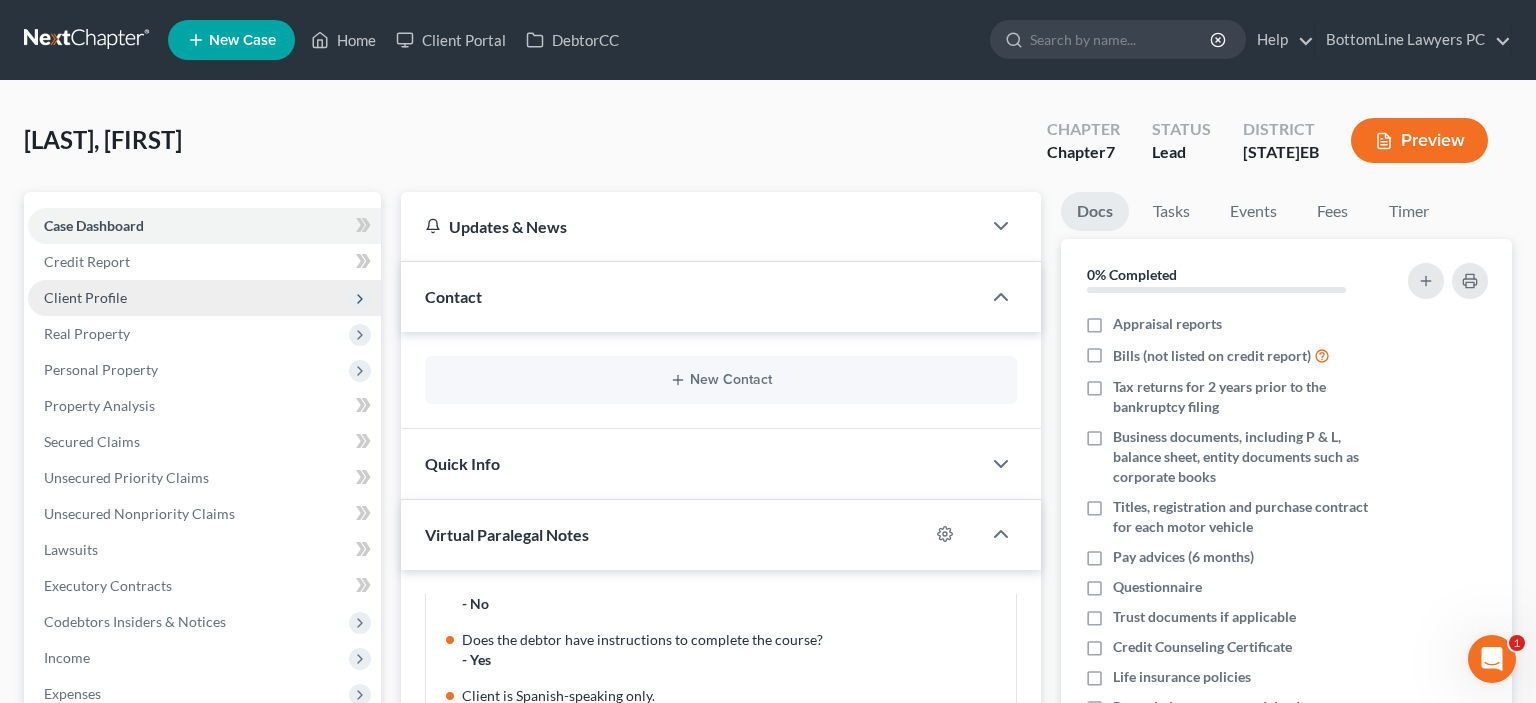 click on "Client Profile" at bounding box center [85, 297] 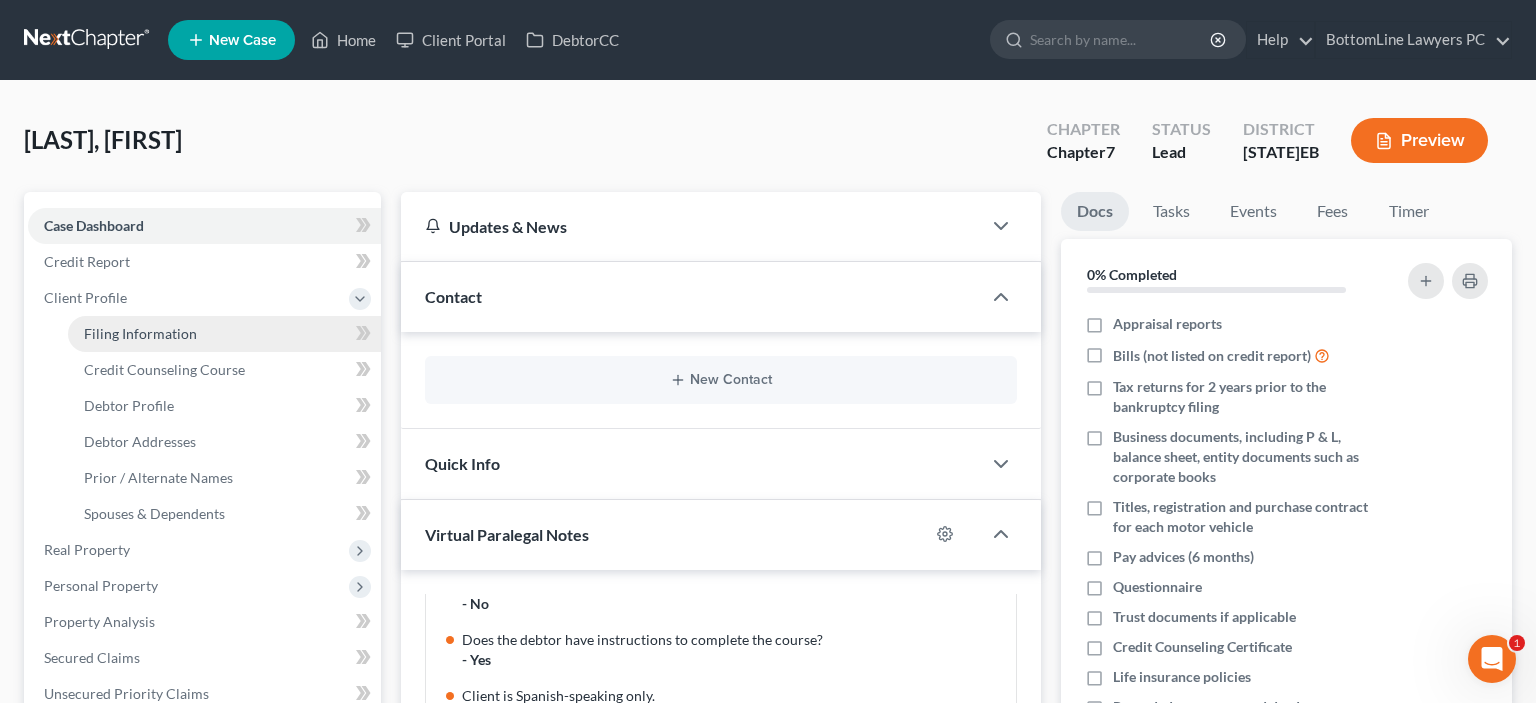 click on "Filing Information" at bounding box center (140, 333) 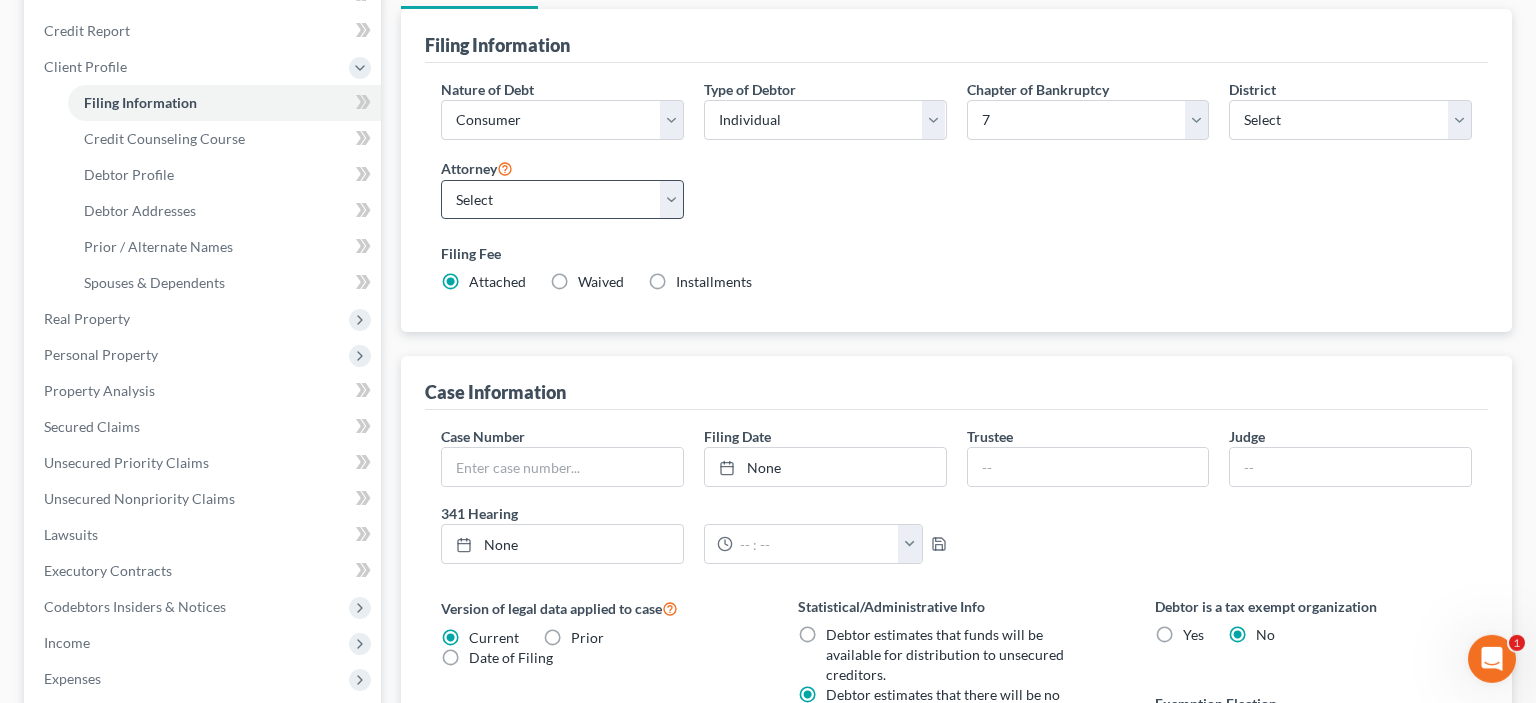 scroll, scrollTop: 316, scrollLeft: 0, axis: vertical 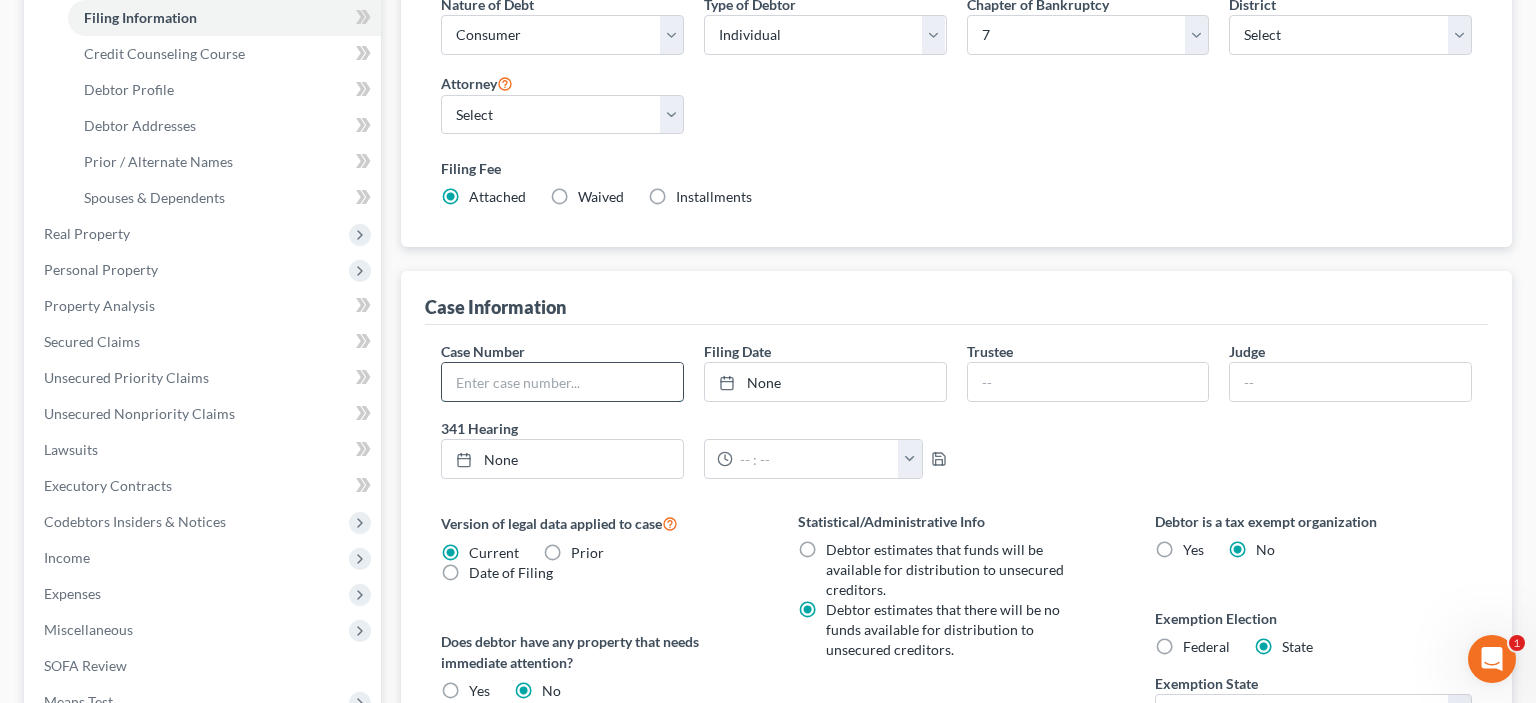 click at bounding box center [562, 382] 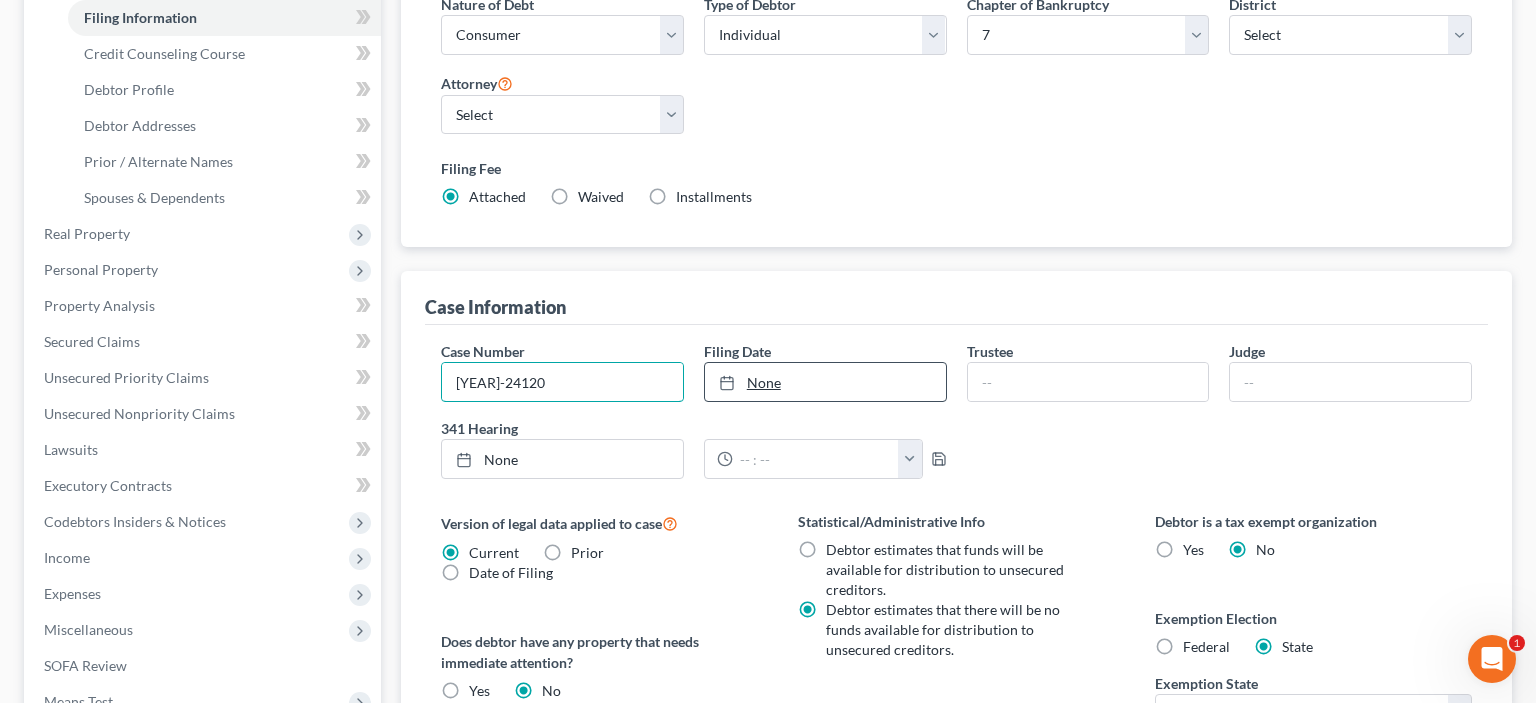 type on "[CASE_NUMBER]" 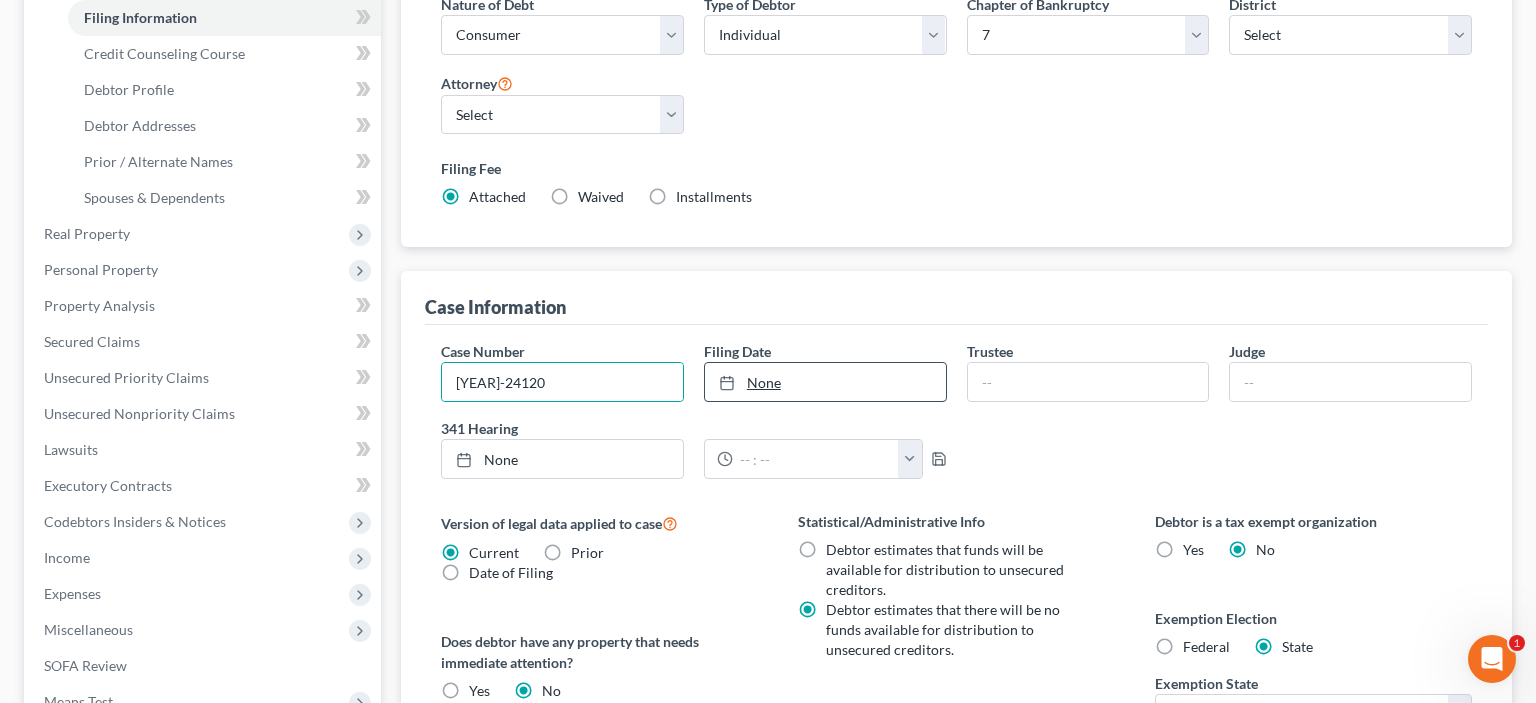 click on "None" at bounding box center [825, 382] 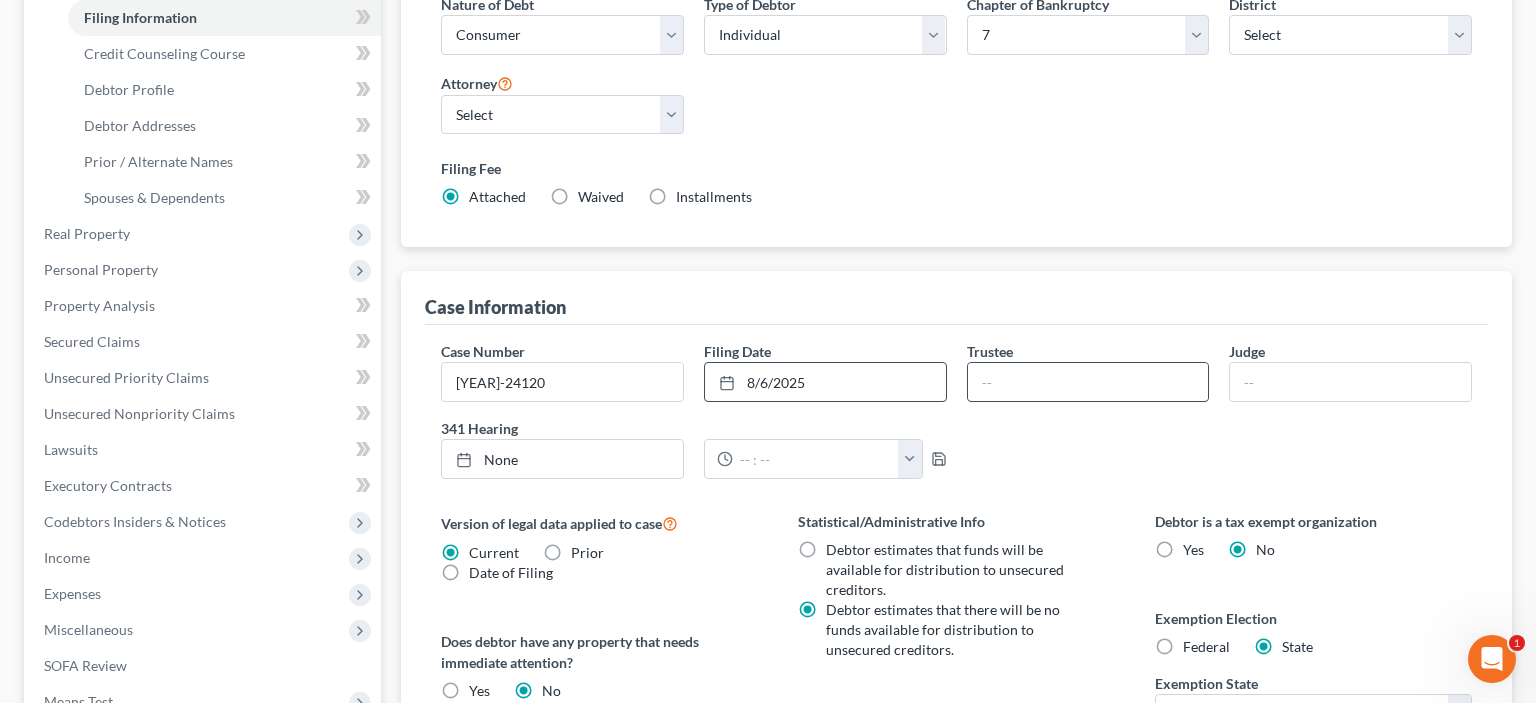 click at bounding box center [1088, 382] 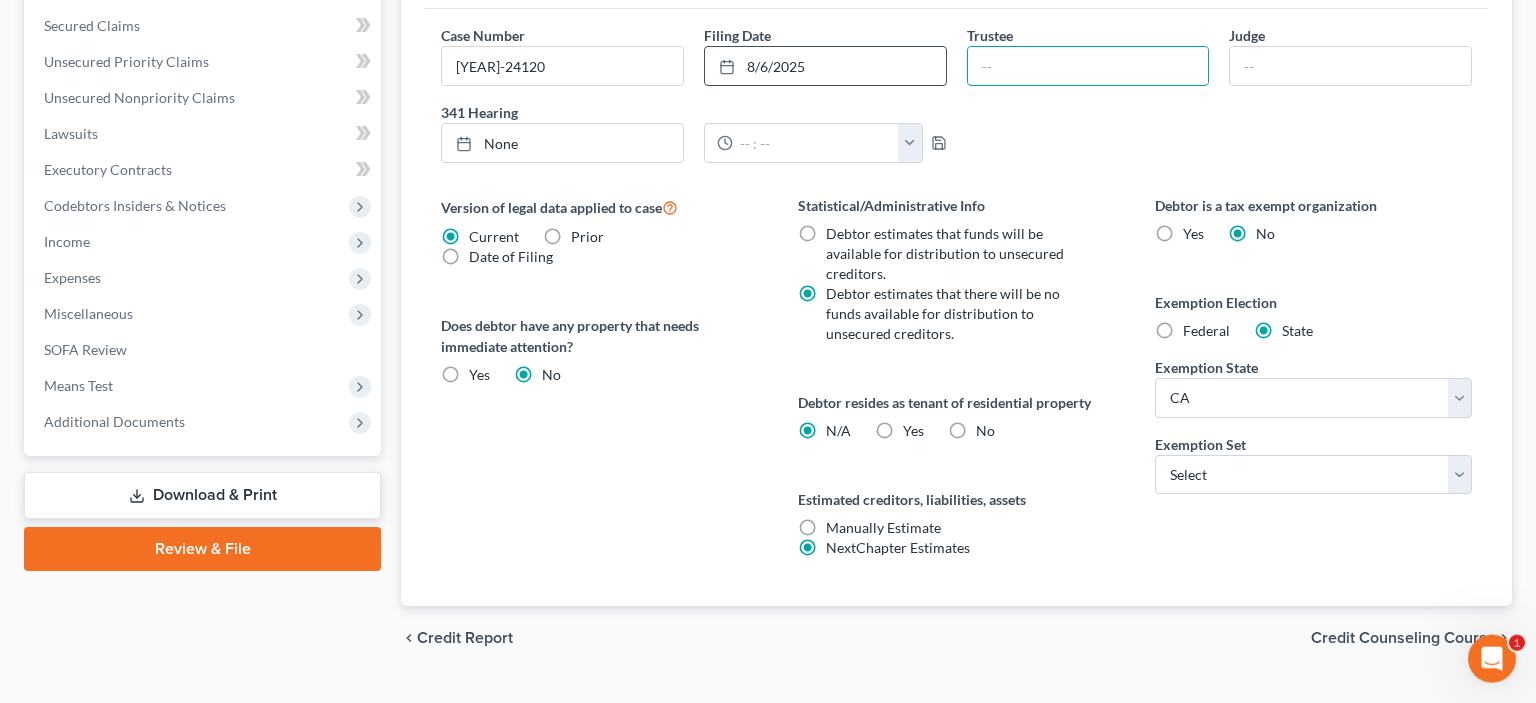 scroll, scrollTop: 633, scrollLeft: 0, axis: vertical 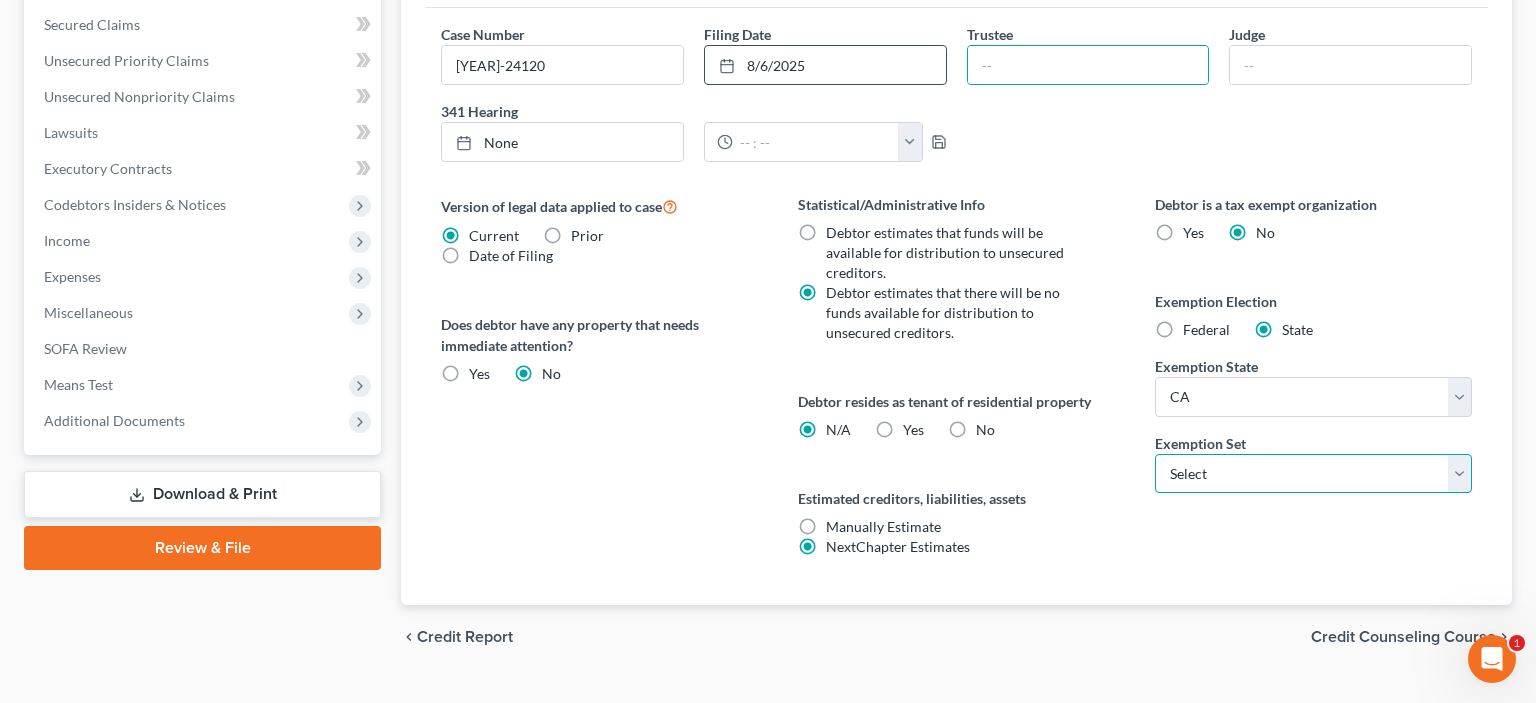 click on "Select 703 704" at bounding box center [1313, 474] 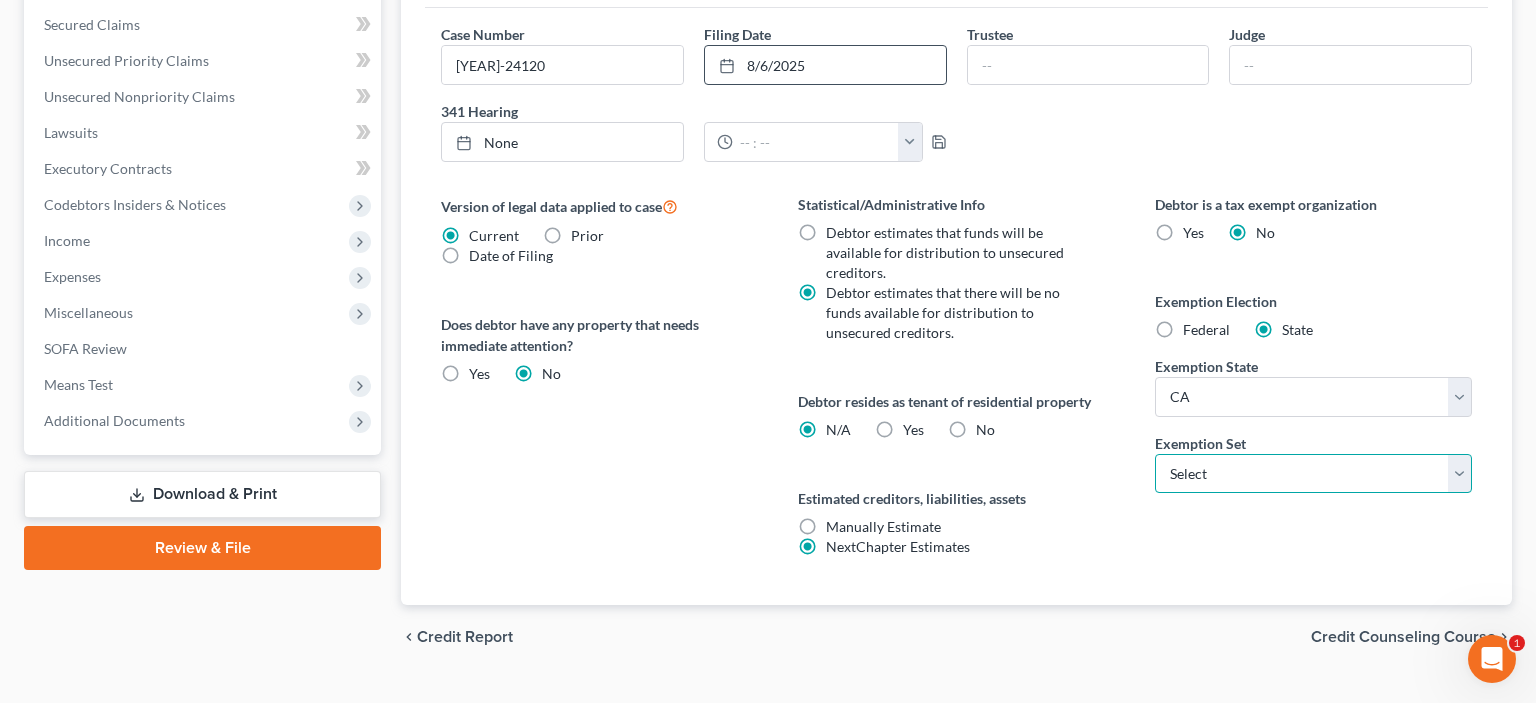 select on "0" 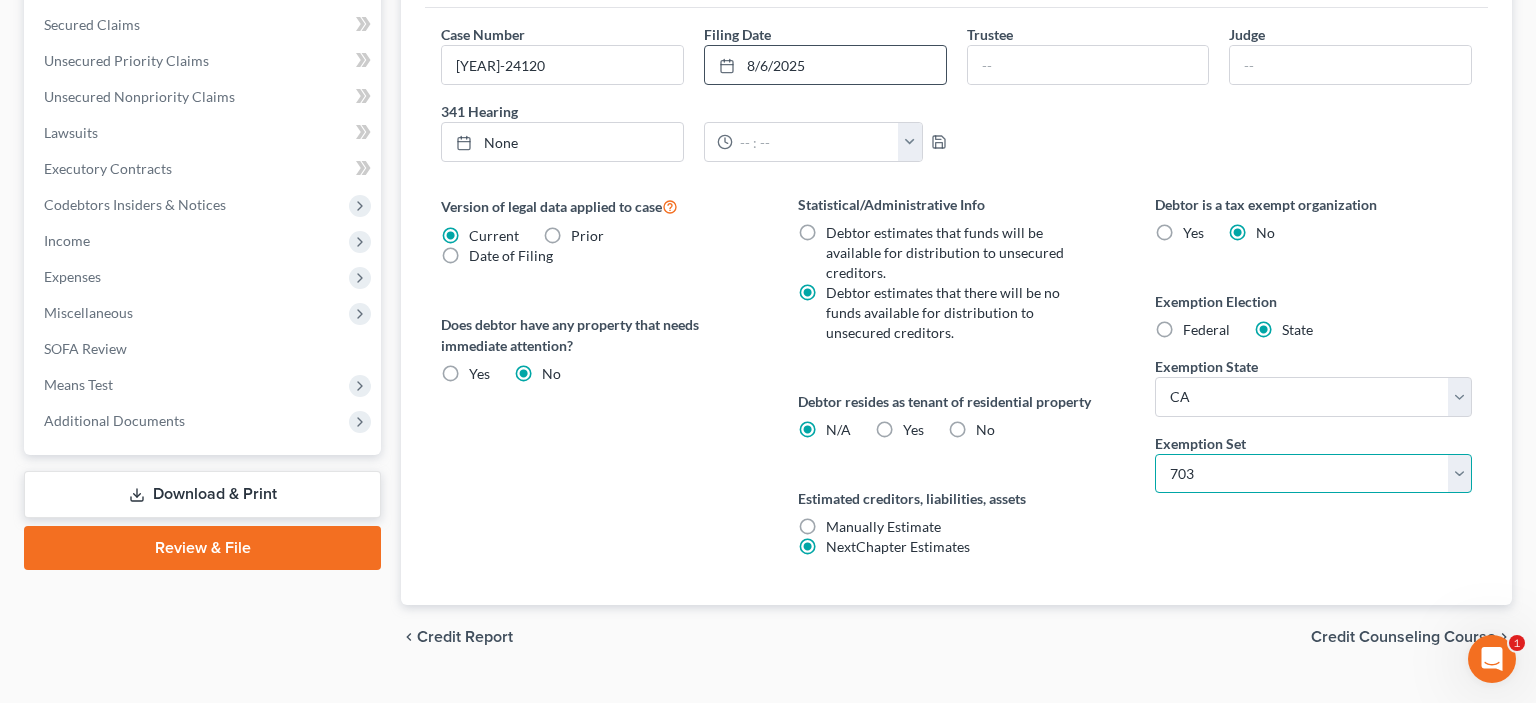 click on "703" at bounding box center (0, 0) 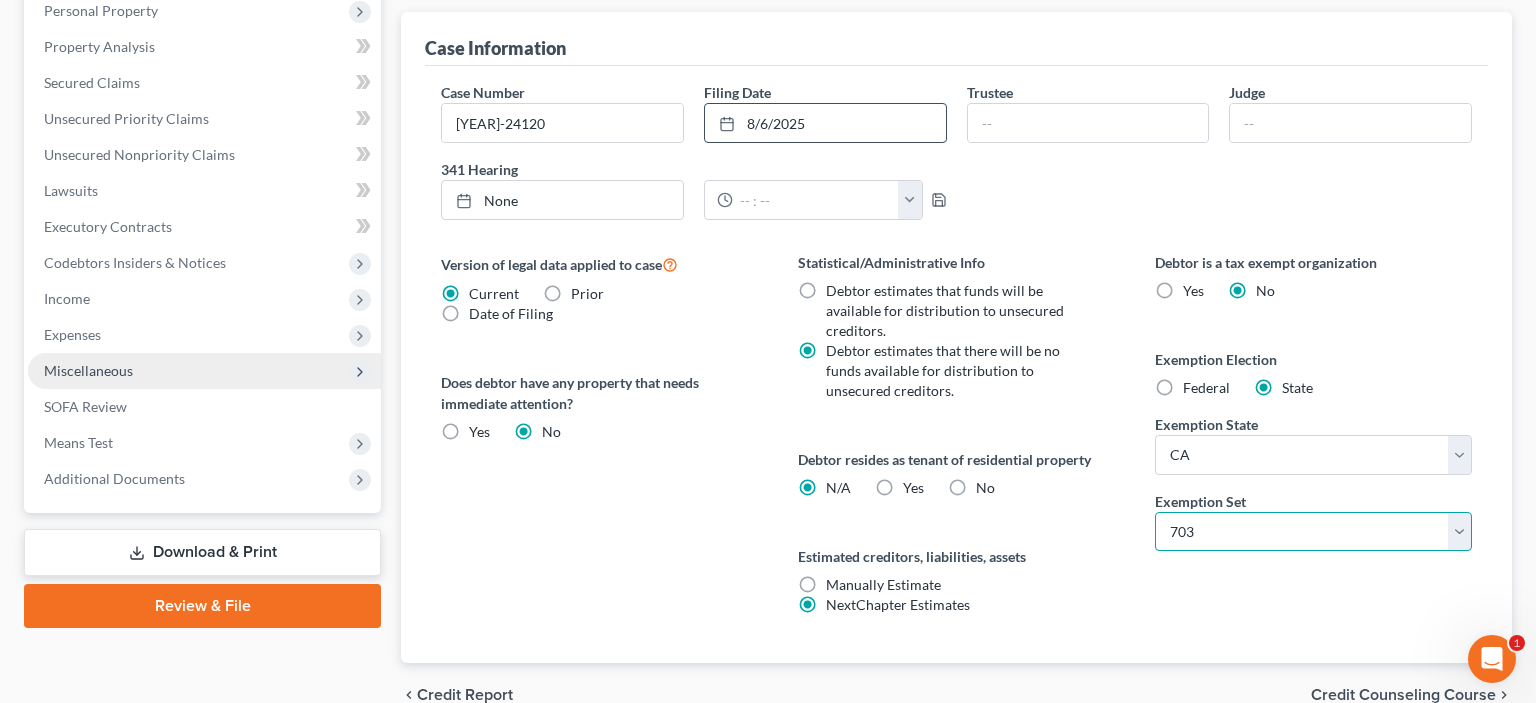 scroll, scrollTop: 672, scrollLeft: 0, axis: vertical 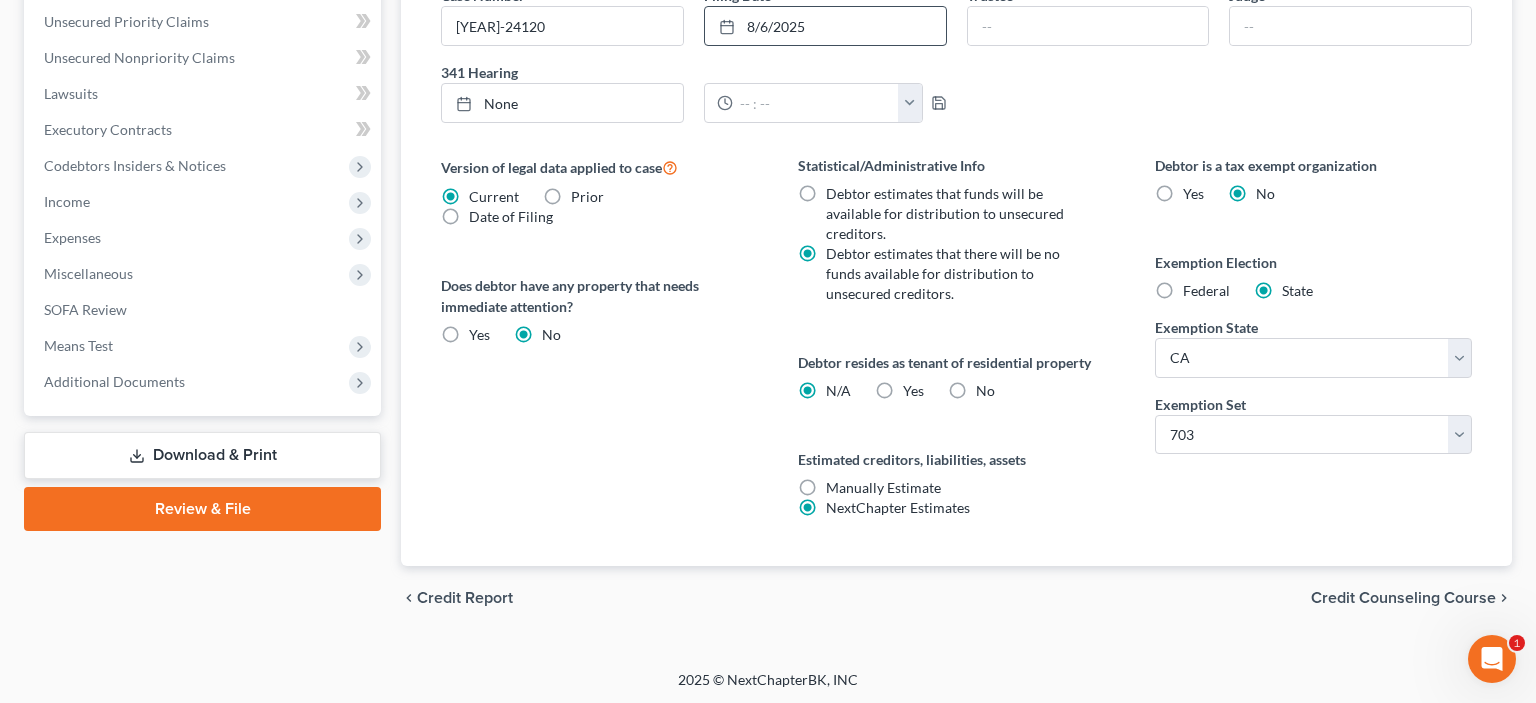 click on "Download & Print" at bounding box center [202, 455] 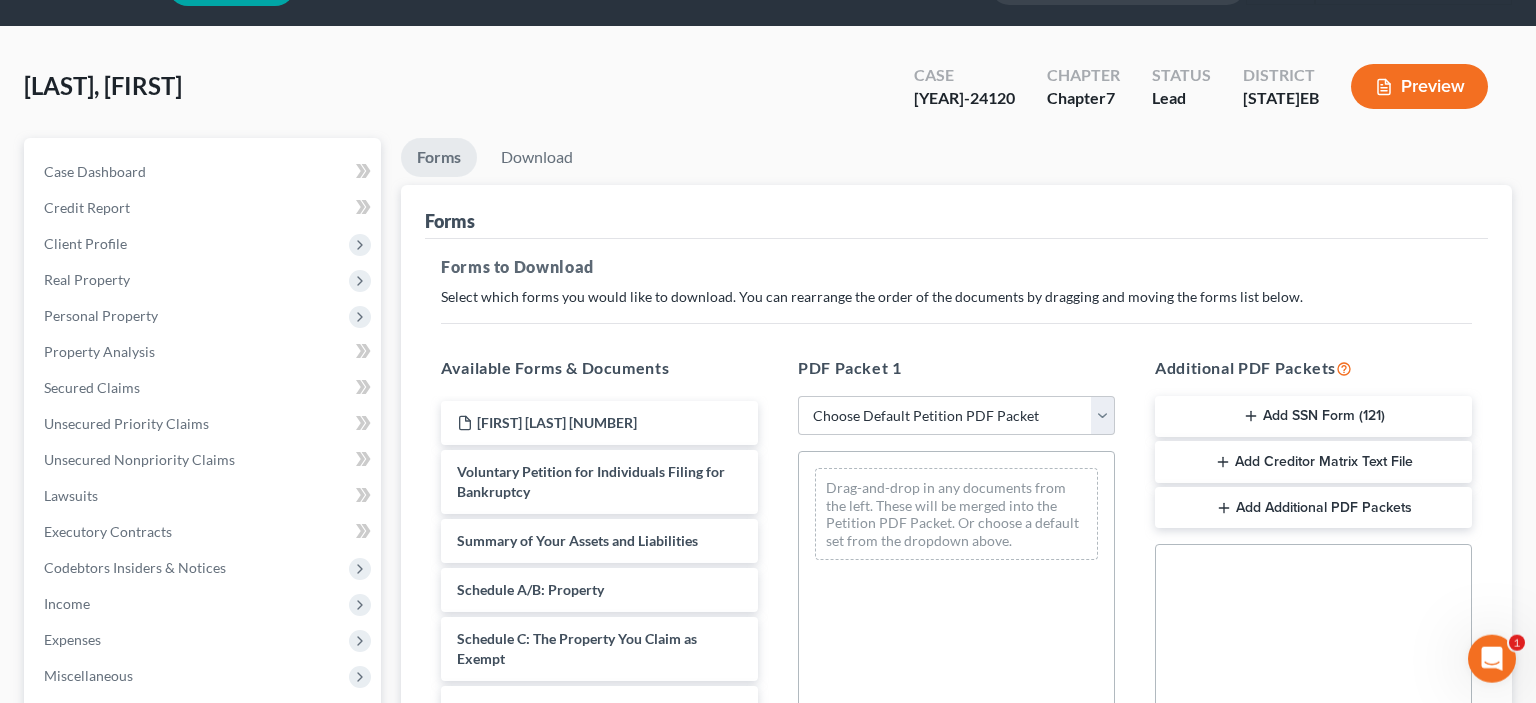 scroll, scrollTop: 40, scrollLeft: 0, axis: vertical 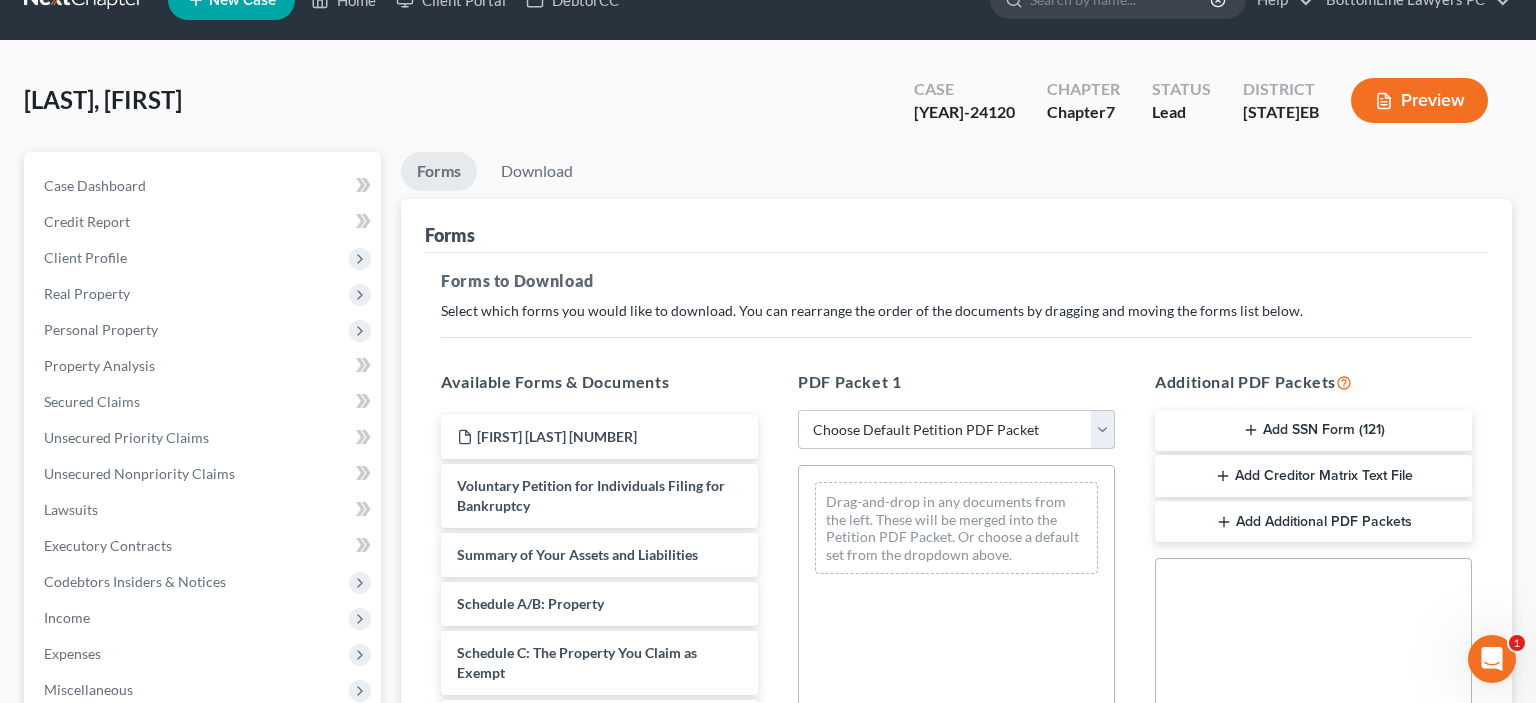 click on "Choose Default Petition PDF Packet Complete Bankruptcy Petition (all forms and schedules) Emergency Filing Forms (Petition and Creditor List Only) Amended Forms Signature Pages Only Draft" at bounding box center (956, 430) 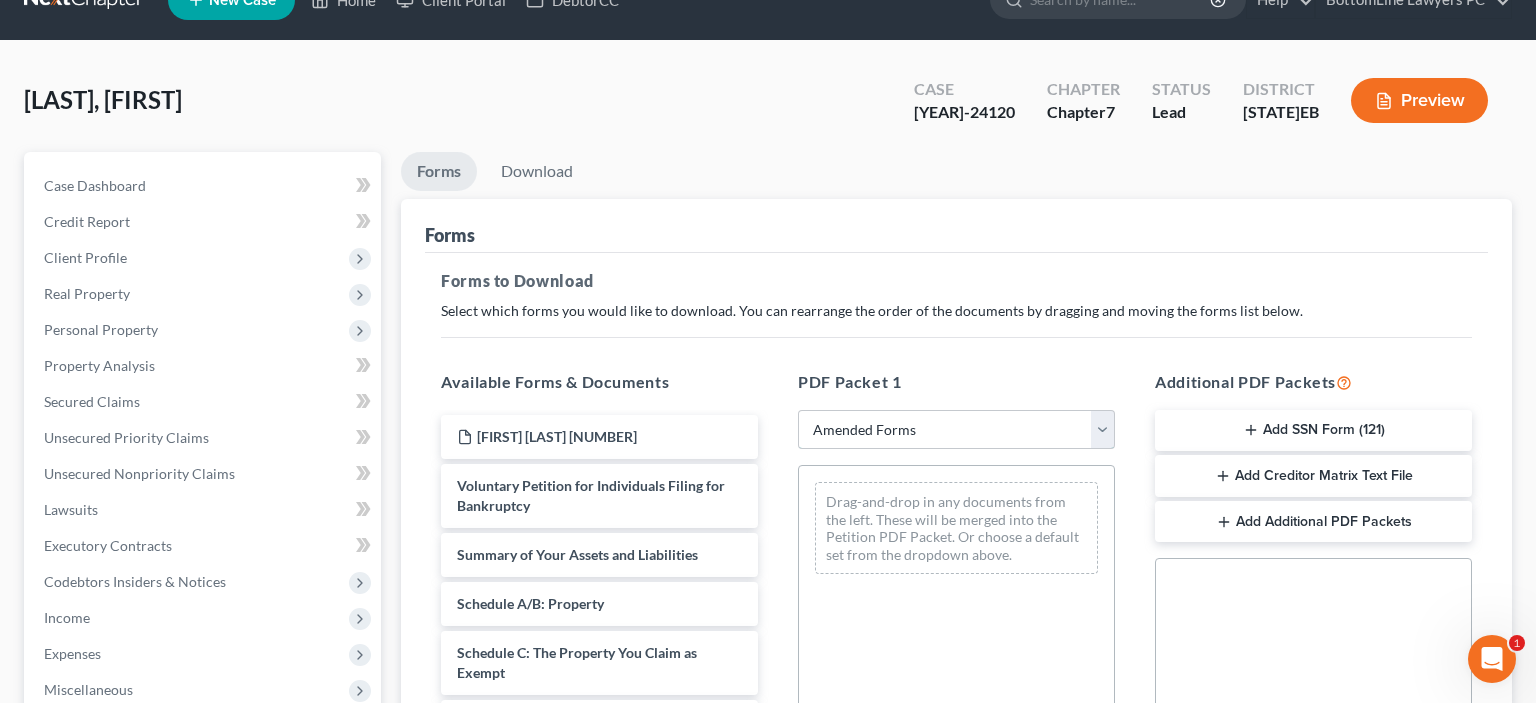 click on "Amended Forms" at bounding box center (0, 0) 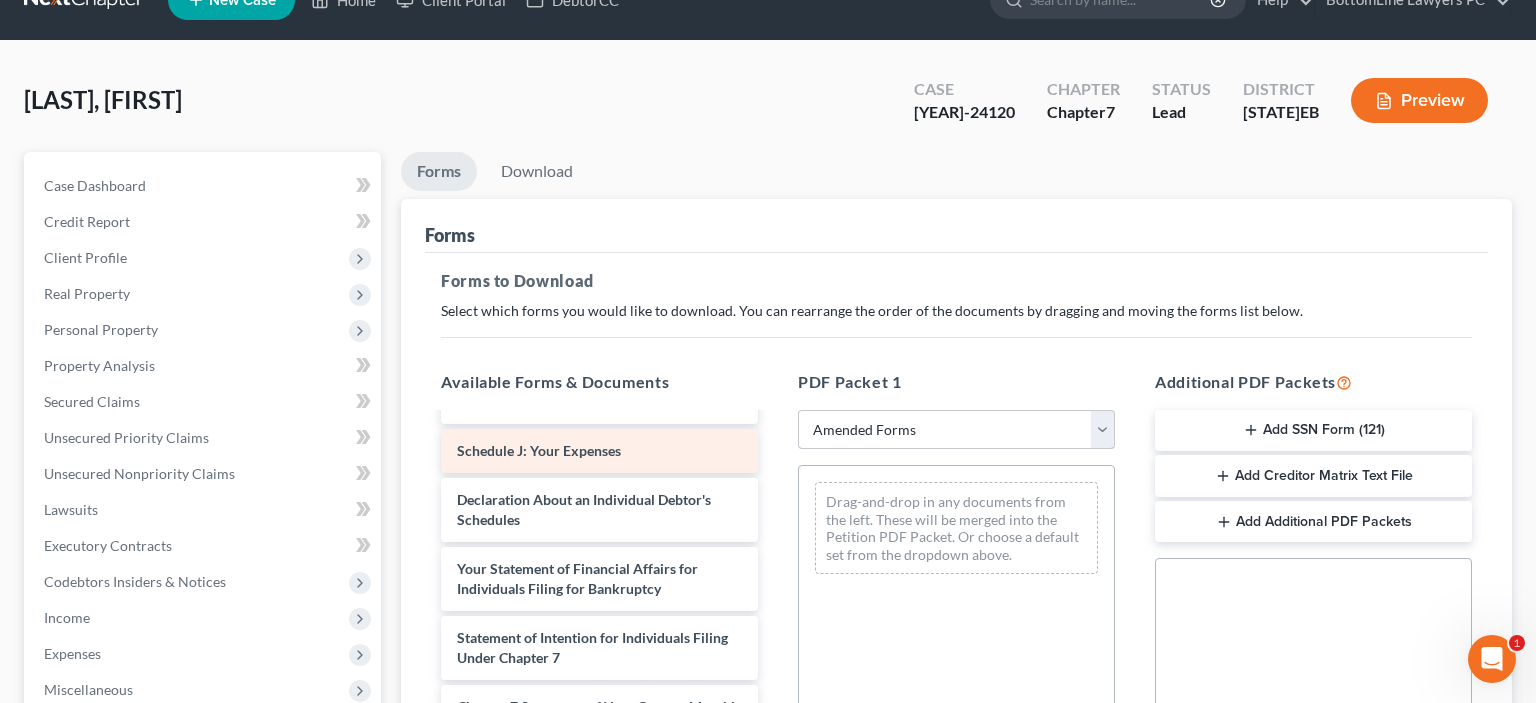 scroll, scrollTop: 536, scrollLeft: 0, axis: vertical 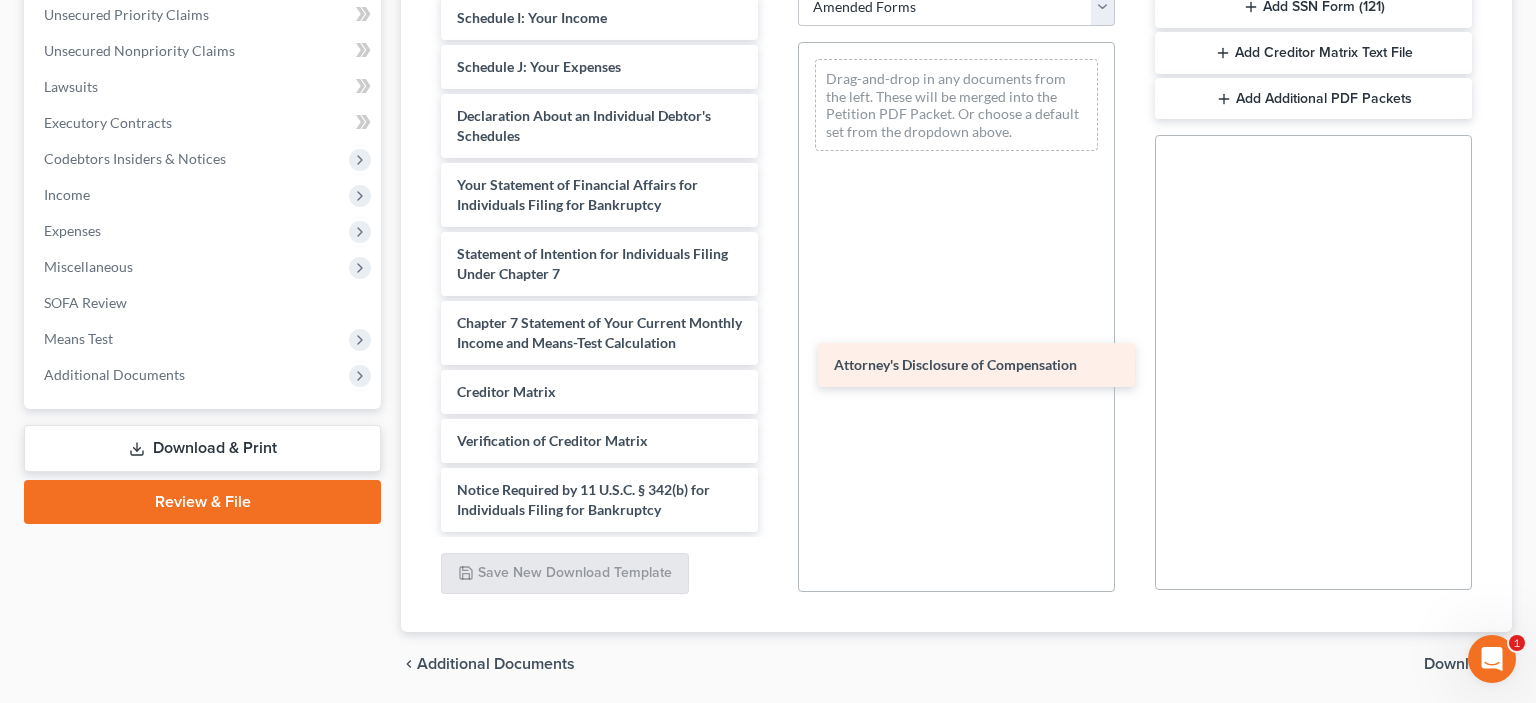 drag, startPoint x: 610, startPoint y: 498, endPoint x: 977, endPoint y: 350, distance: 395.71832 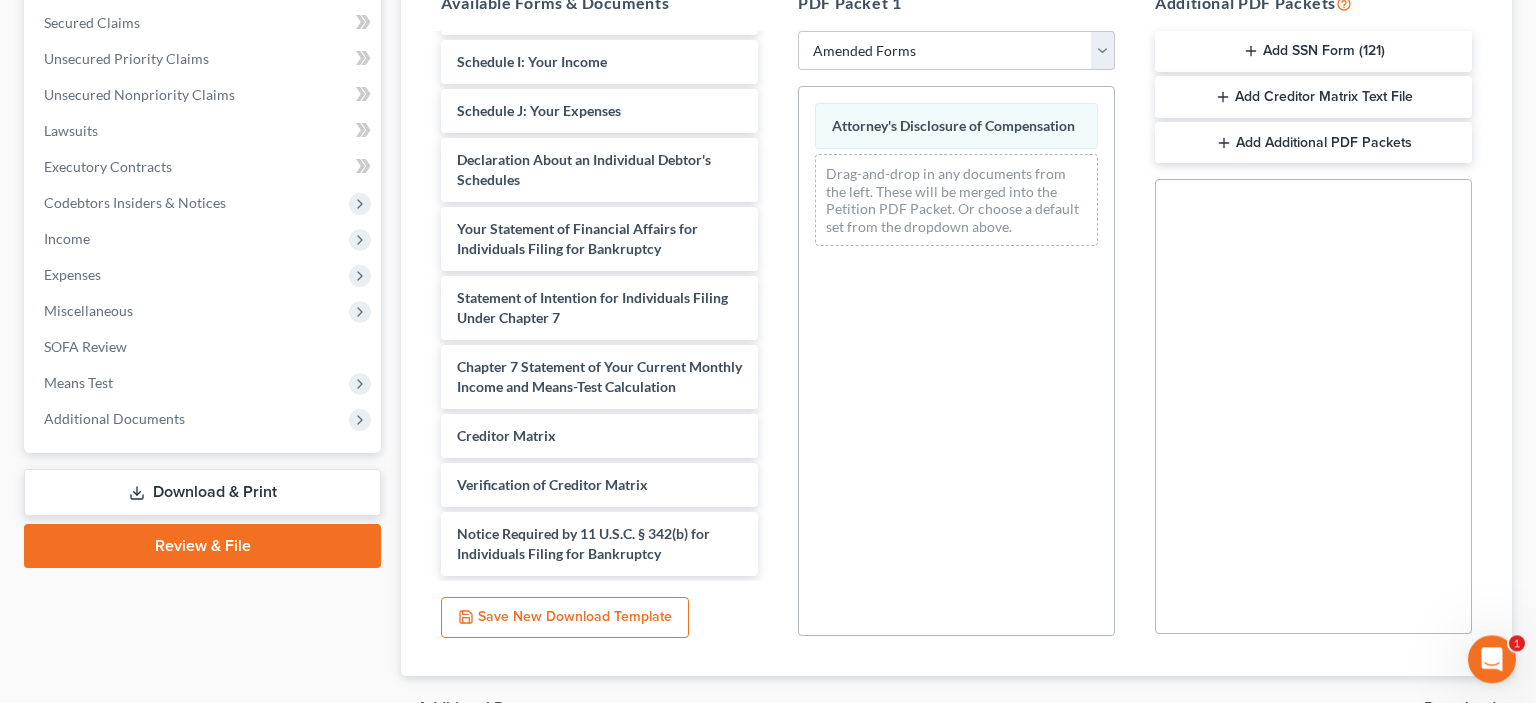 scroll, scrollTop: 40, scrollLeft: 0, axis: vertical 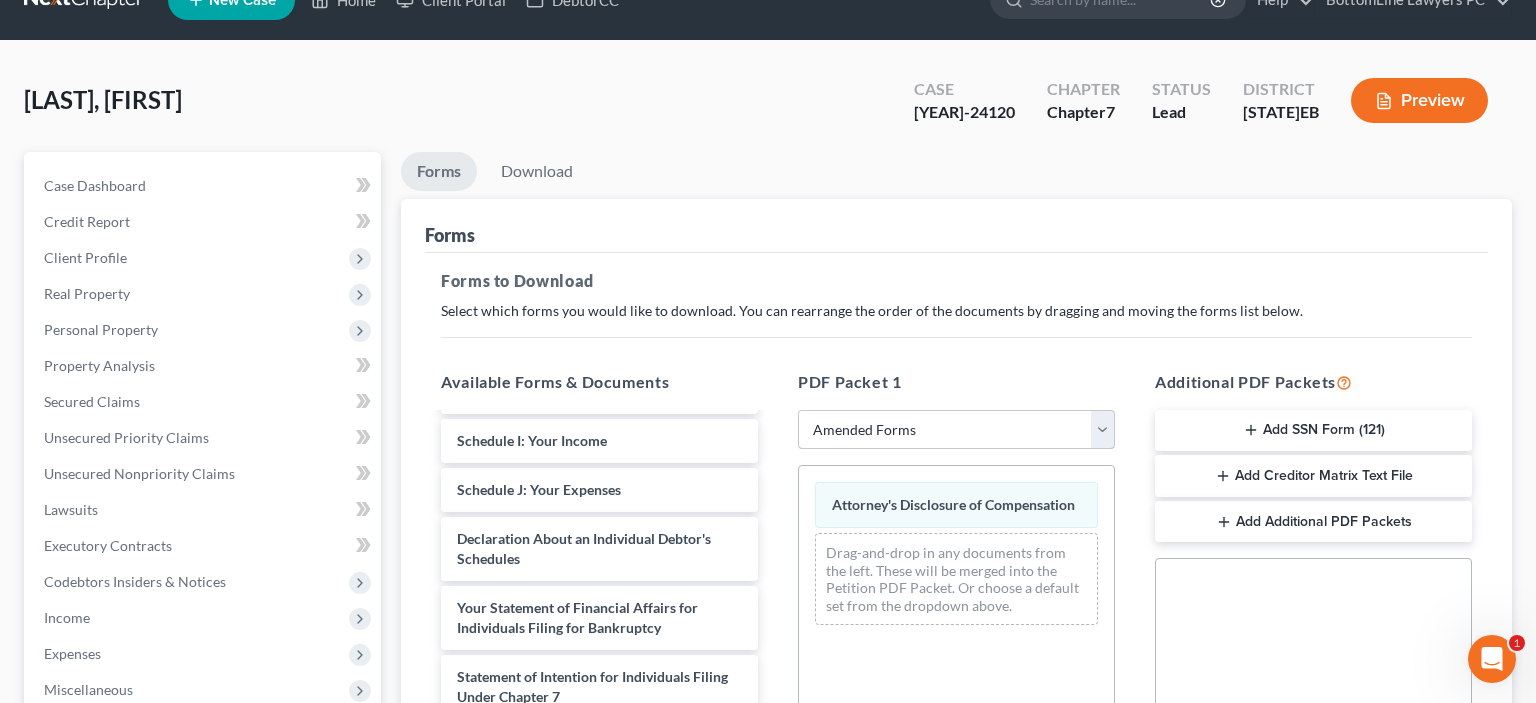 click on "Choose Default Petition PDF Packet Complete Bankruptcy Petition (all forms and schedules) Emergency Filing Forms (Petition and Creditor List Only) Amended Forms Signature Pages Only Draft" at bounding box center (956, 430) 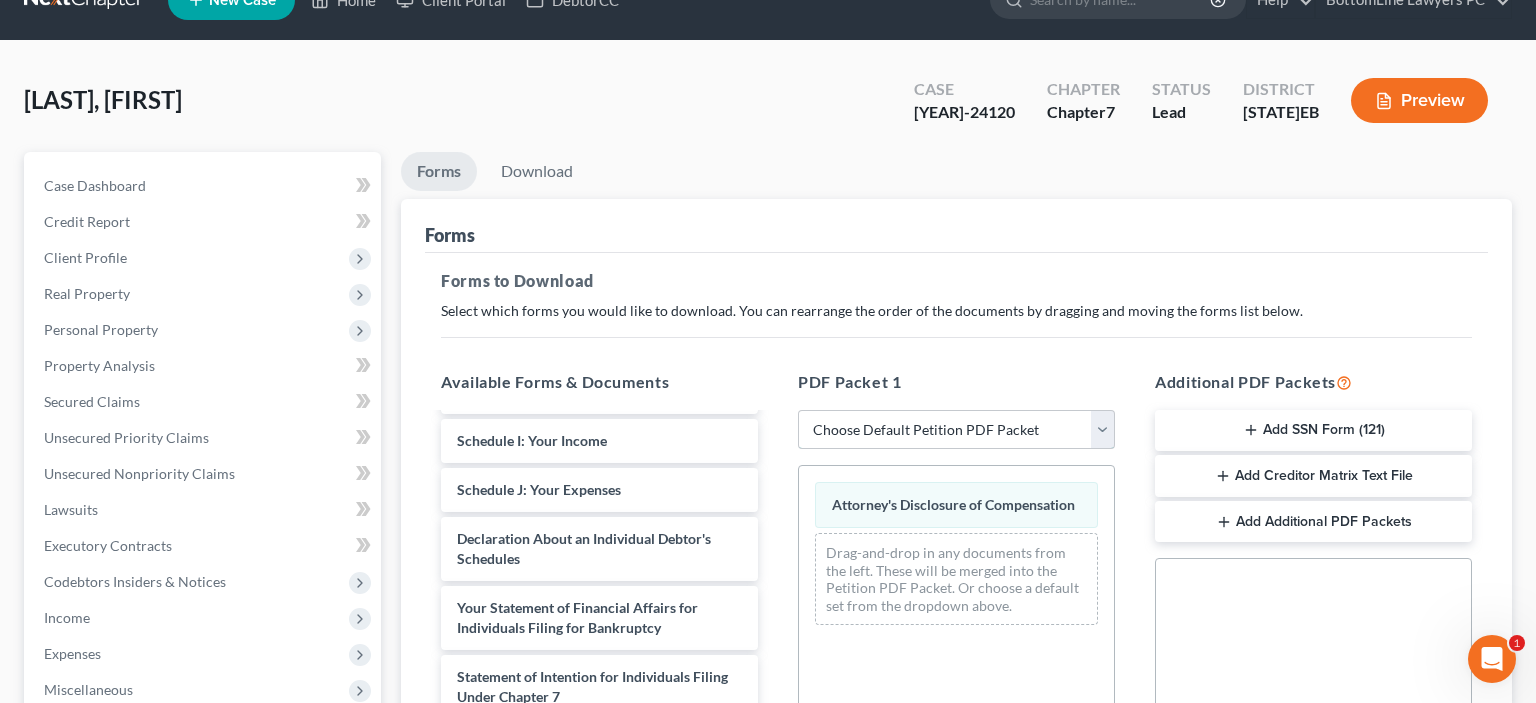 click on "Choose Default Petition PDF Packet" at bounding box center [0, 0] 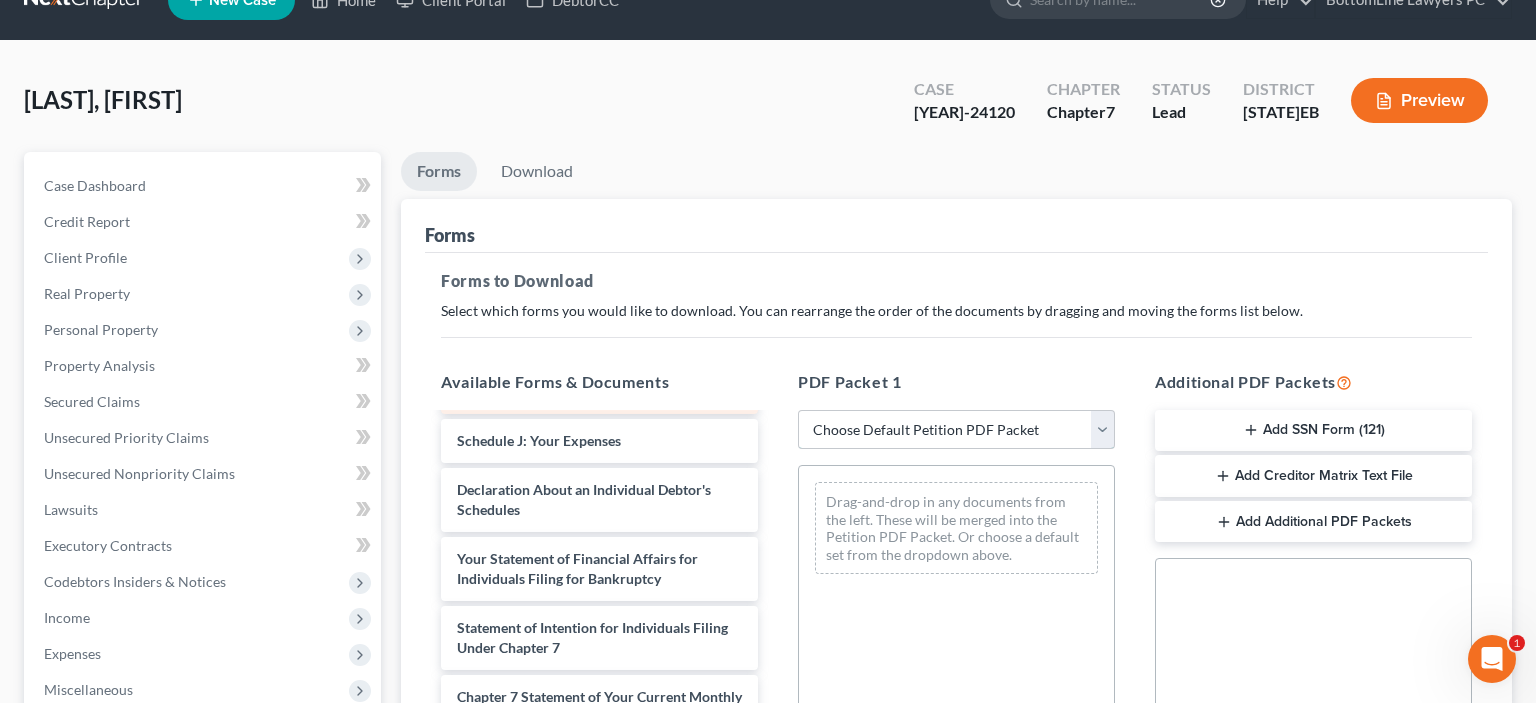 scroll, scrollTop: 605, scrollLeft: 0, axis: vertical 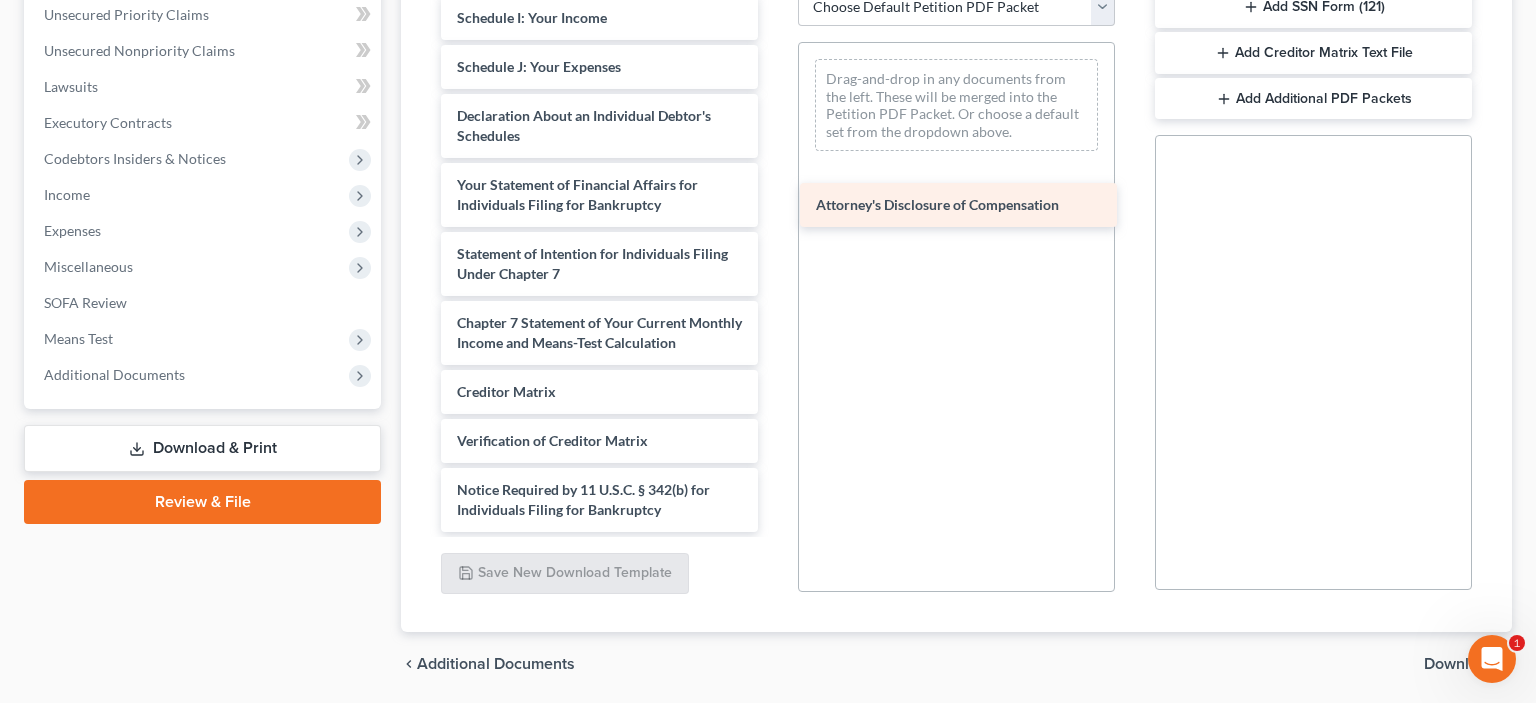 drag, startPoint x: 574, startPoint y: 506, endPoint x: 933, endPoint y: 202, distance: 470.42215 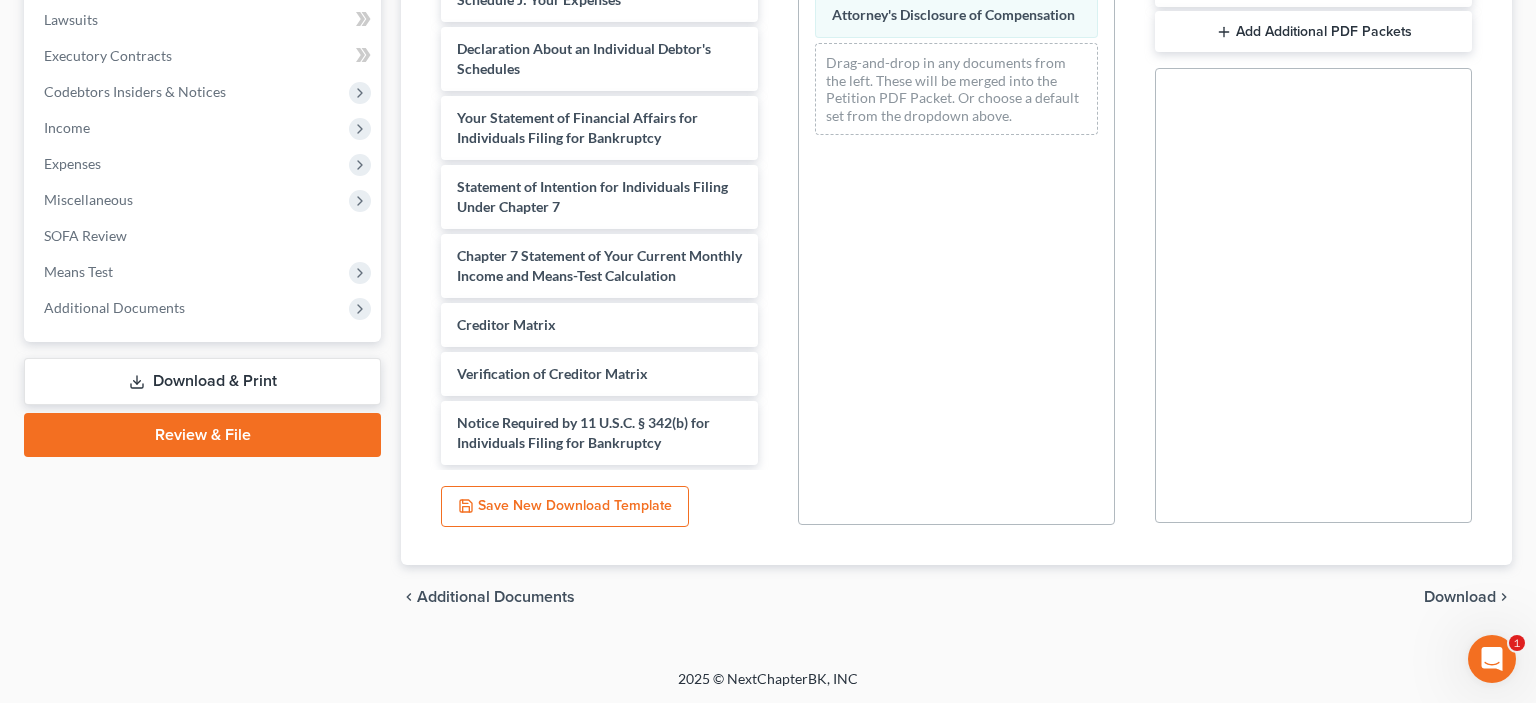 scroll, scrollTop: 530, scrollLeft: 0, axis: vertical 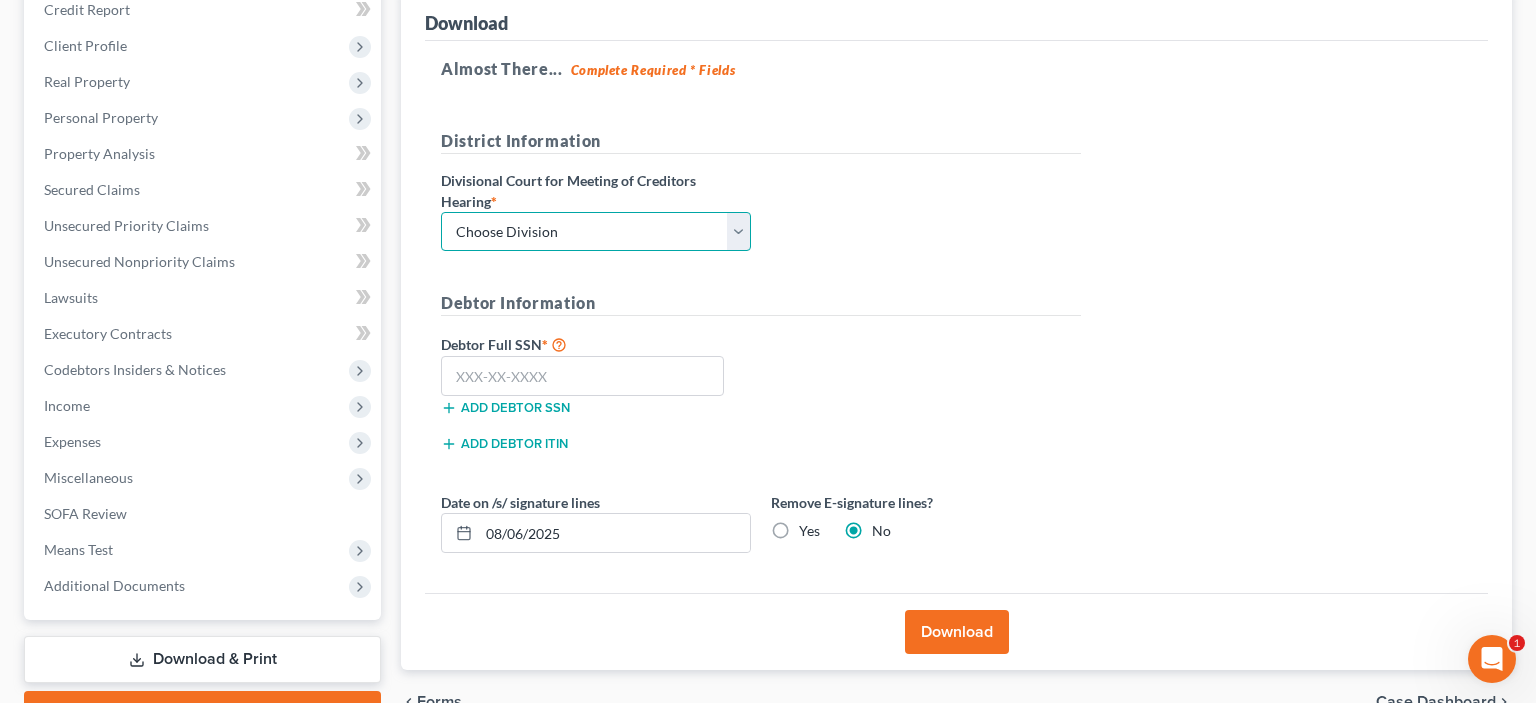 click on "Choose Division Fresno Modesto Sacramento" at bounding box center [596, 232] 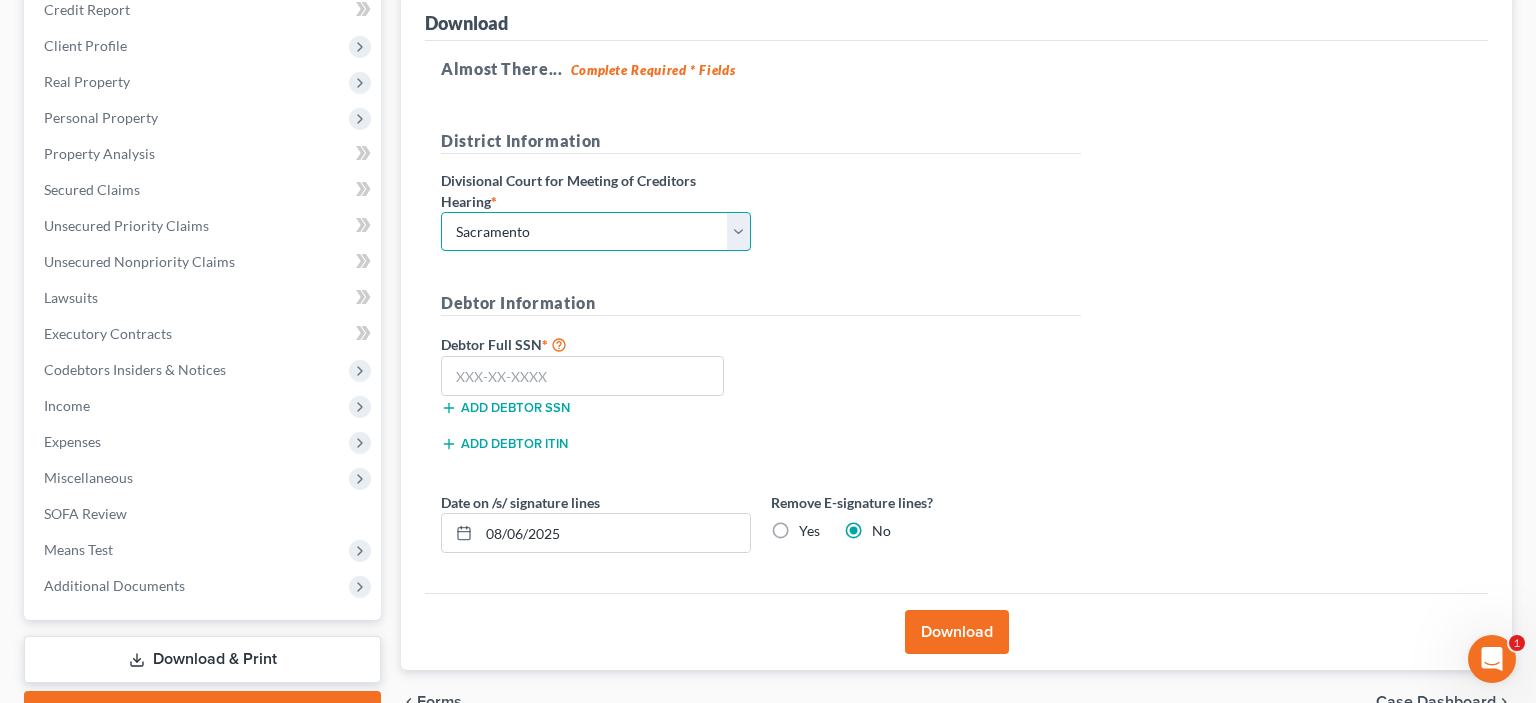 click on "Sacramento" at bounding box center [0, 0] 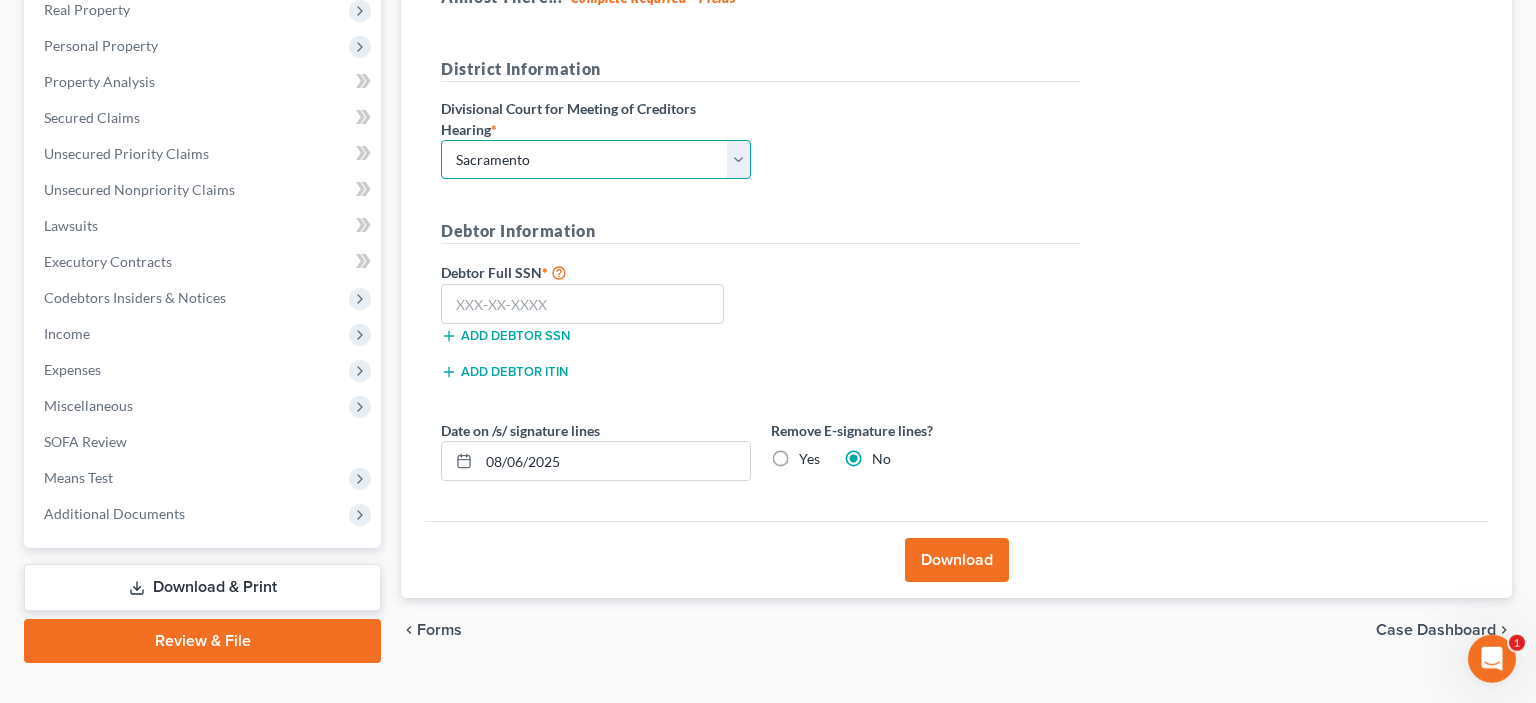 scroll, scrollTop: 357, scrollLeft: 0, axis: vertical 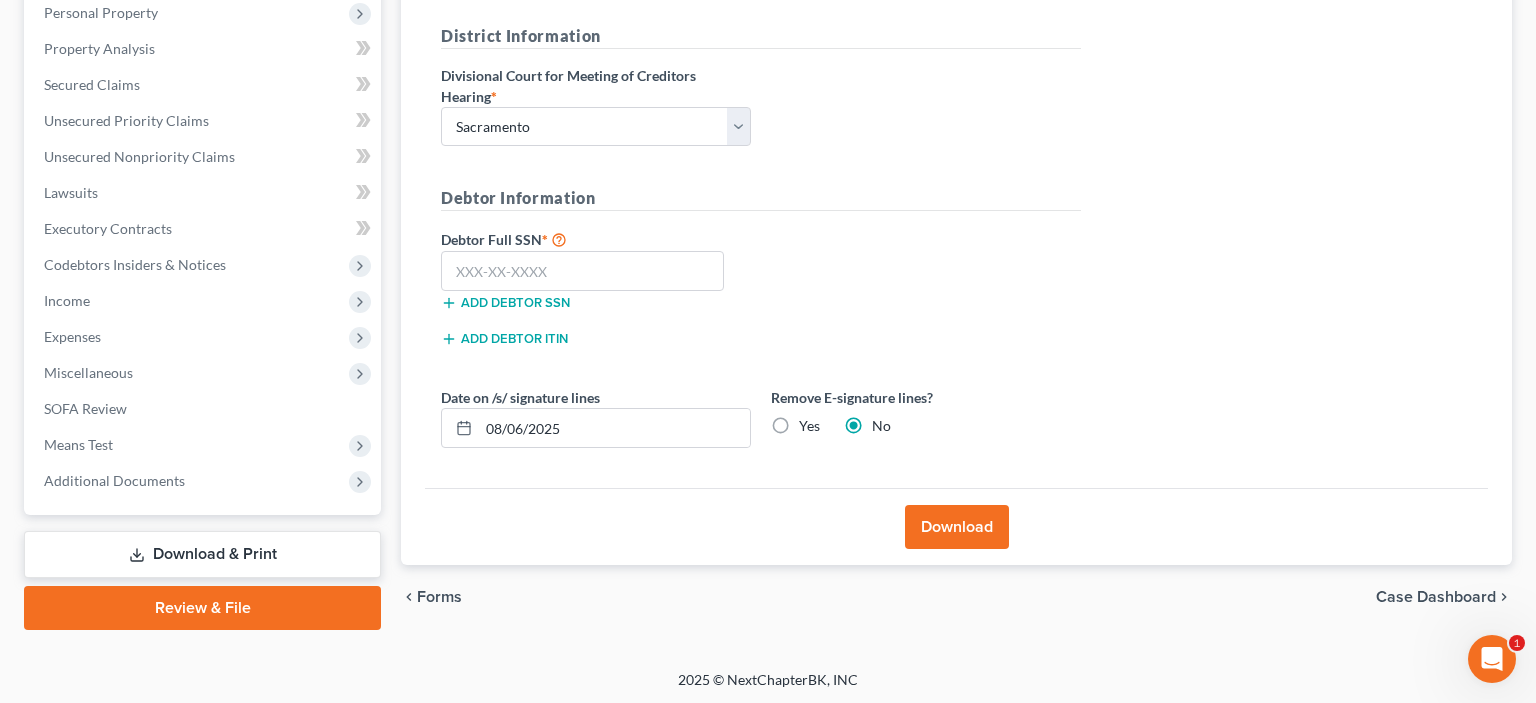 click on "Download" at bounding box center (957, 527) 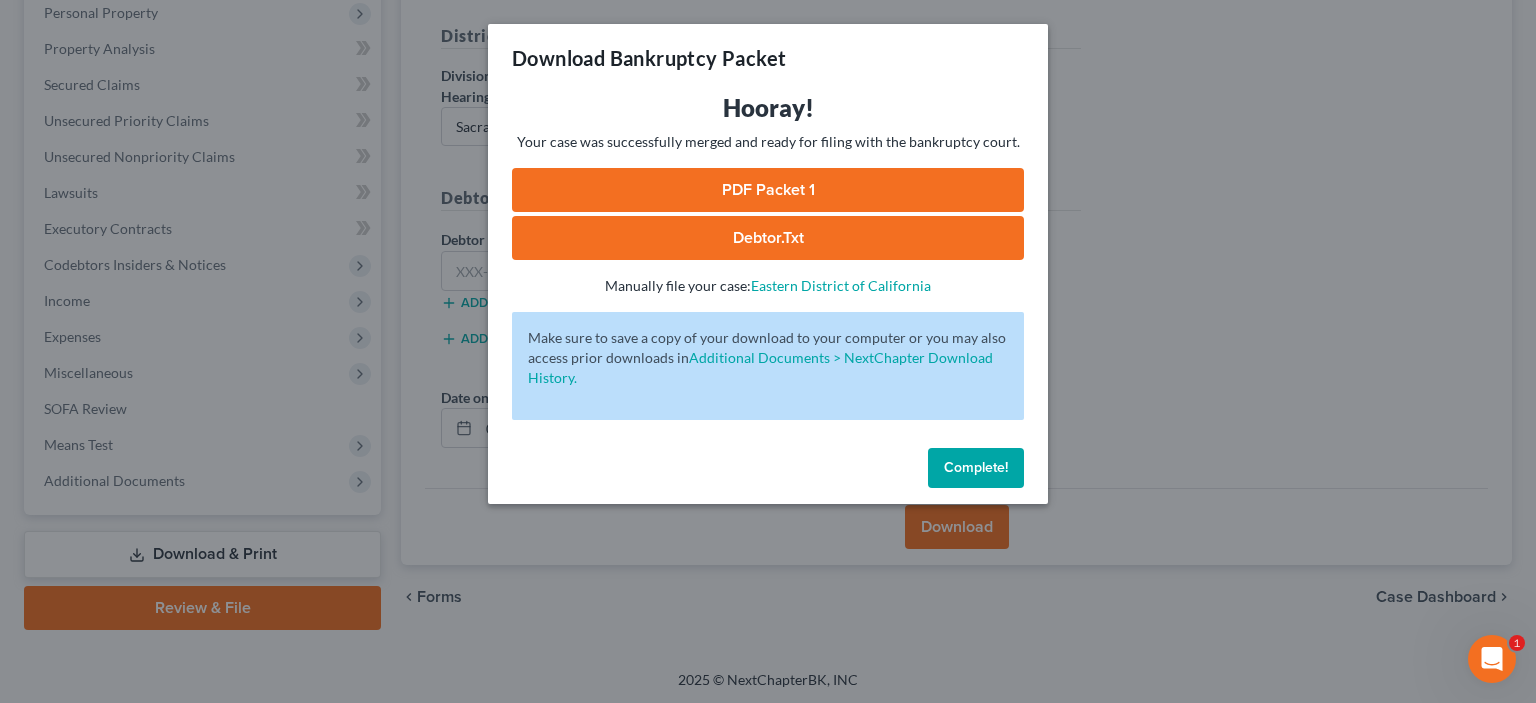 click on "PDF Packet 1" at bounding box center (768, 190) 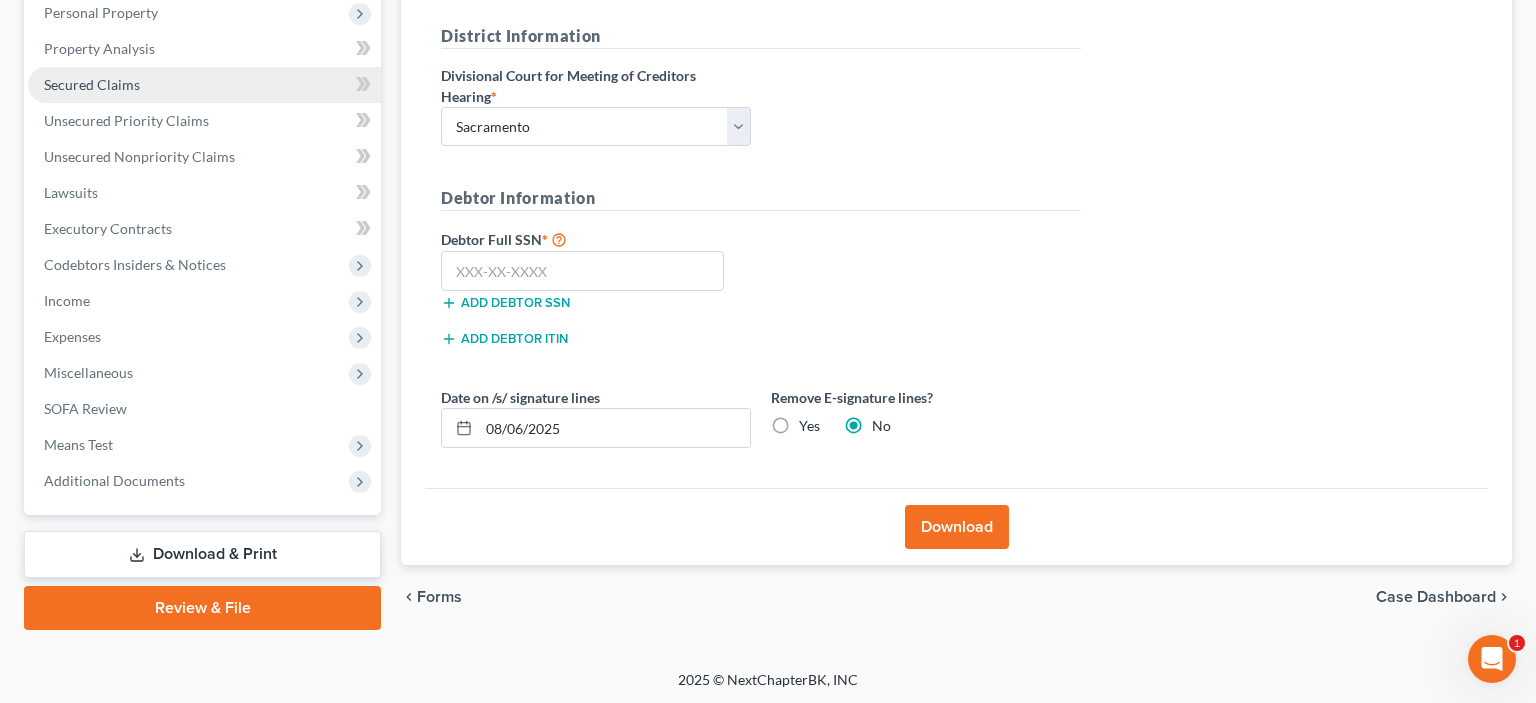 scroll, scrollTop: 0, scrollLeft: 0, axis: both 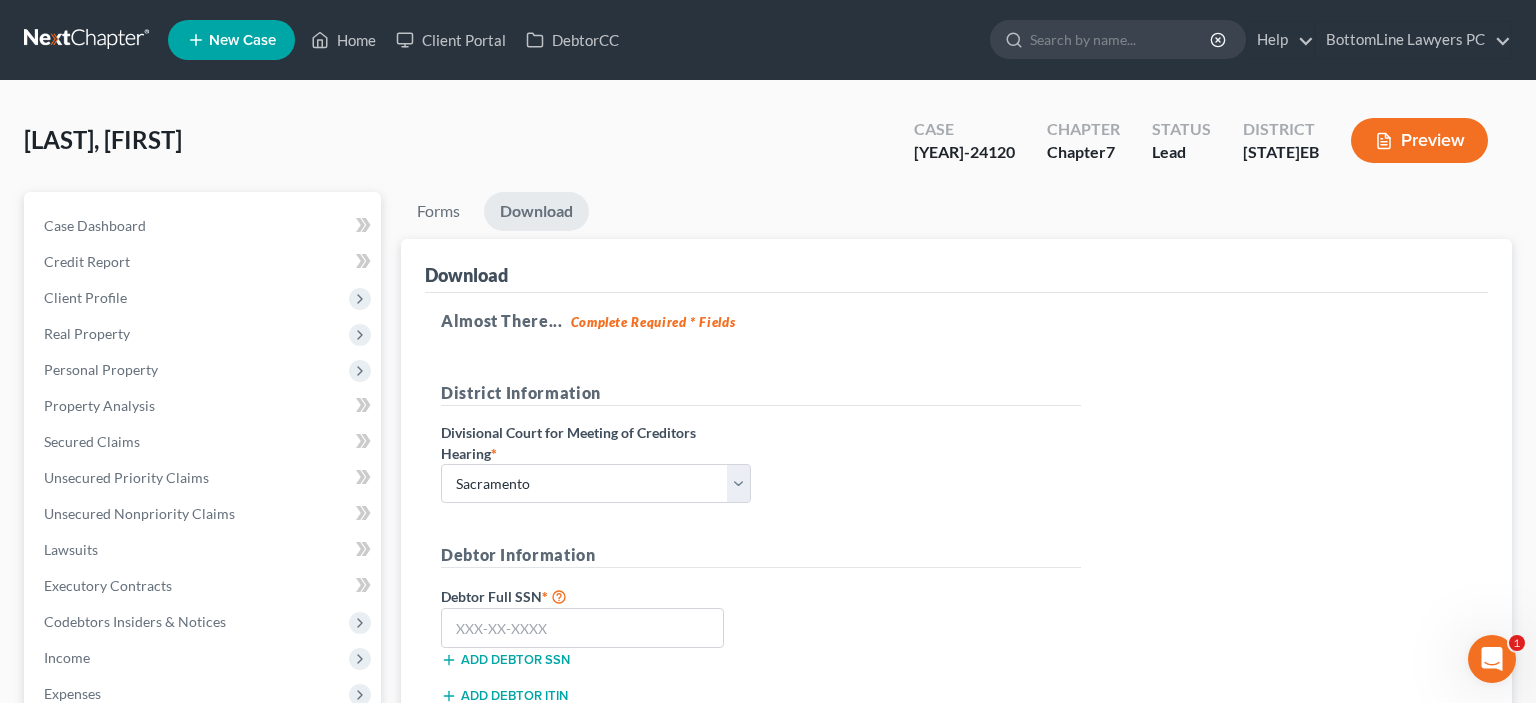 click at bounding box center (88, 40) 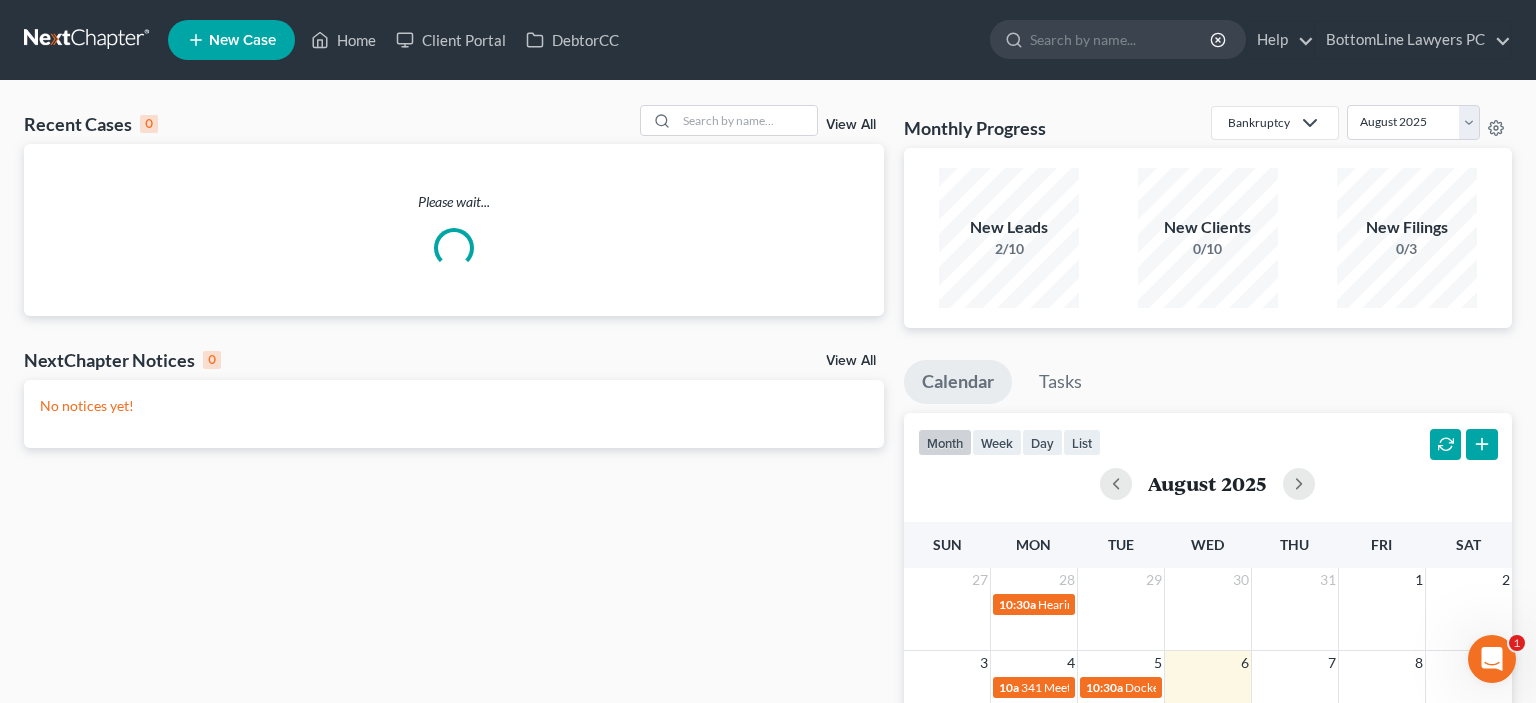 scroll, scrollTop: 0, scrollLeft: 0, axis: both 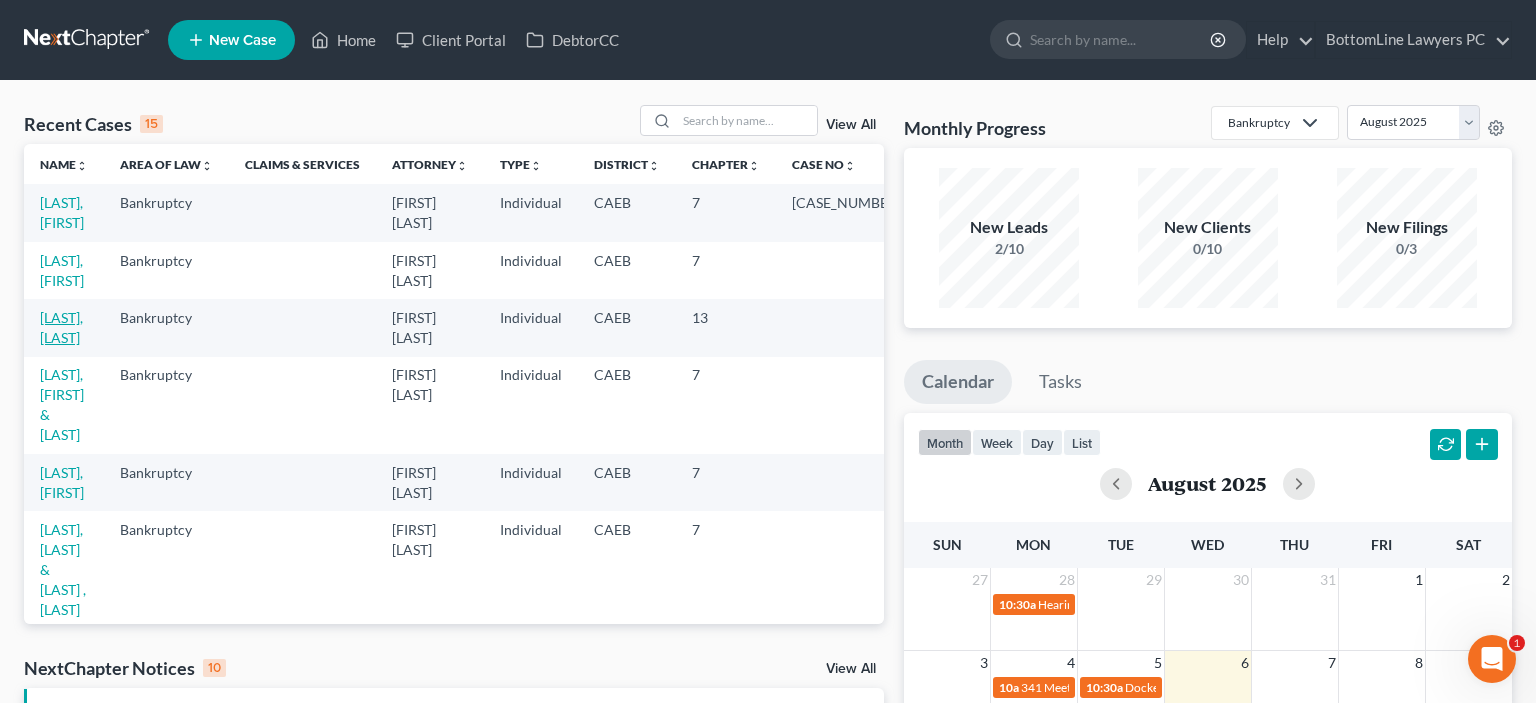 click on "[LAST], [LAST]" at bounding box center [61, 327] 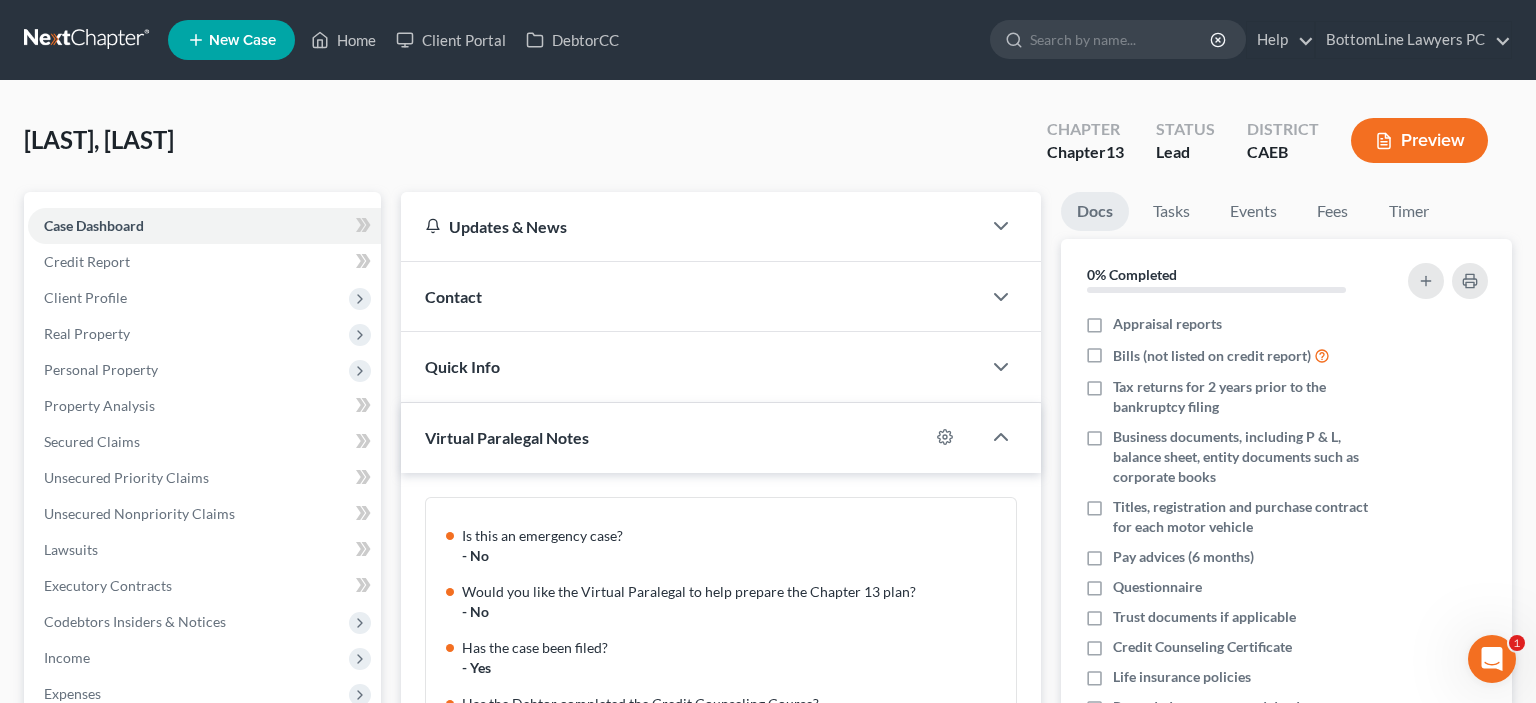 scroll, scrollTop: 303, scrollLeft: 0, axis: vertical 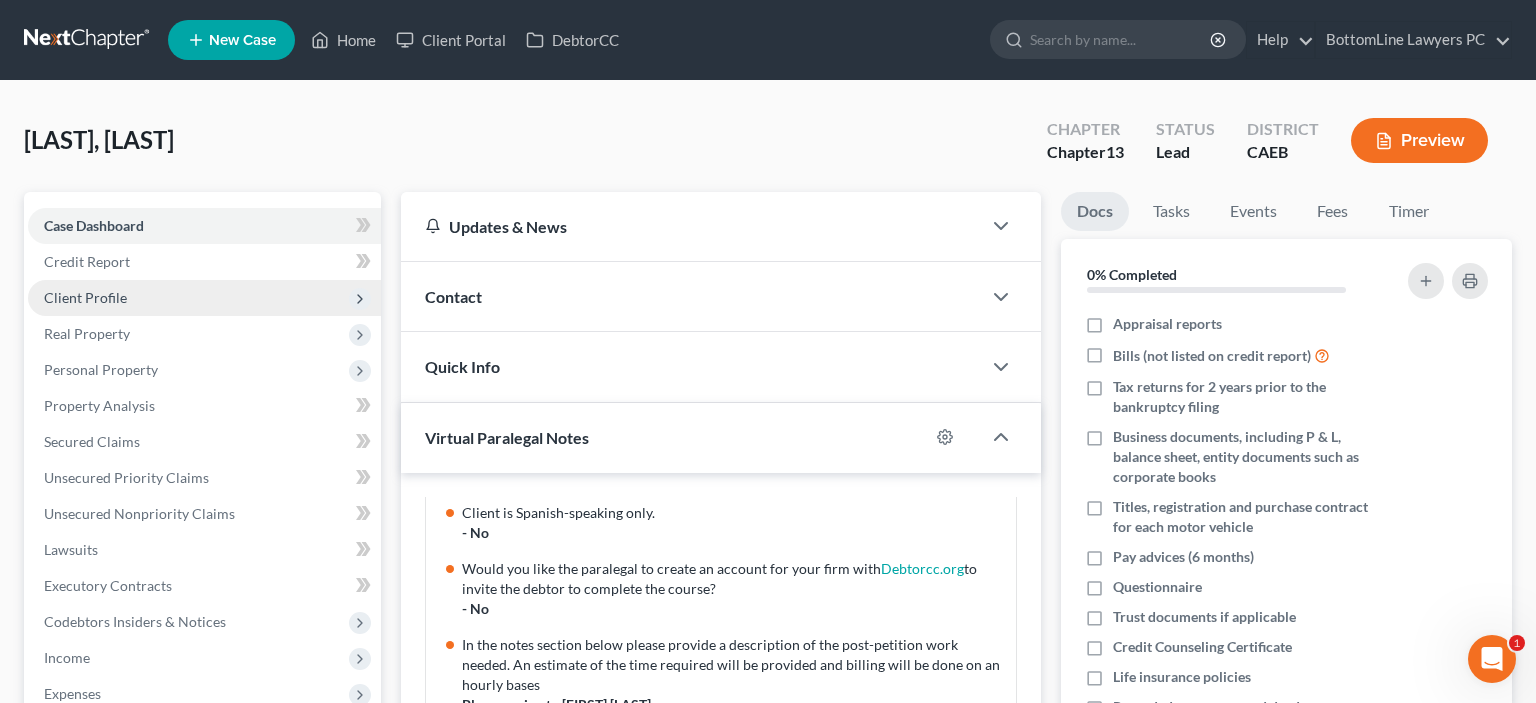 click on "Client Profile" at bounding box center (85, 297) 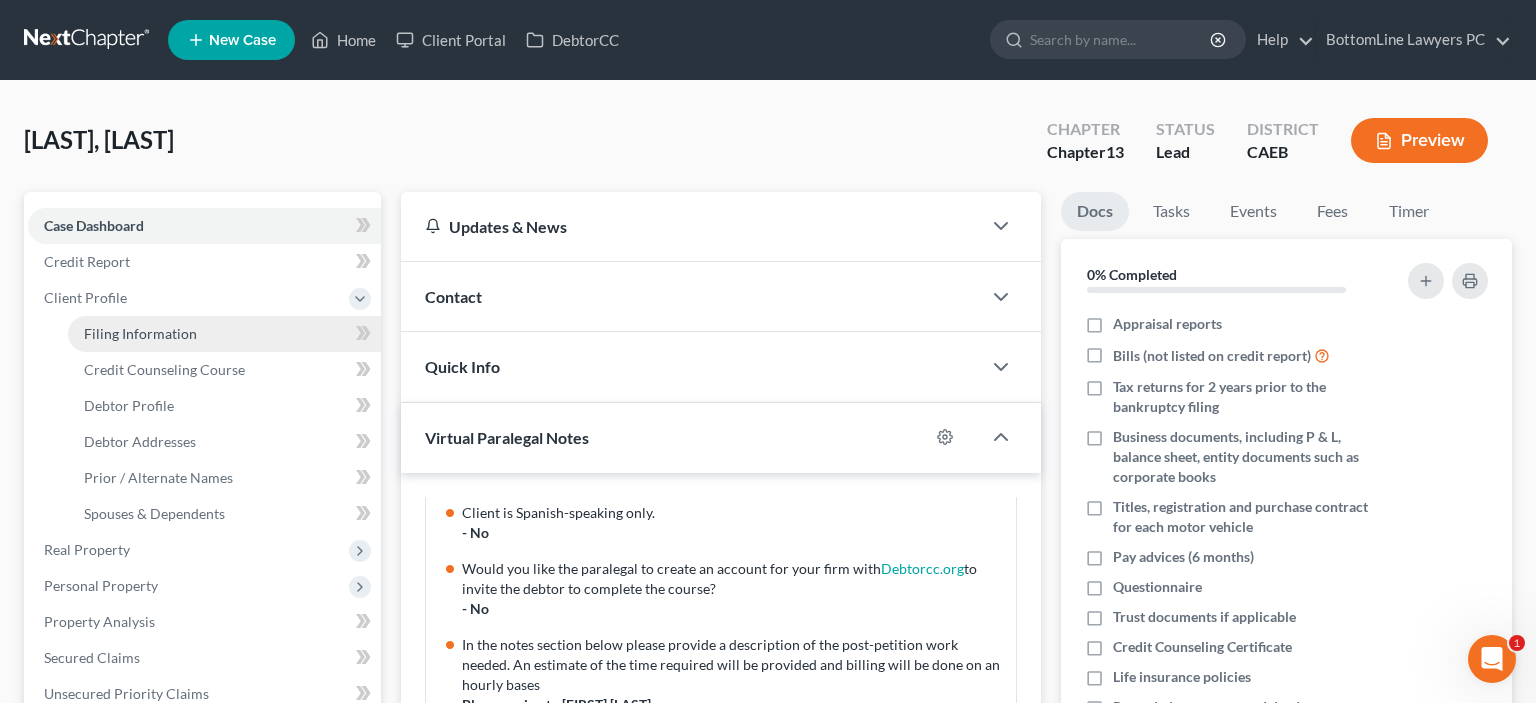 click on "Filing Information" at bounding box center [140, 333] 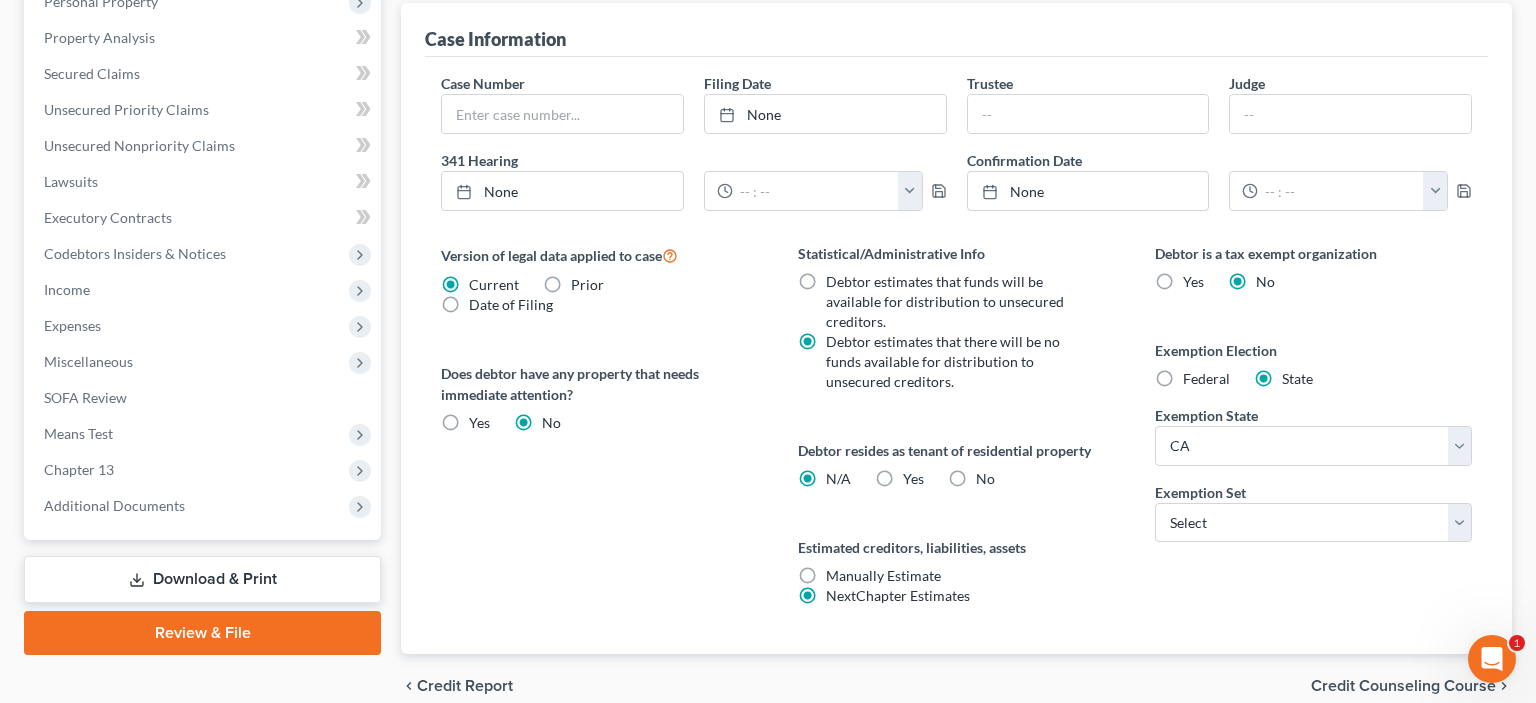 scroll, scrollTop: 633, scrollLeft: 0, axis: vertical 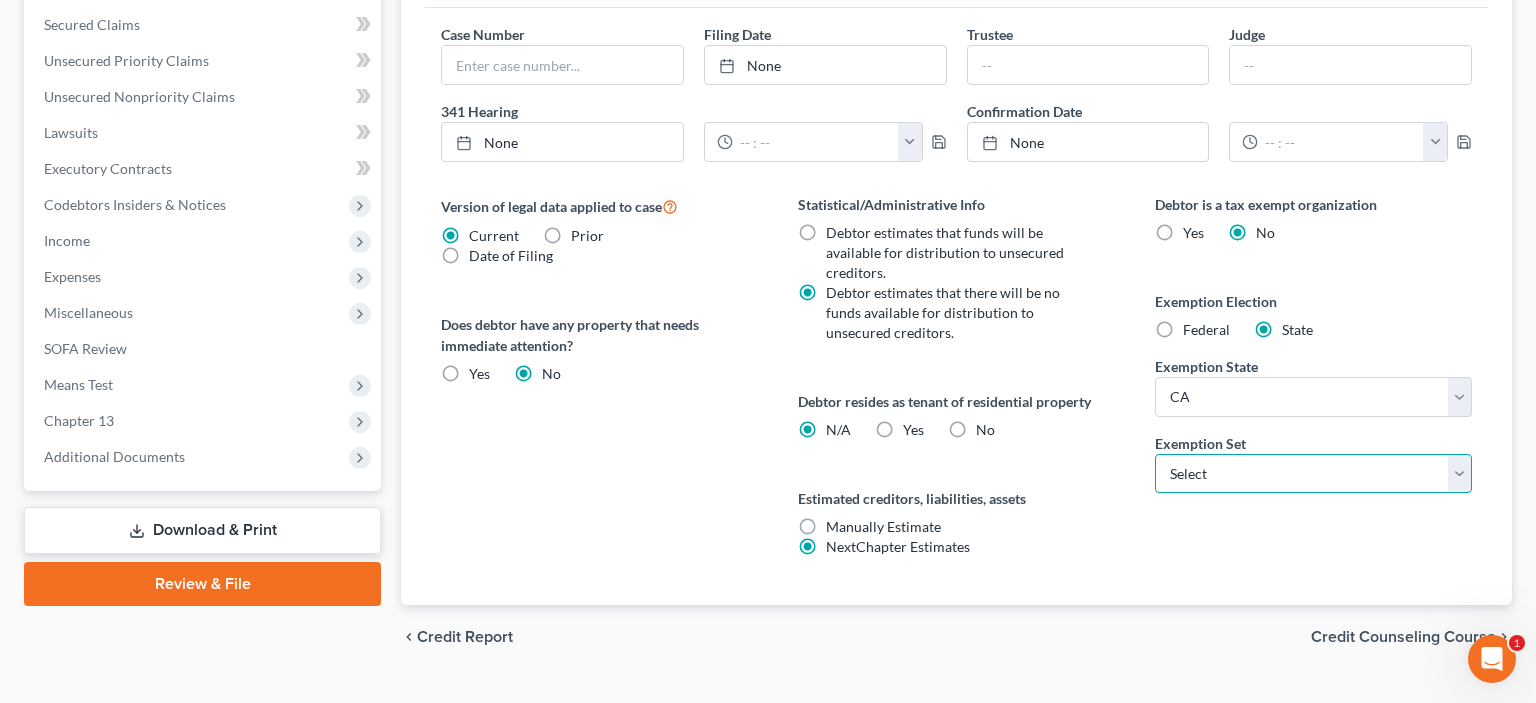 click on "Select 703 704" at bounding box center [1313, 474] 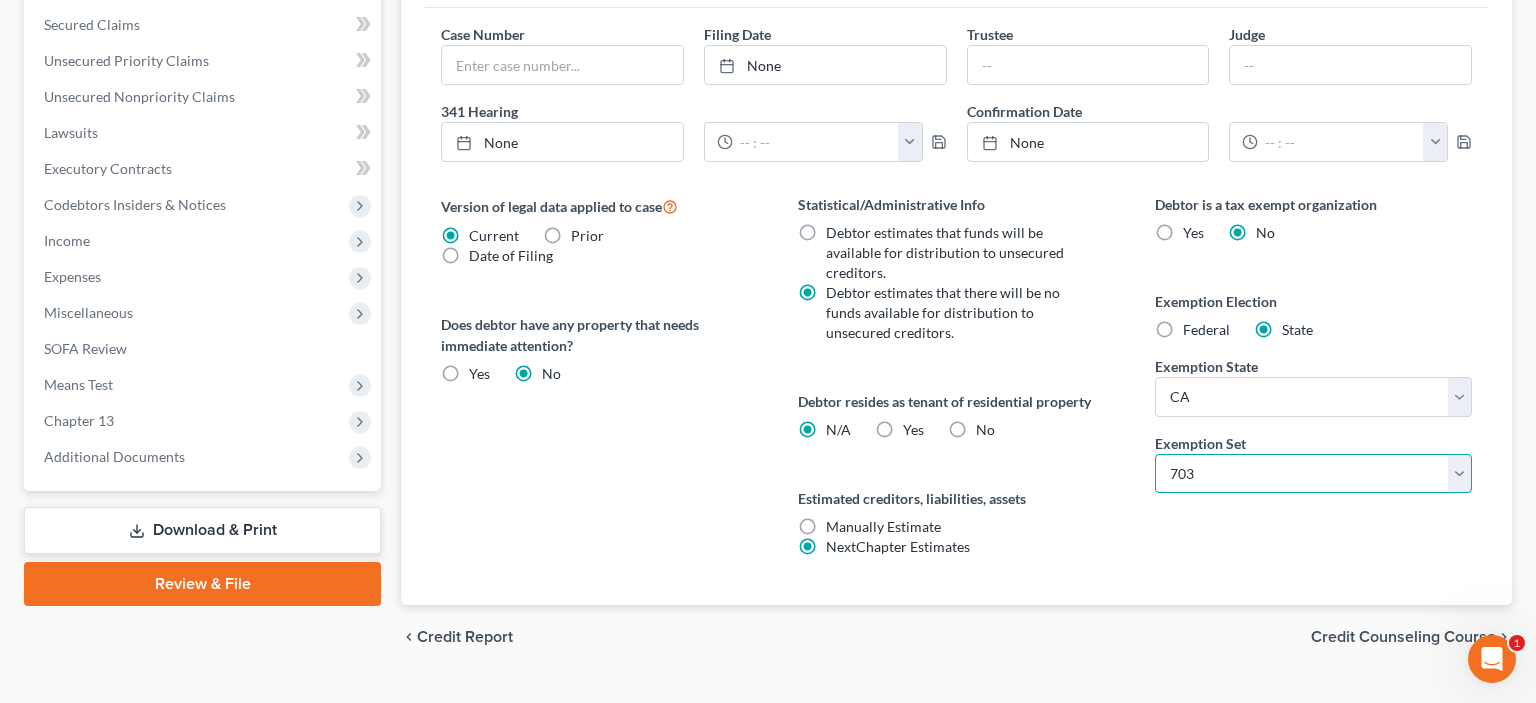 click on "703" at bounding box center (0, 0) 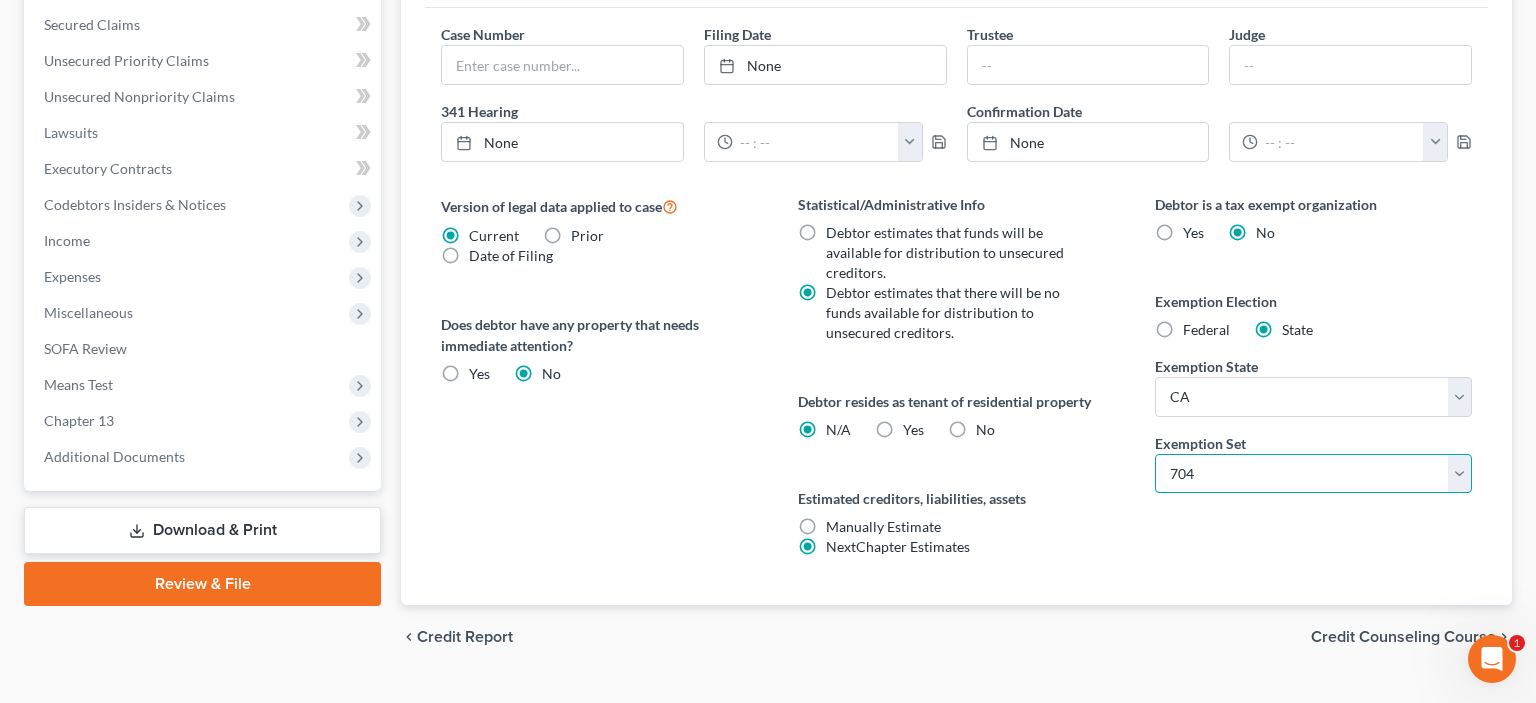 click on "704" at bounding box center [0, 0] 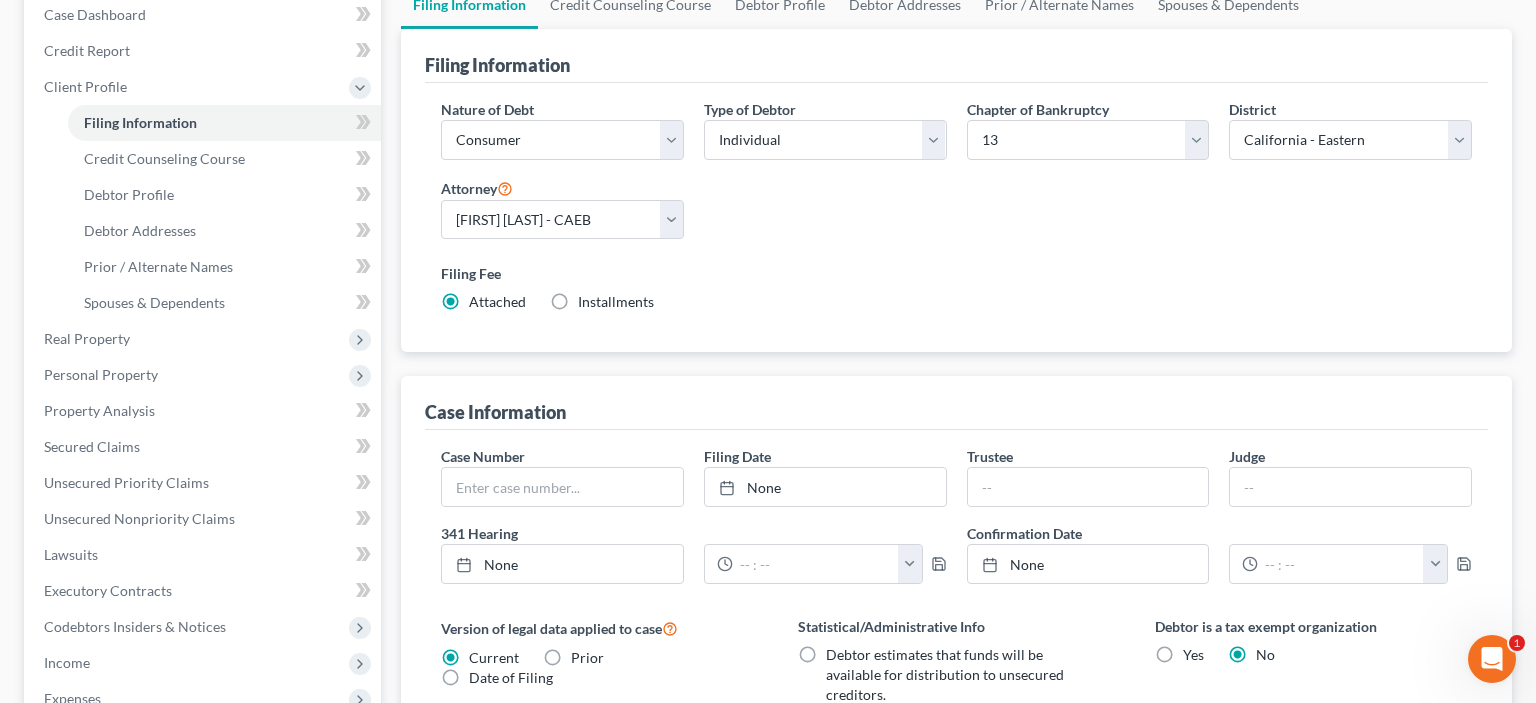 scroll, scrollTop: 0, scrollLeft: 0, axis: both 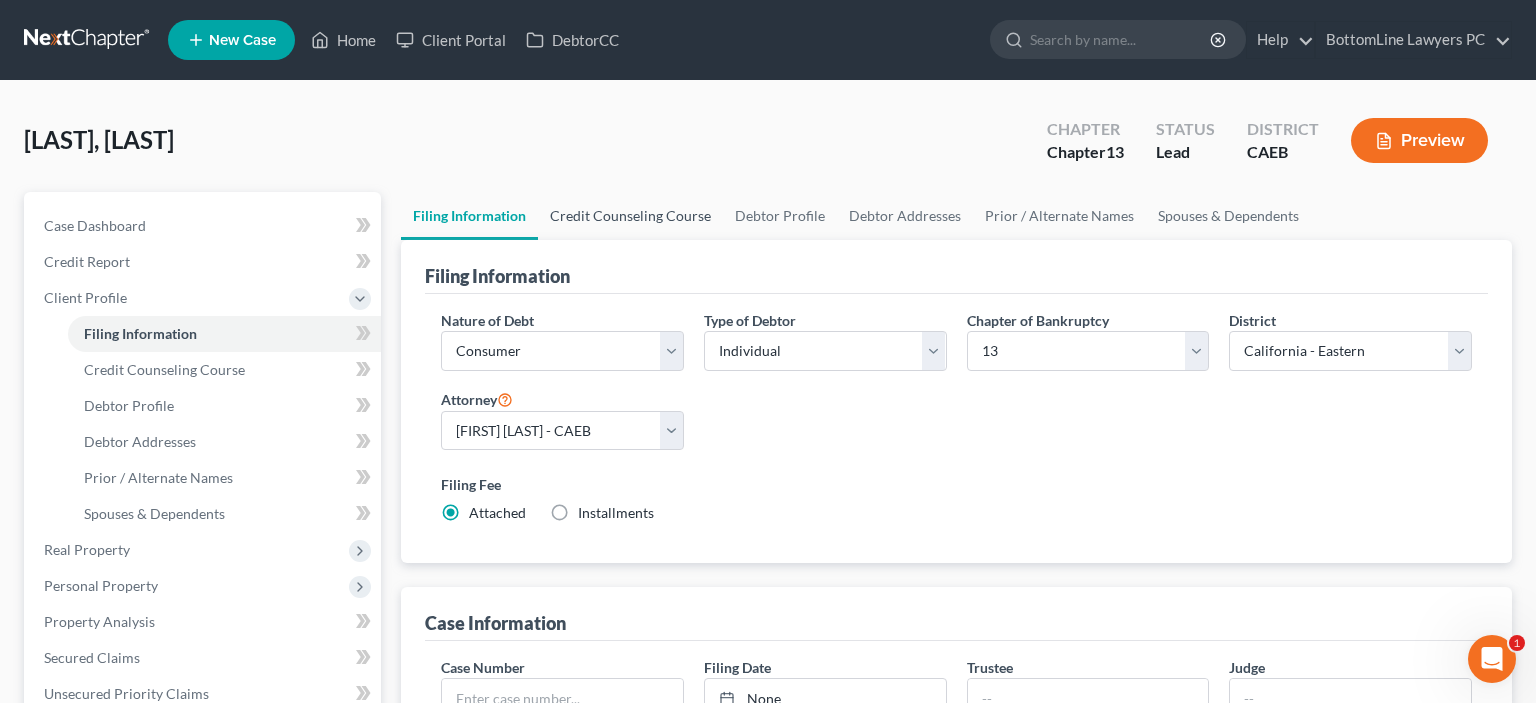 click on "Credit Counseling Course" at bounding box center (630, 216) 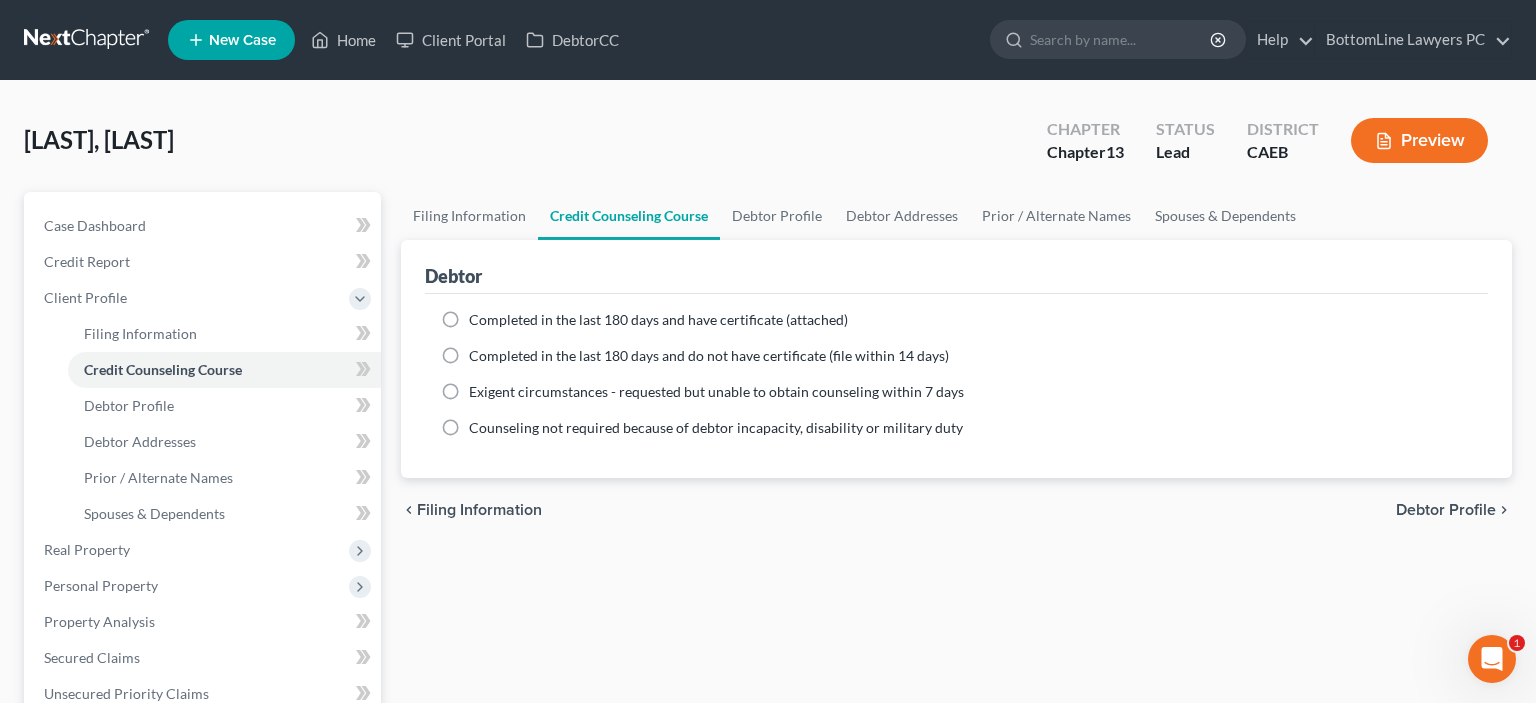 click on "Completed in the last 180 days and have certificate (attached)" at bounding box center [658, 320] 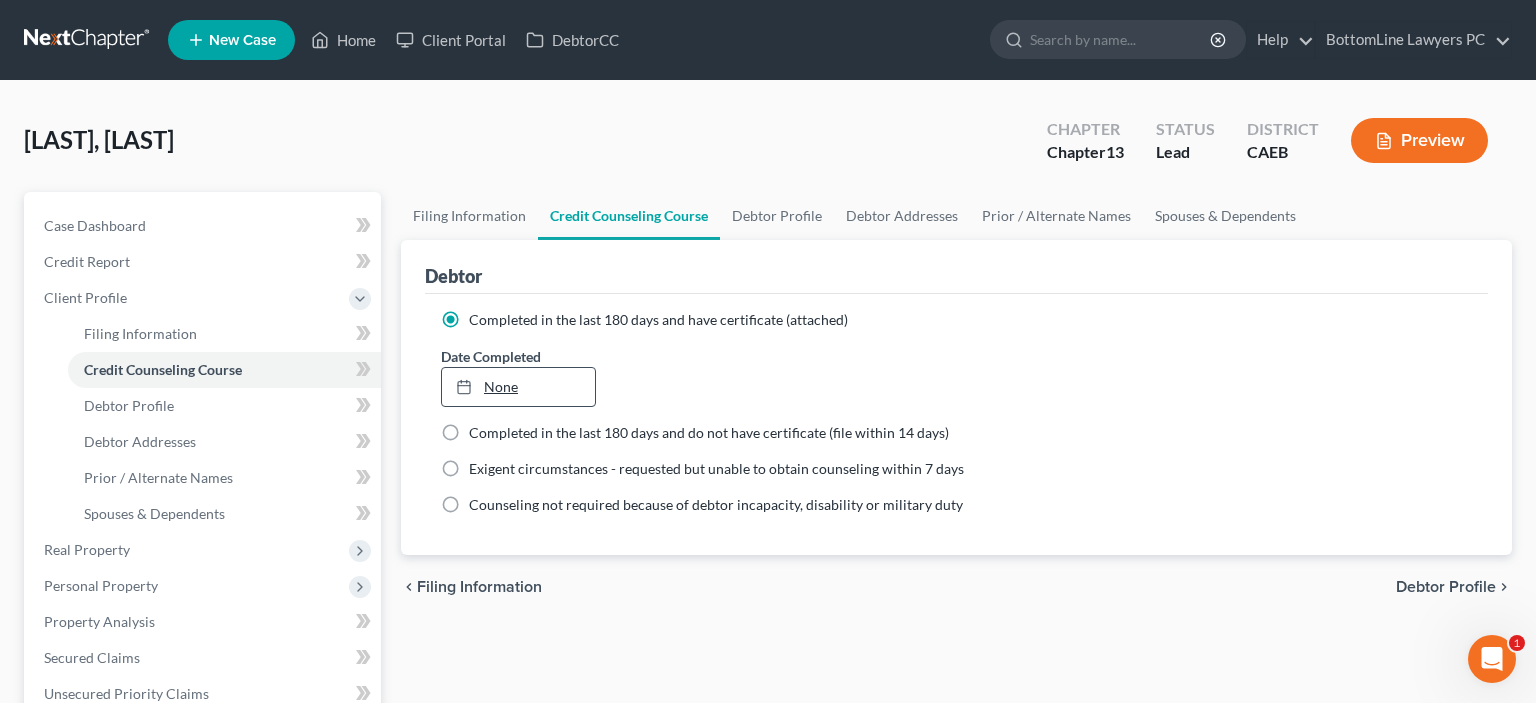 click on "None" at bounding box center [518, 387] 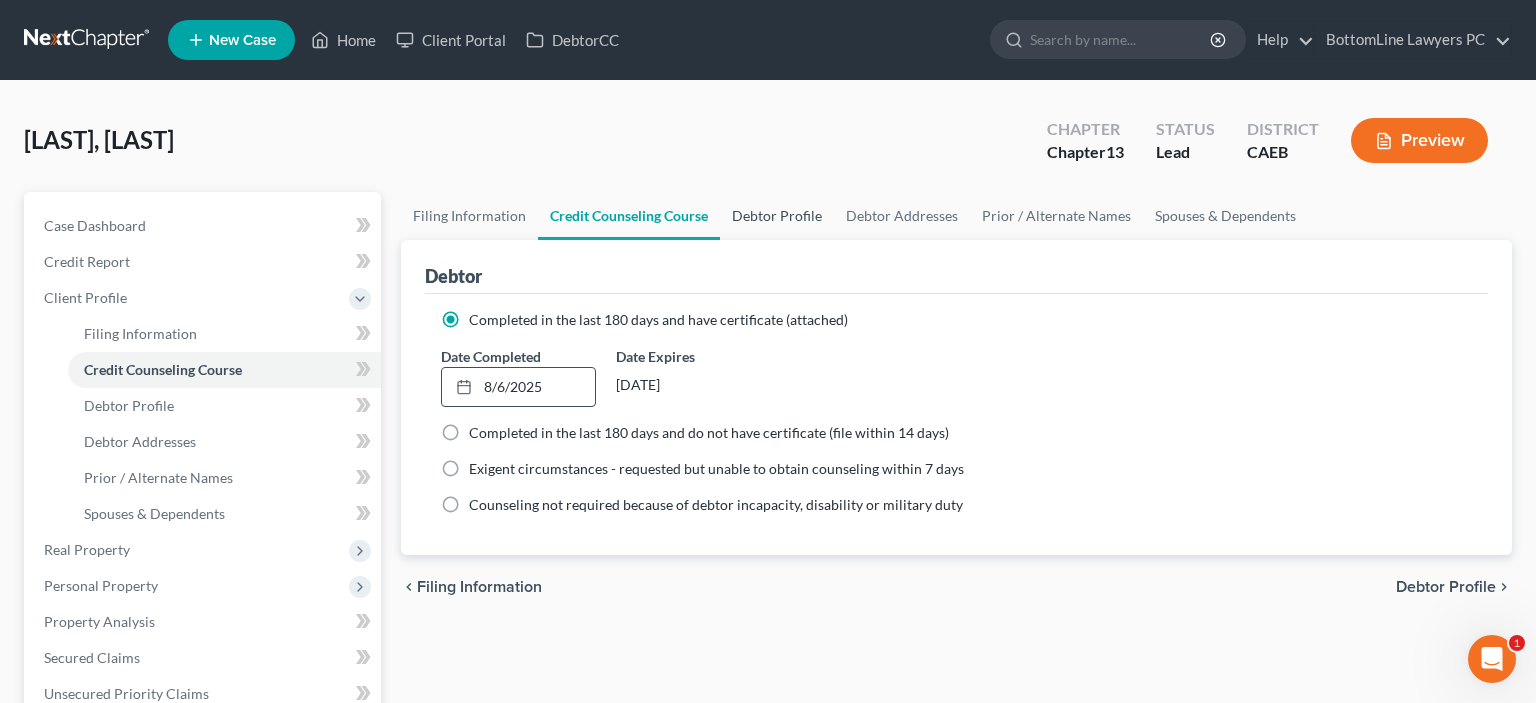 click on "Debtor Profile" at bounding box center [777, 216] 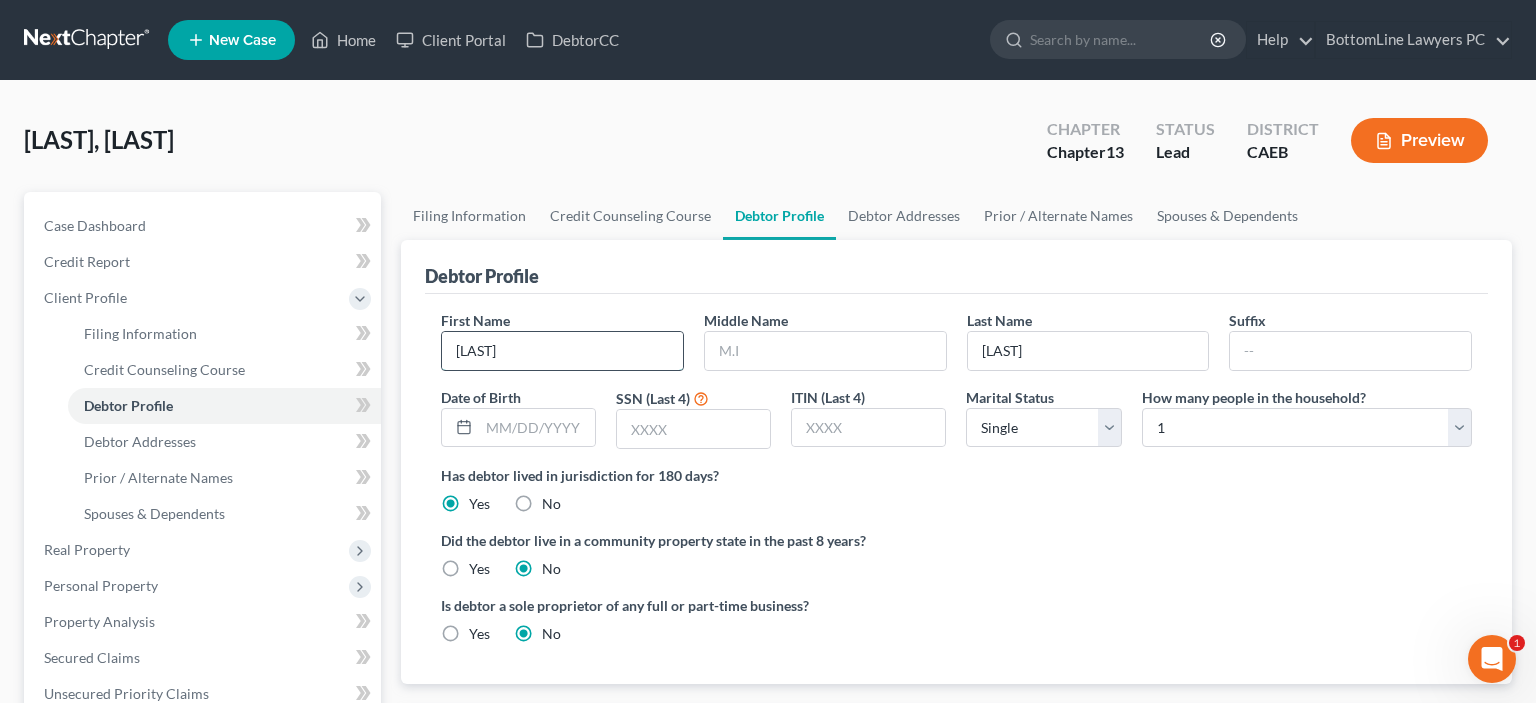 click on "[LAST]" at bounding box center [562, 351] 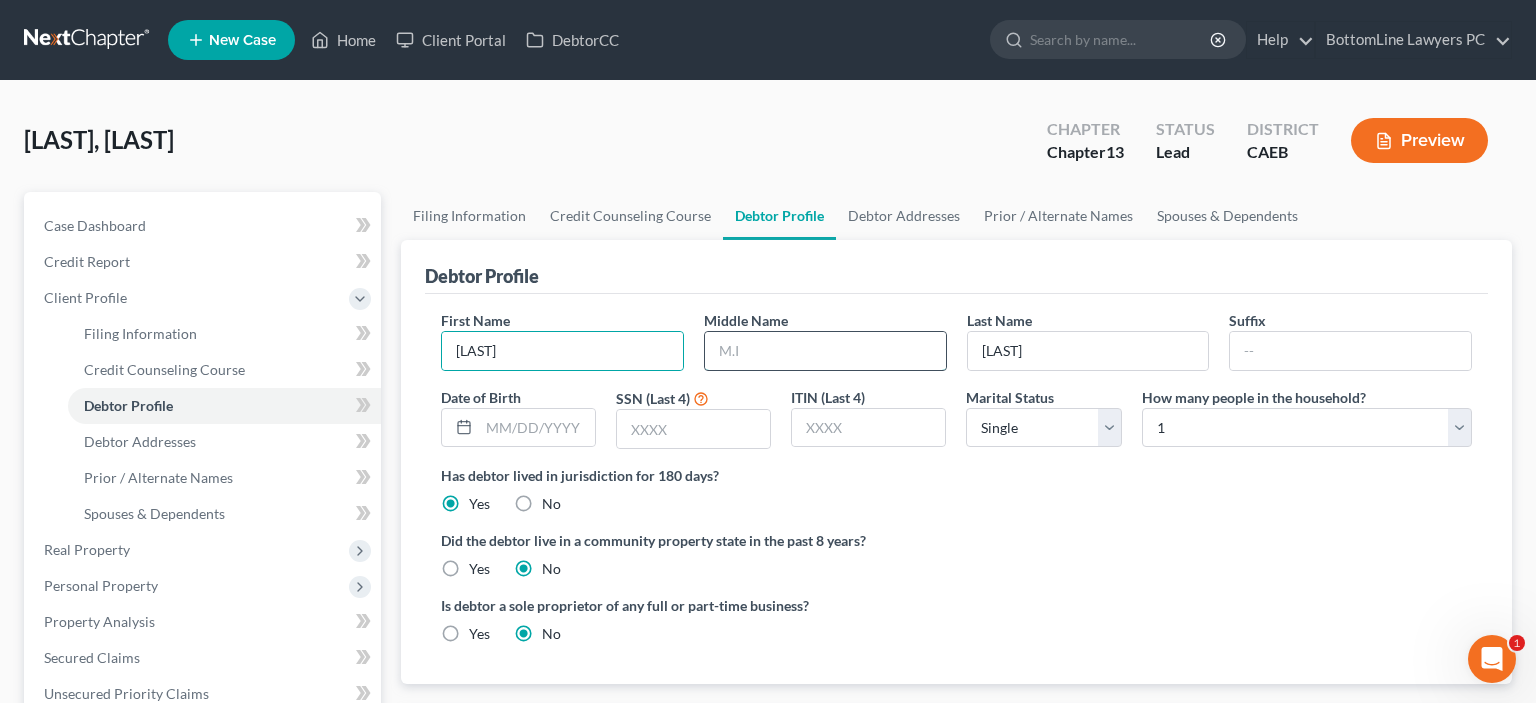 click at bounding box center (825, 351) 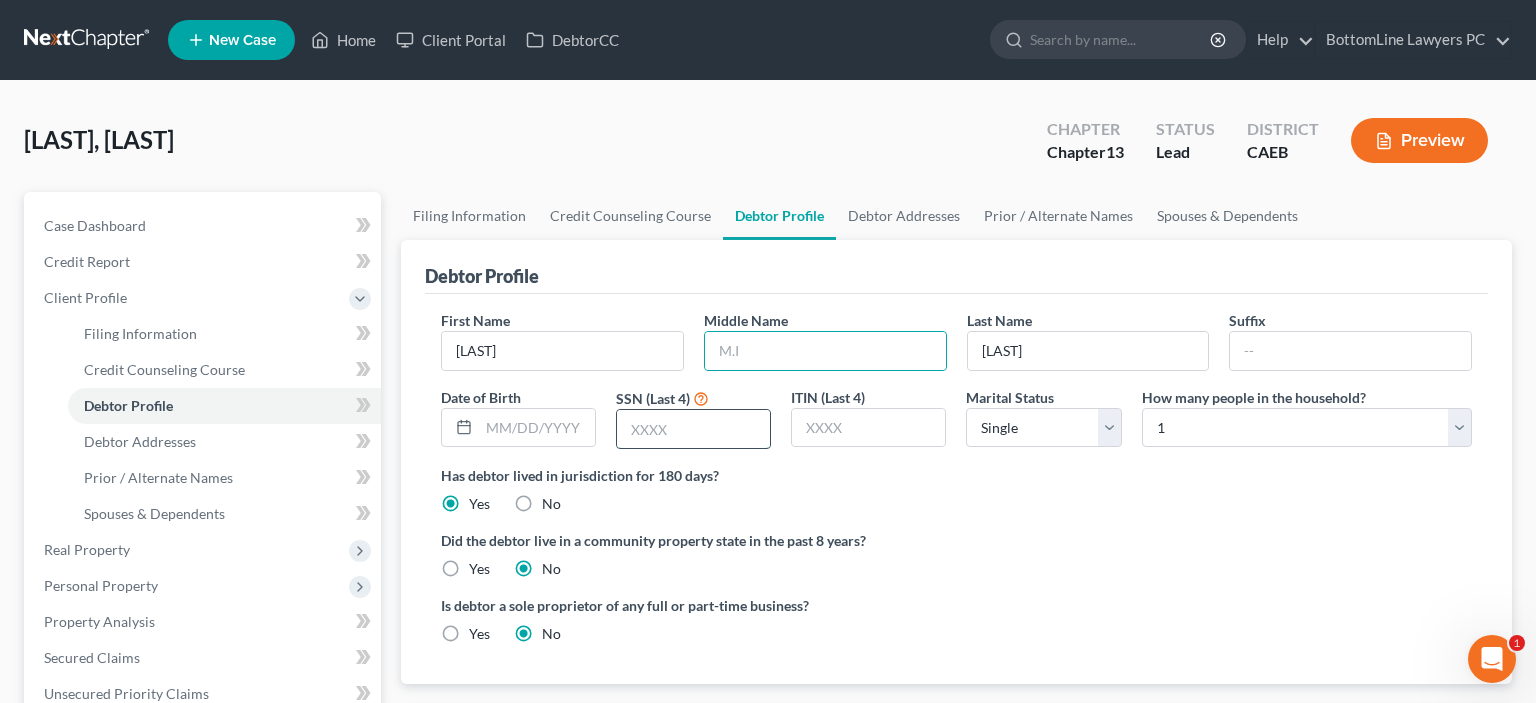 click at bounding box center [693, 429] 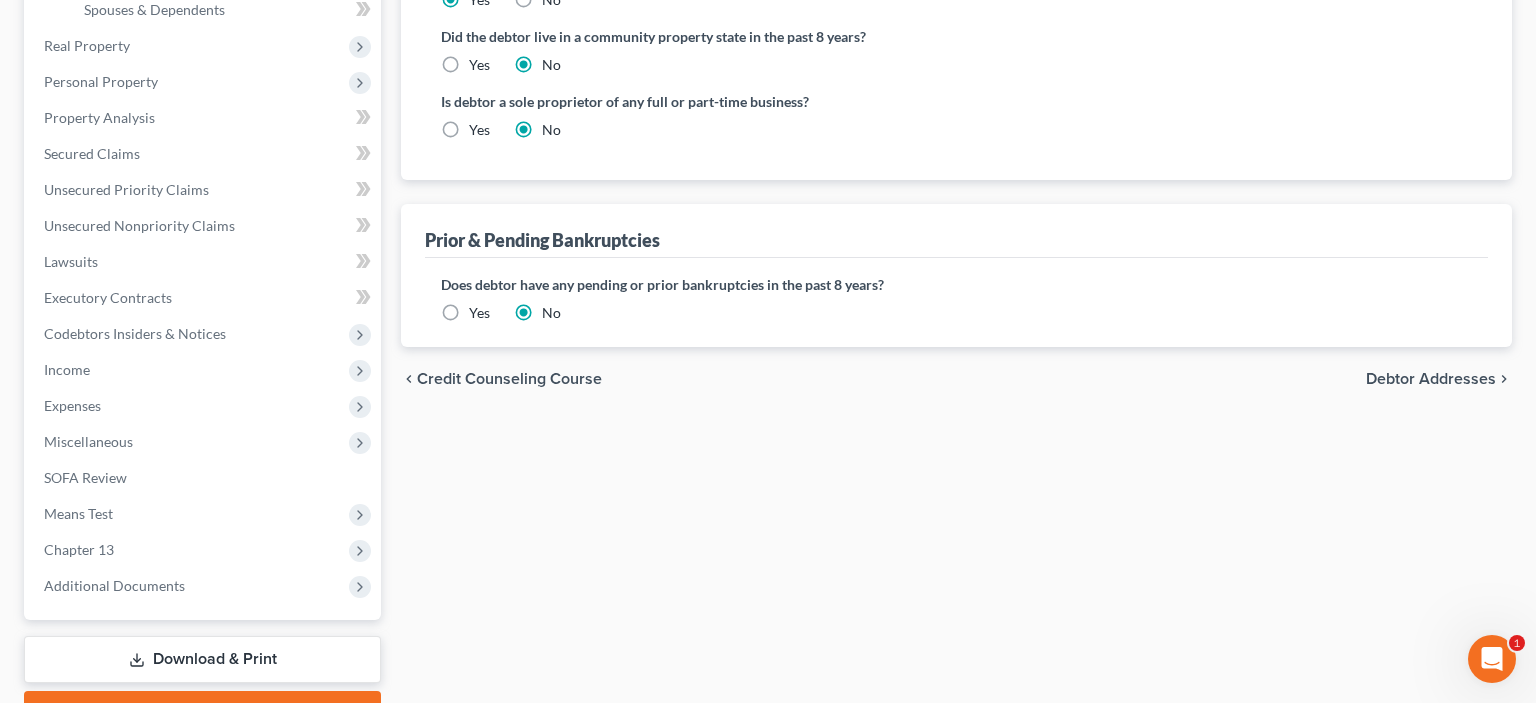 scroll, scrollTop: 0, scrollLeft: 0, axis: both 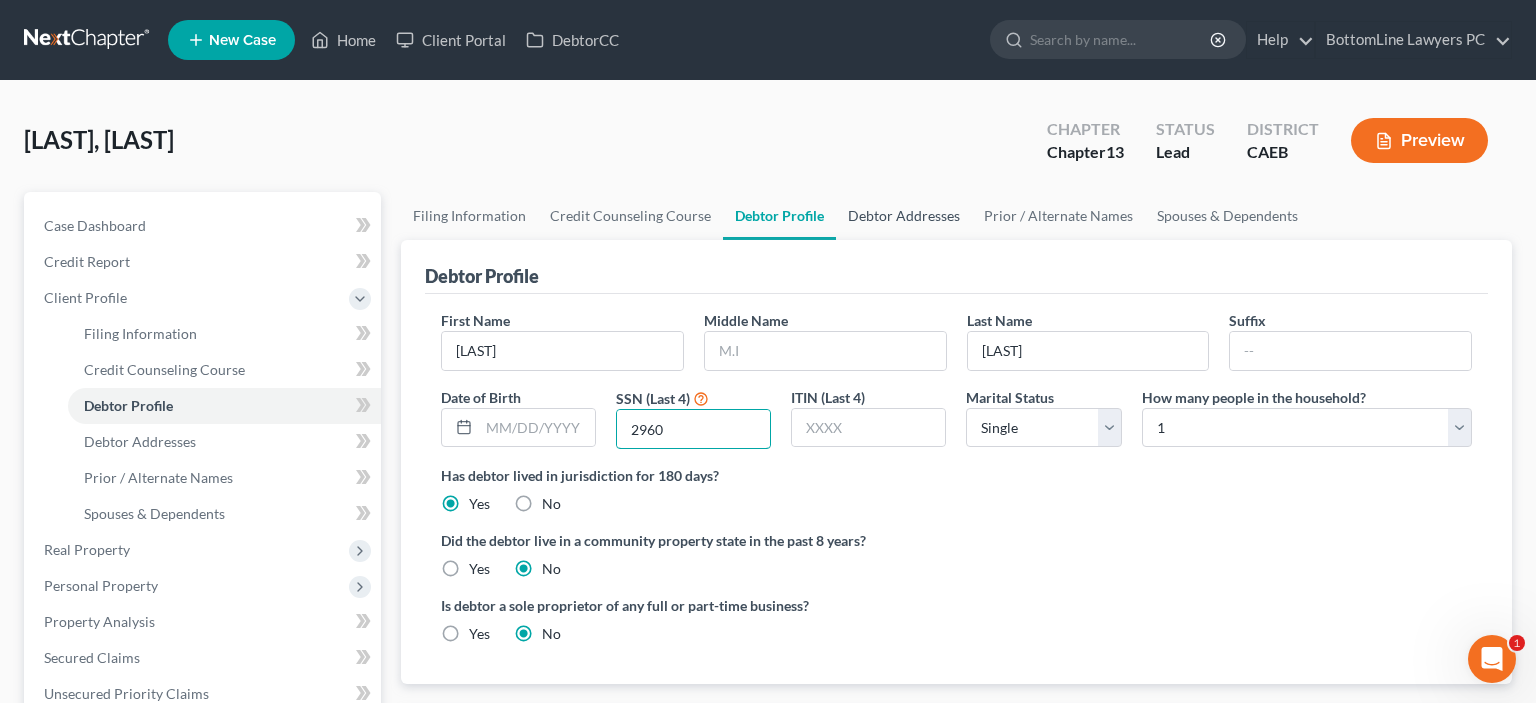 type on "2960" 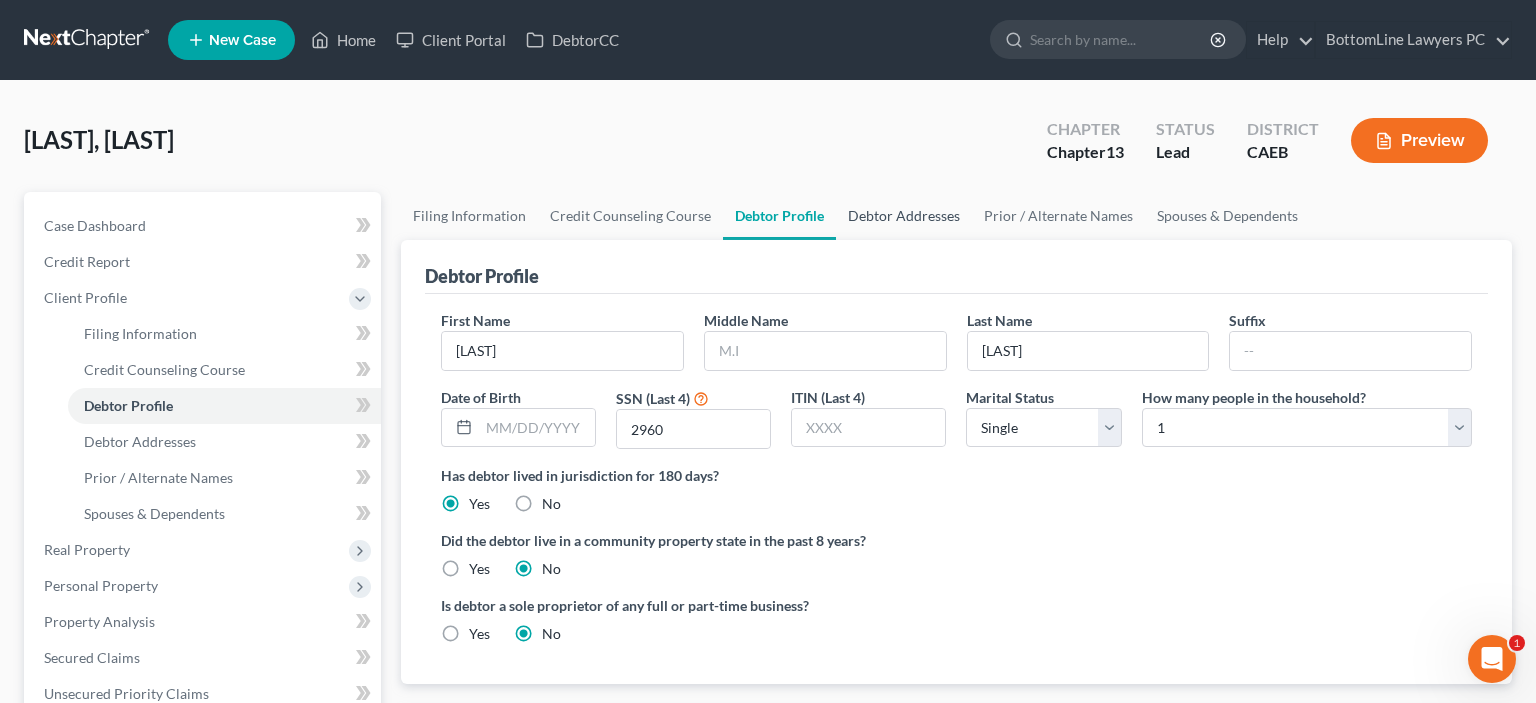 click on "Debtor Addresses" at bounding box center (904, 216) 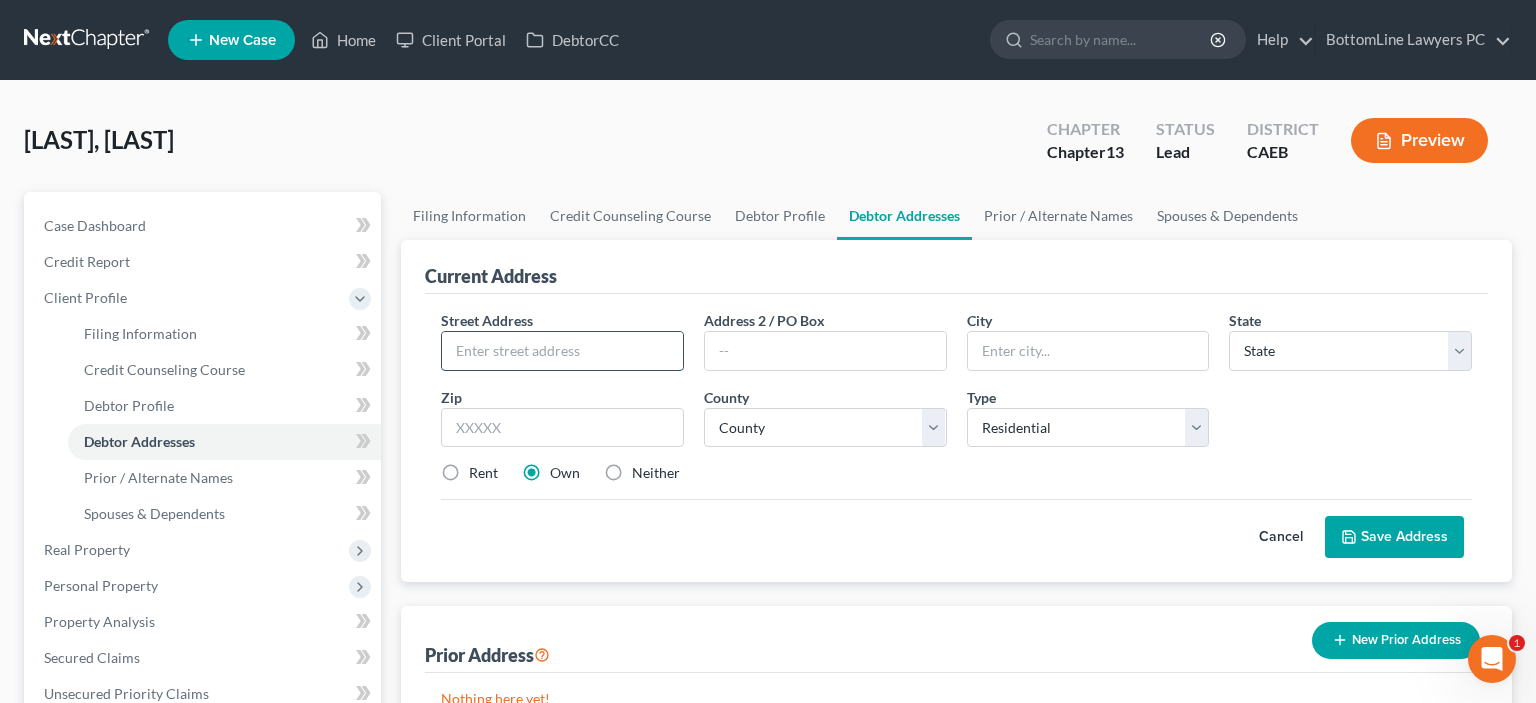 click at bounding box center (562, 351) 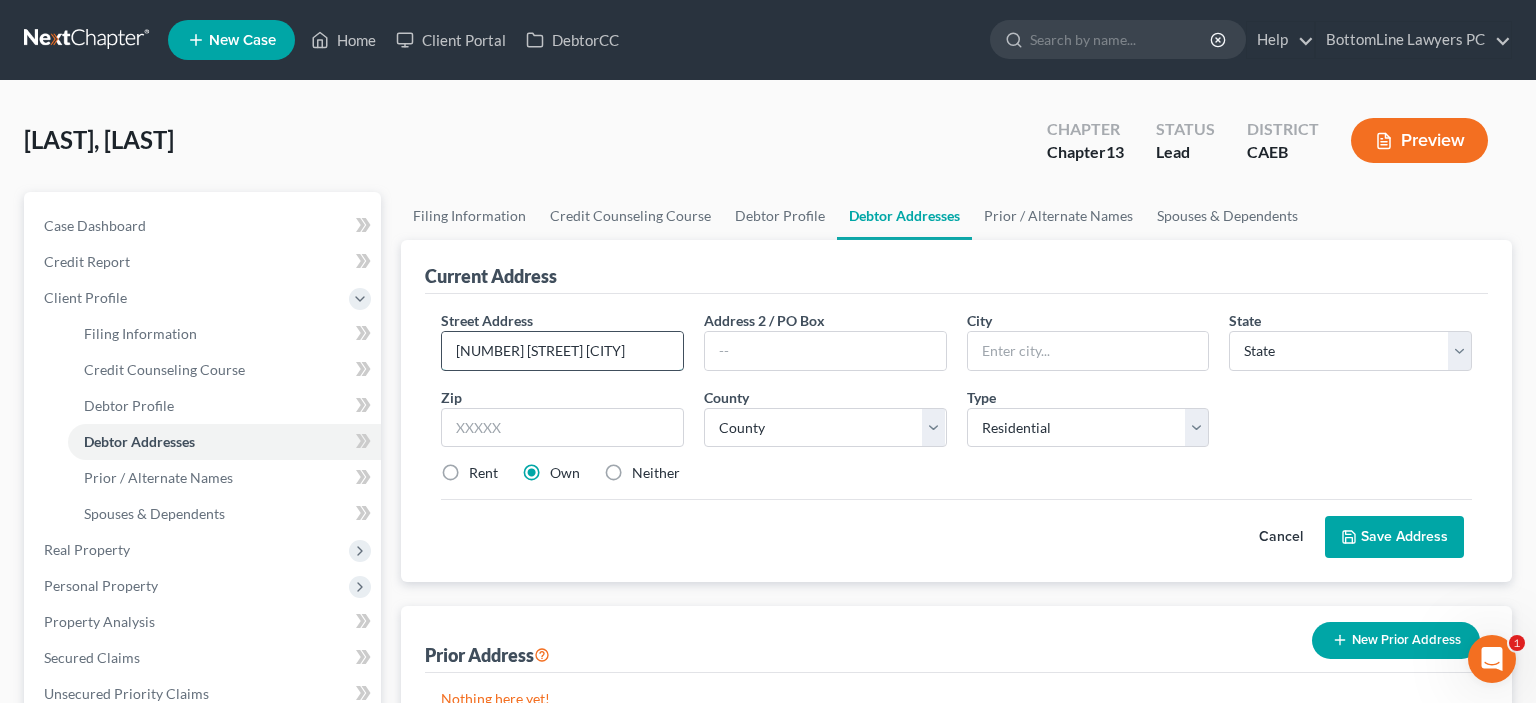 type on "[NUMBER] [STREET] [CITY]" 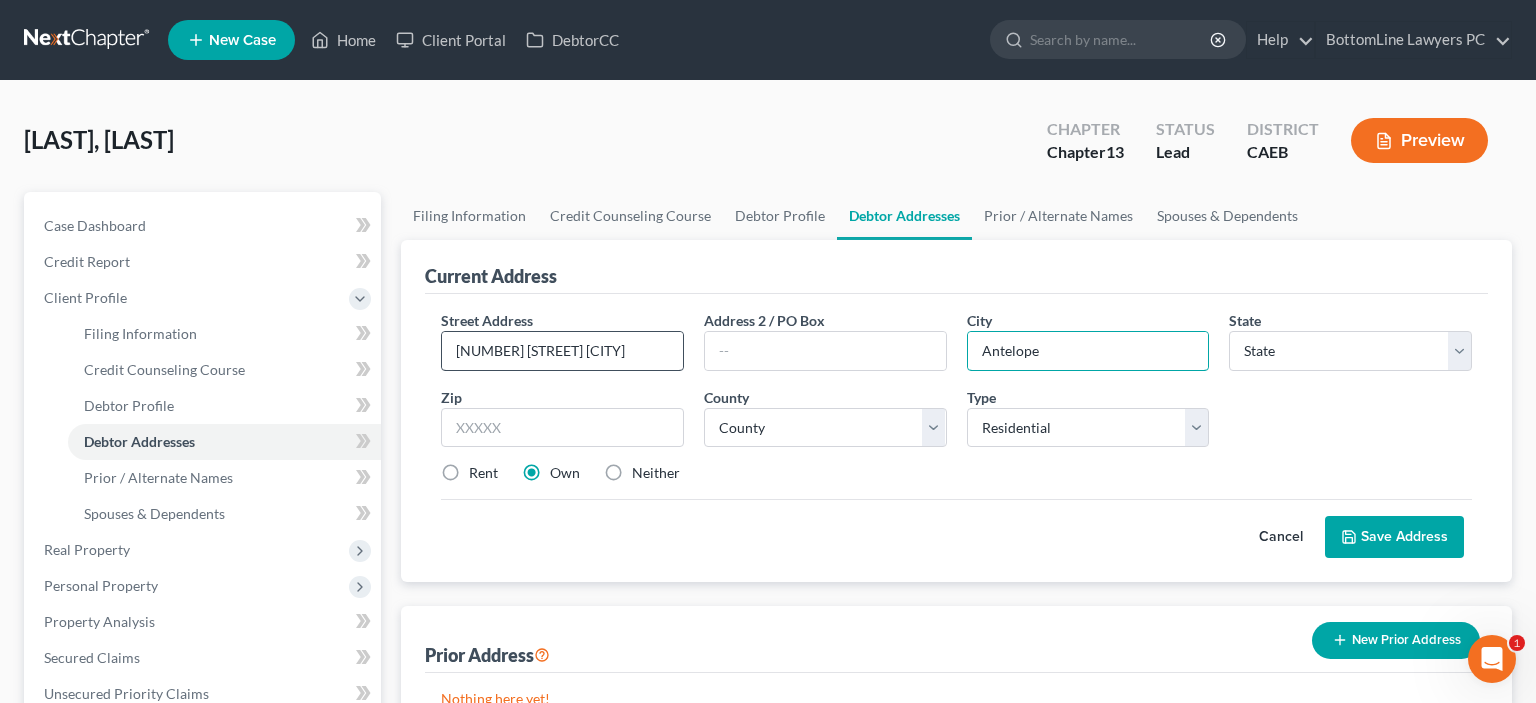 type on "Antelope" 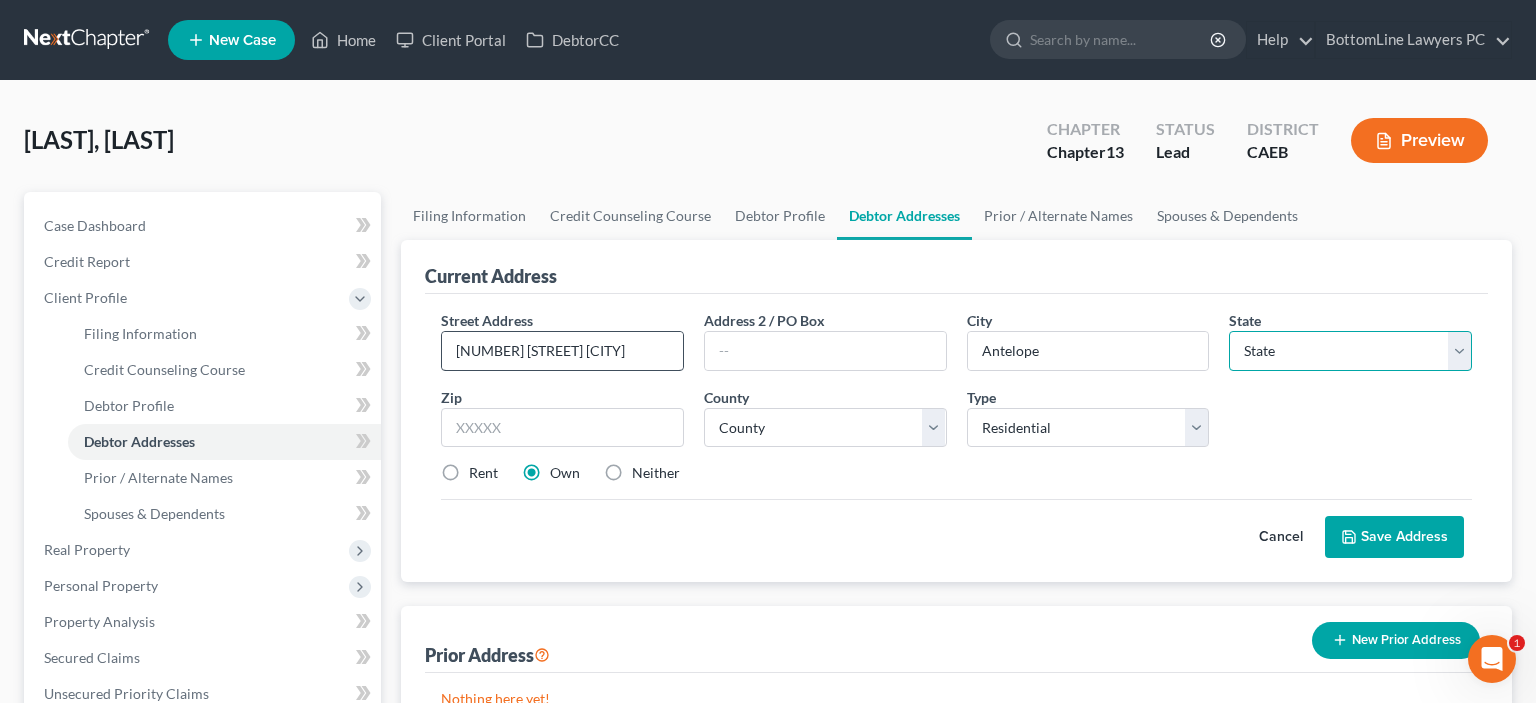 select on "4" 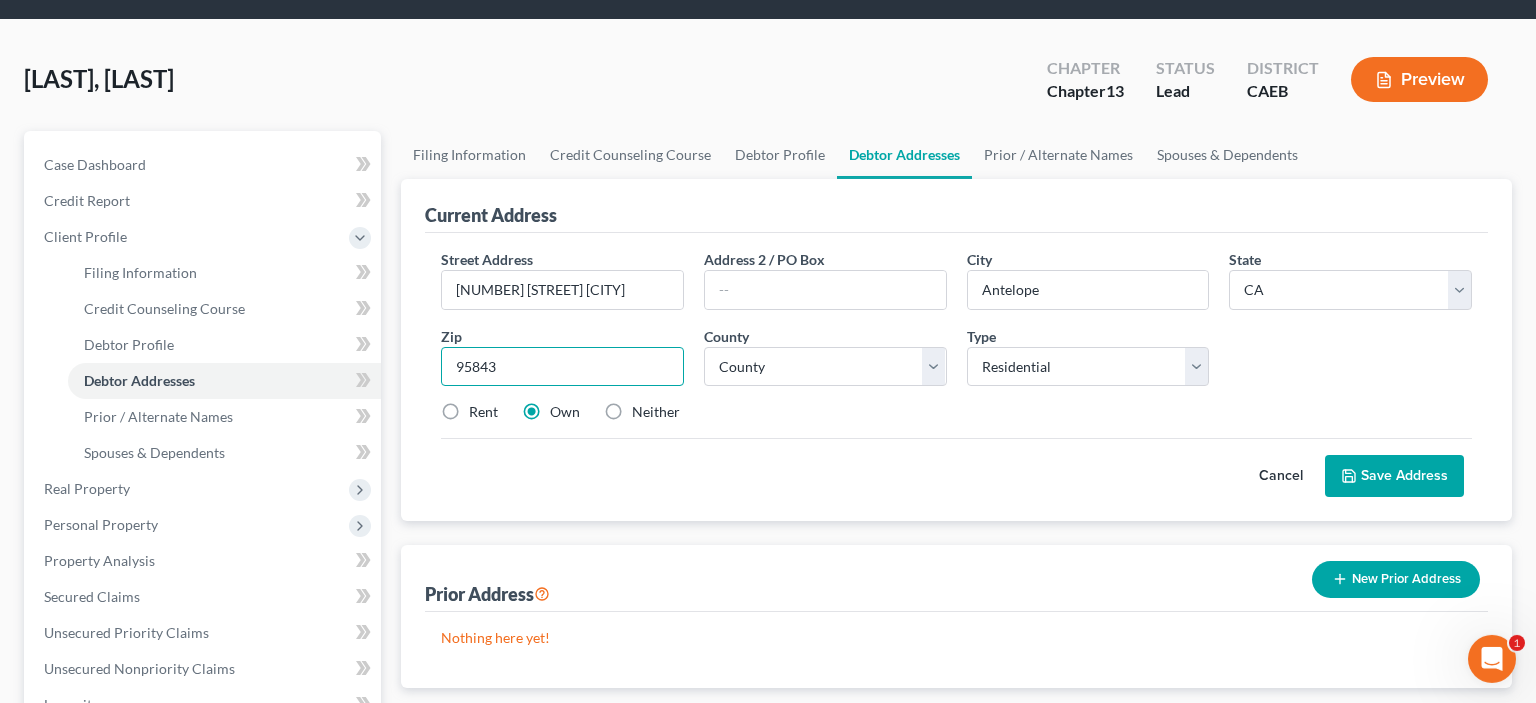 scroll, scrollTop: 105, scrollLeft: 0, axis: vertical 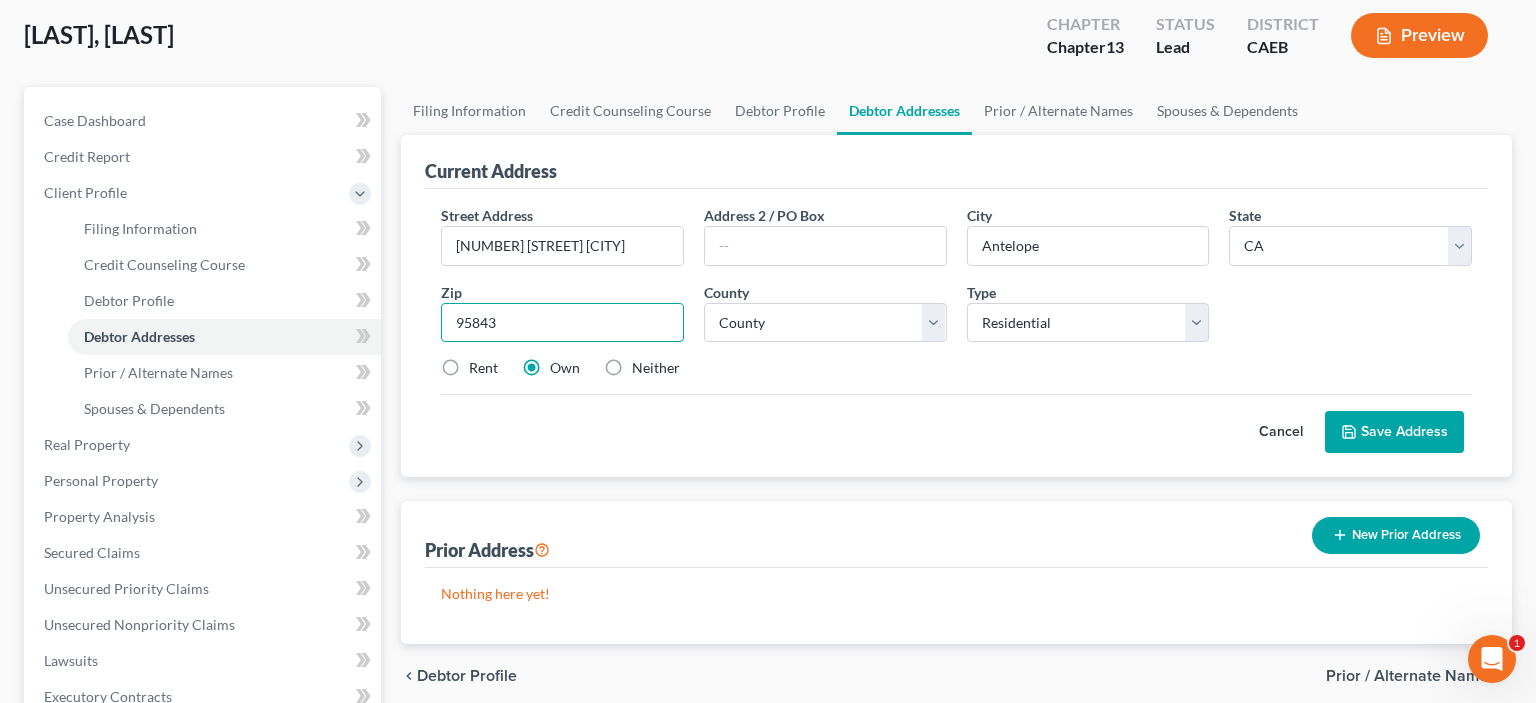 type on "95843" 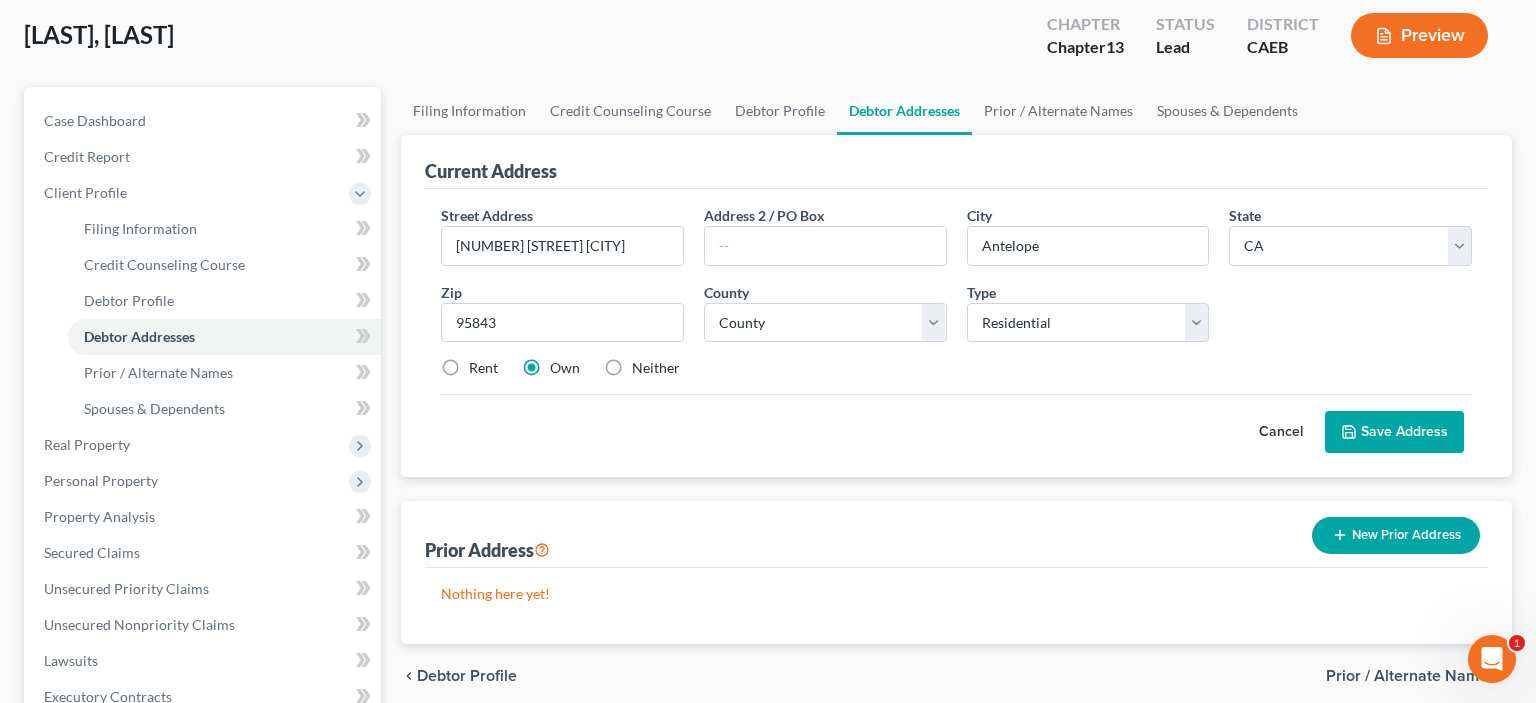 click on "Save Address" at bounding box center (1394, 432) 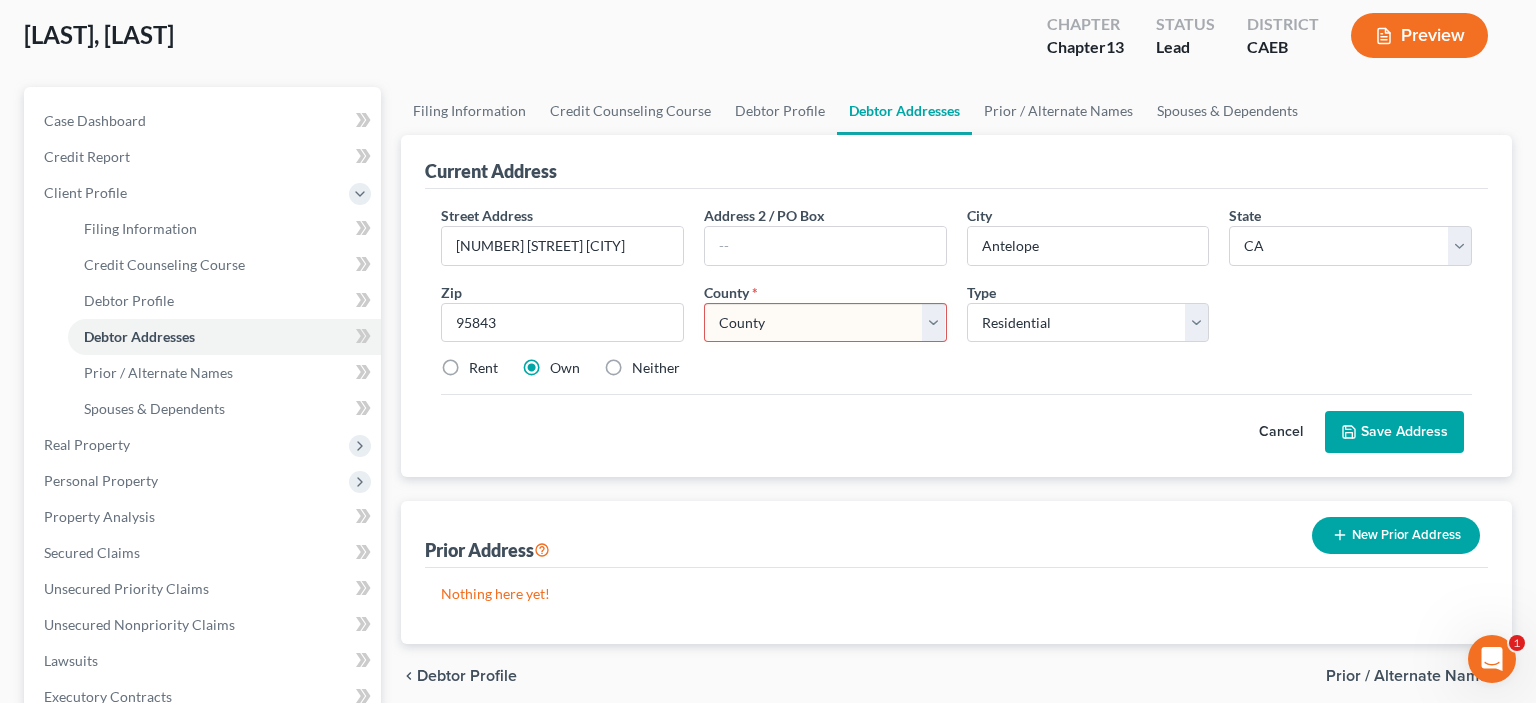 click on "County Alameda County Alpine County Amador County Butte County Calaveras County Colusa County Contra Costa County Del Norte County El Dorado County Fresno County Glenn County Humboldt County Imperial County Inyo County Kern County Kings County Lake County Lassen County Los Angeles County Madera County Marin County Mariposa County Mendocino County Merced County Modoc County Mono County Monterey County Napa County Nevada County Orange County Placer County Plumas County Riverside County Sacramento County San Benito County San Bernardino County San Diego County San Francisco County San Joaquin County San Luis Obispo County San Mateo County Santa Barbara County Santa Clara County Santa Cruz County Shasta County Sierra County Siskiyou County Solano County Sonoma County Stanislaus County Sutter County Tehama County Trinity County Tulare County Tuolumne County Ventura County Yolo County Yuba County" at bounding box center (825, 323) 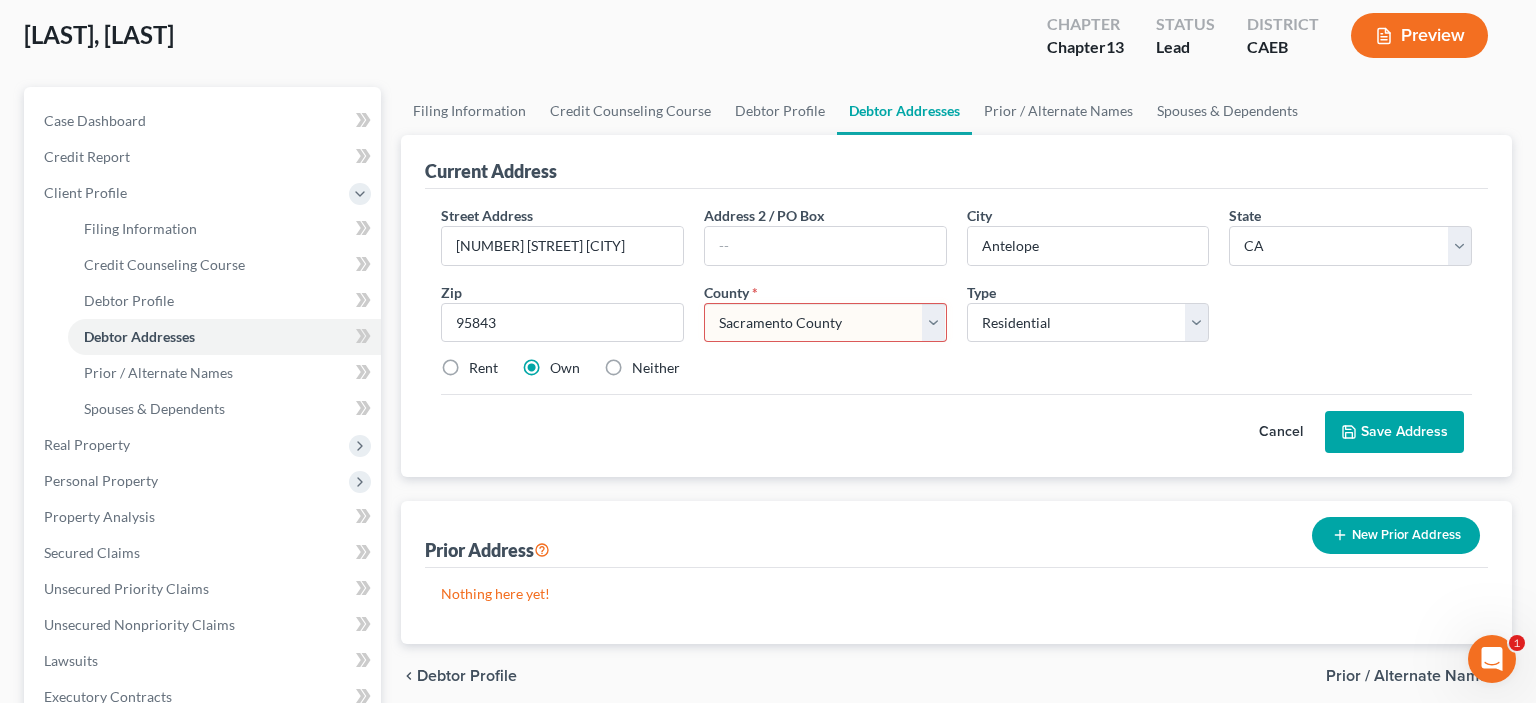 click on "Sacramento County" at bounding box center (0, 0) 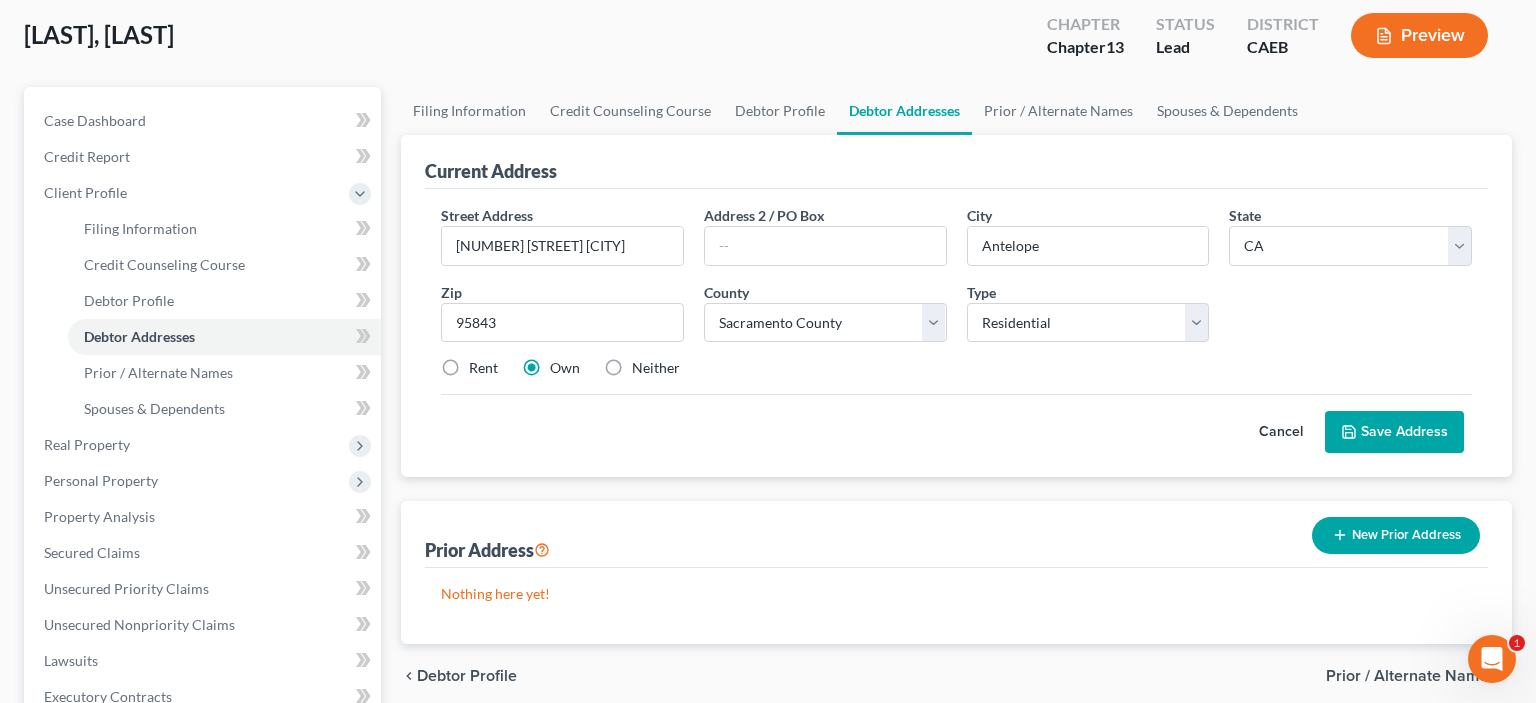 click on "Save Address" at bounding box center (1394, 432) 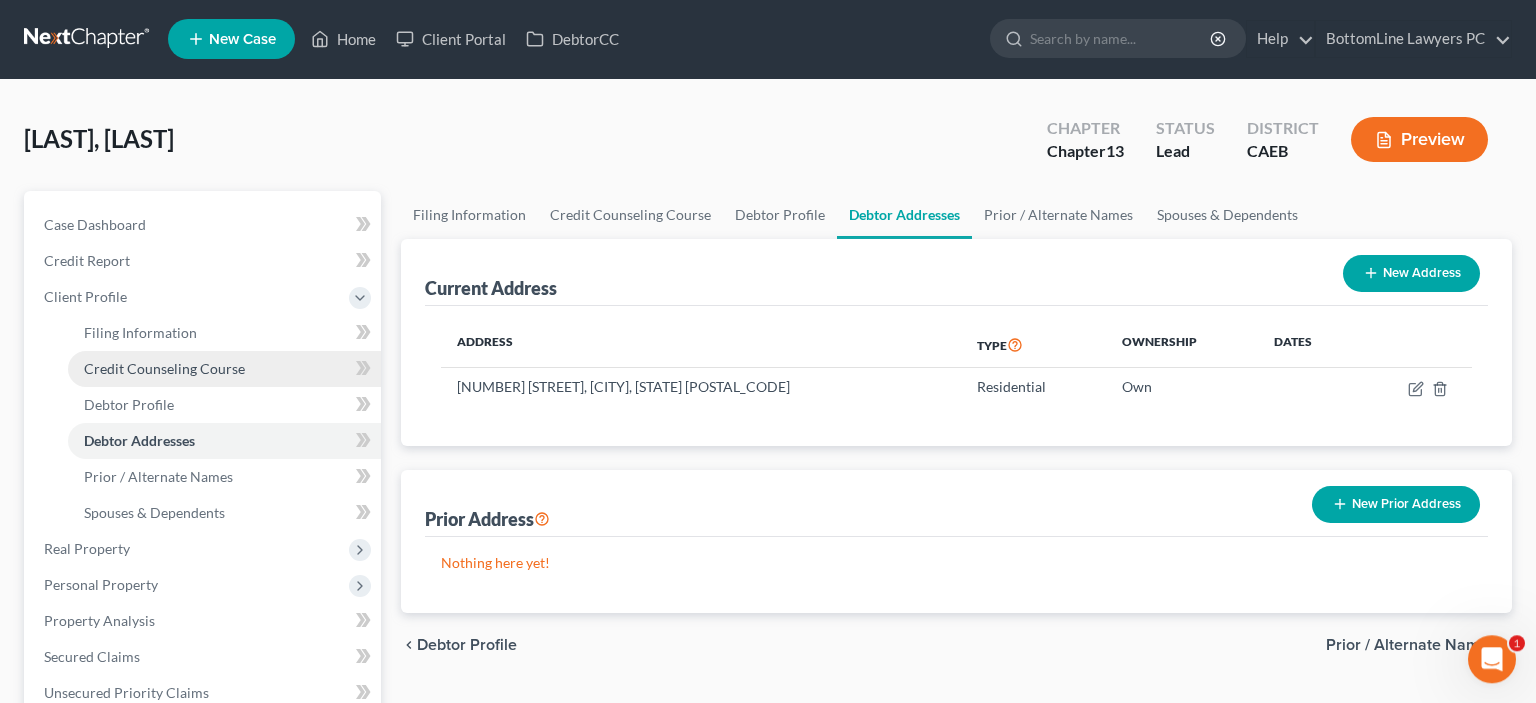 scroll, scrollTop: 0, scrollLeft: 0, axis: both 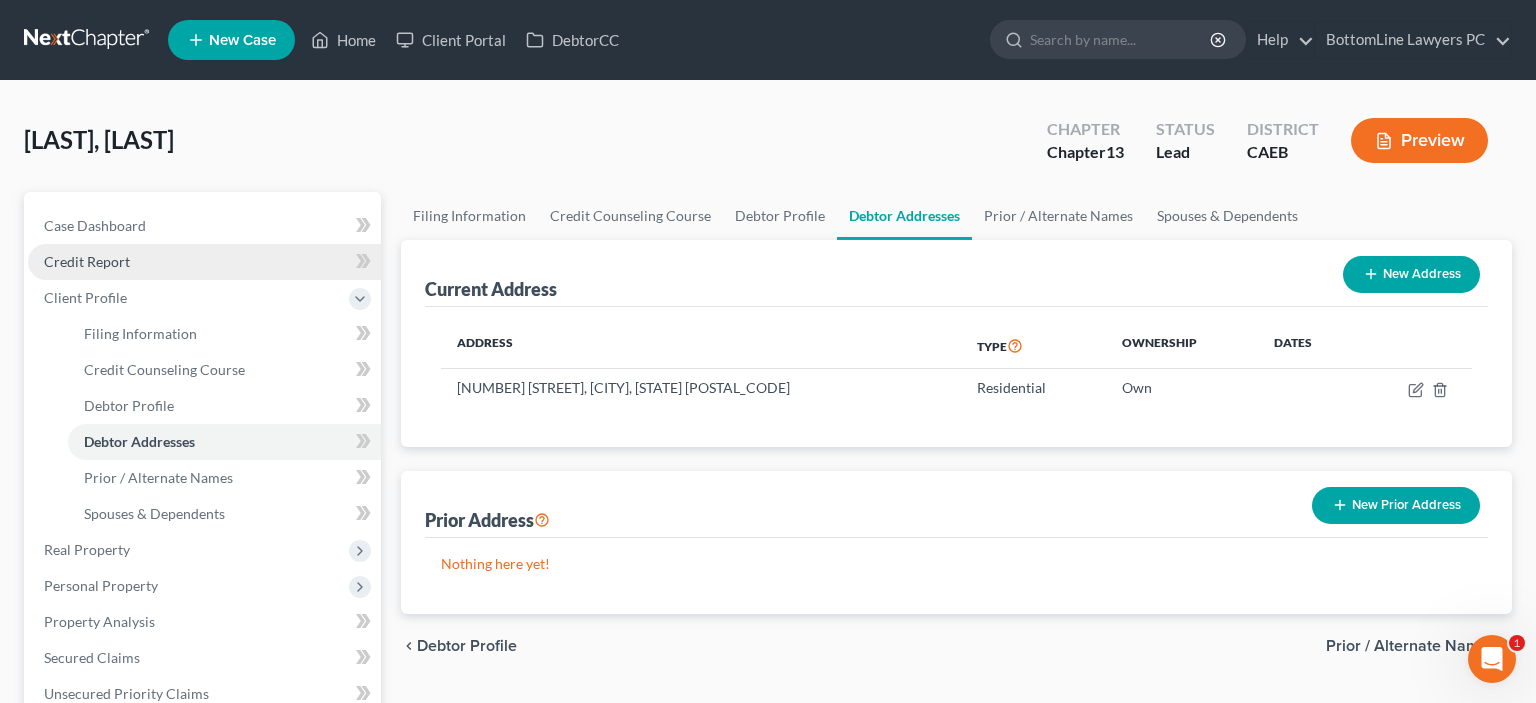 click on "Credit Report" at bounding box center [87, 261] 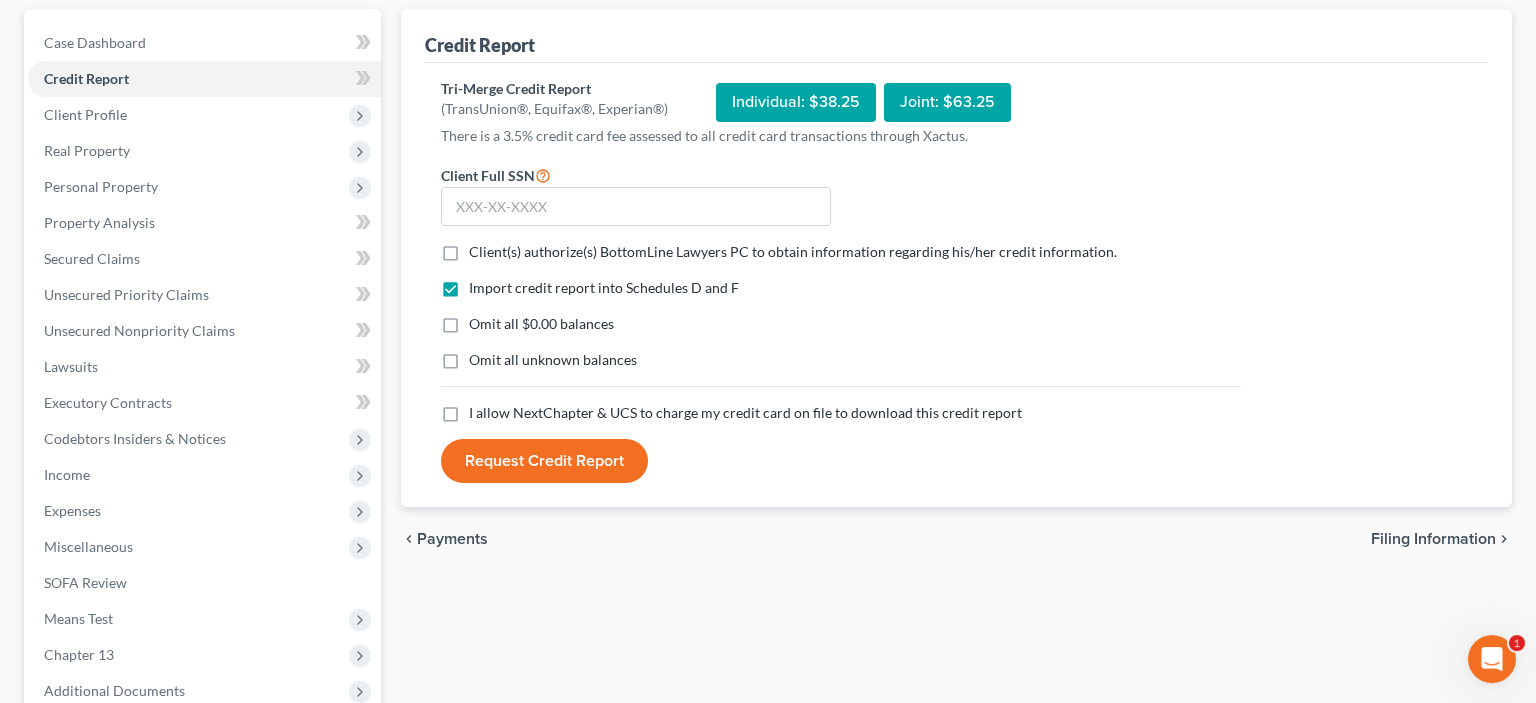 scroll, scrollTop: 211, scrollLeft: 0, axis: vertical 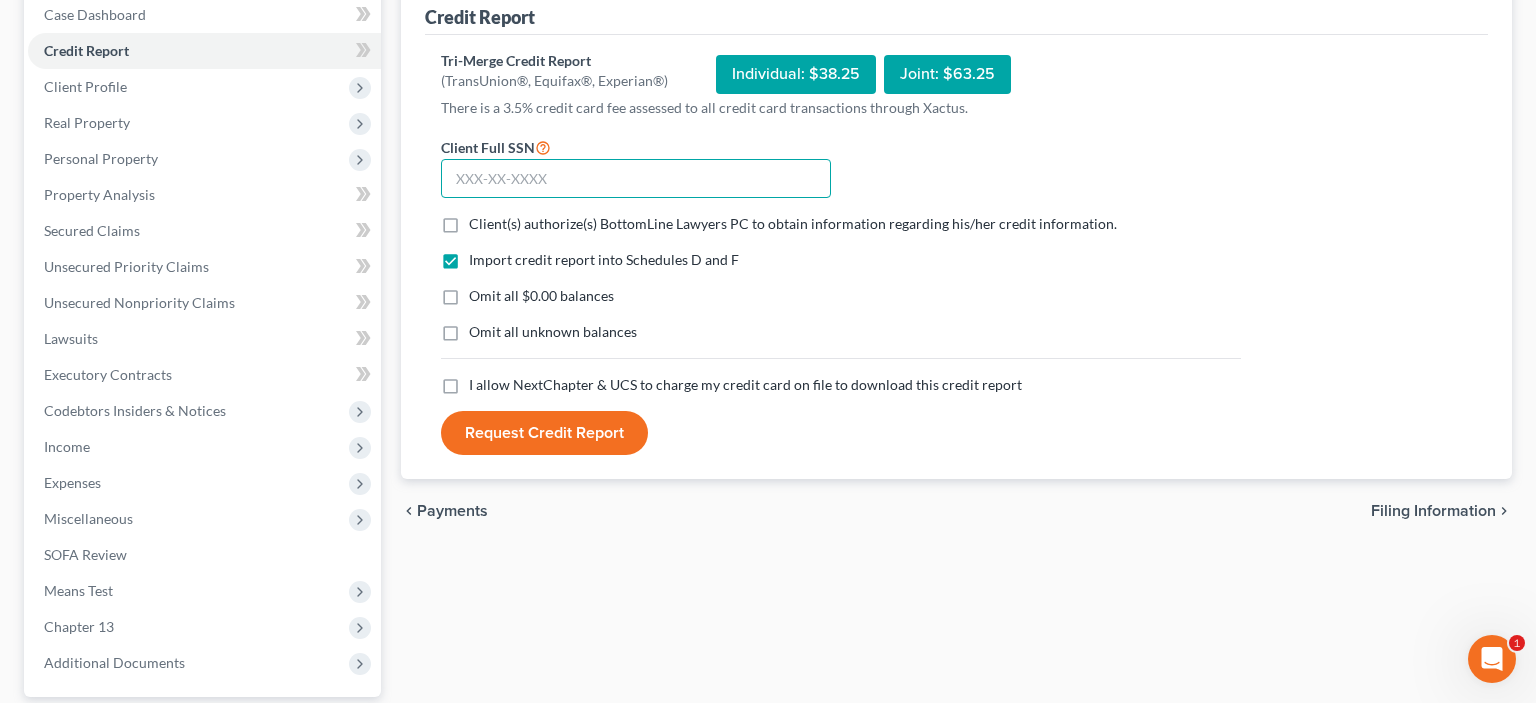 click at bounding box center (636, 179) 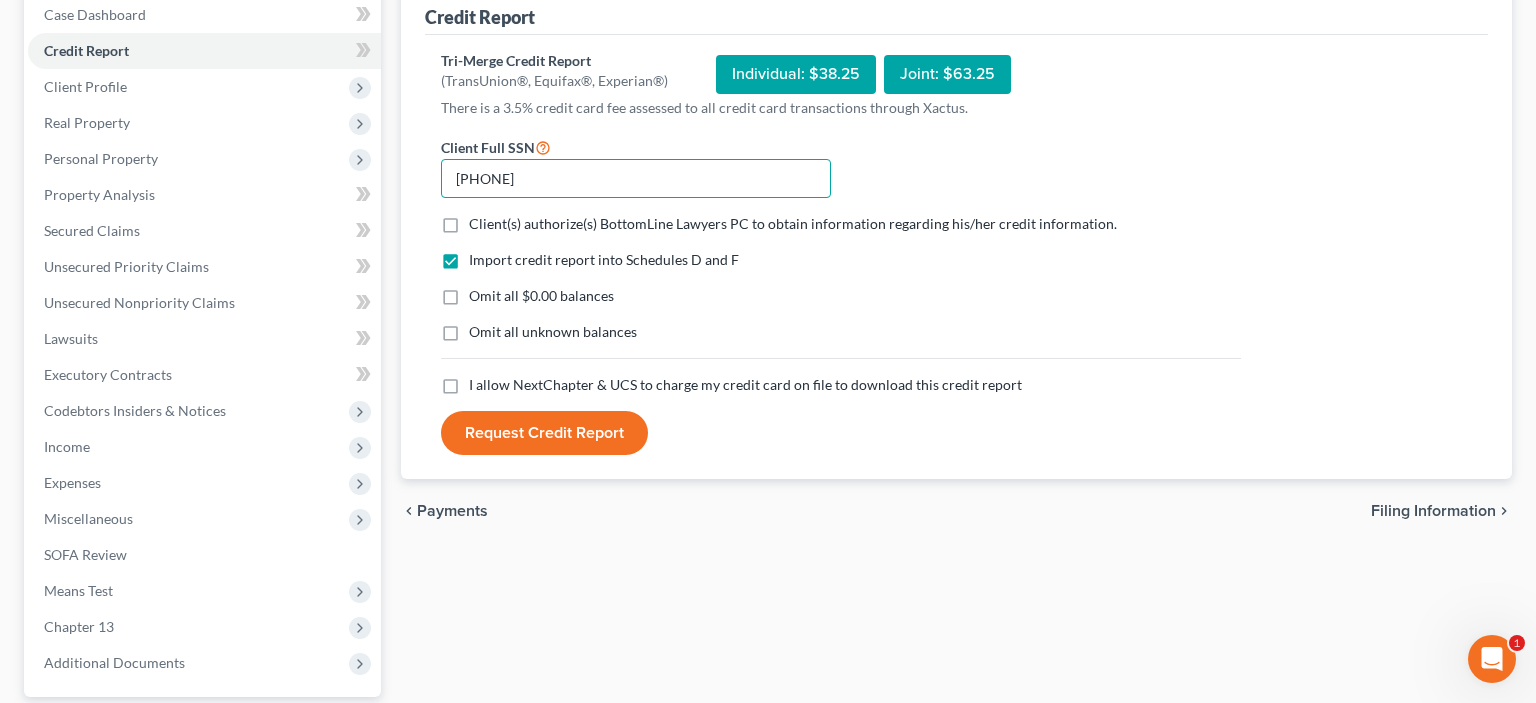type on "[PHONE]" 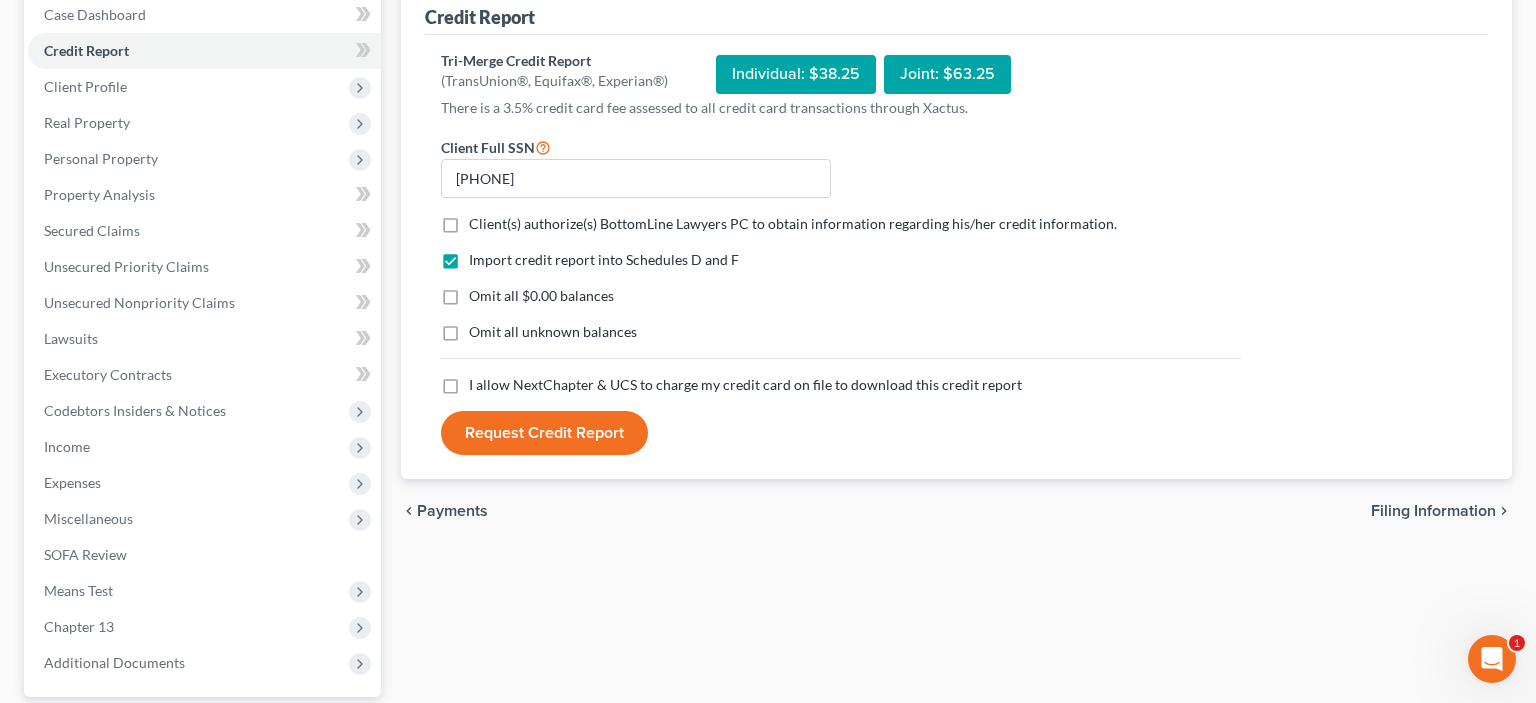 click on "I allow NextChapter & UCS to charge my credit card on file to download this credit report
*" at bounding box center [745, 385] 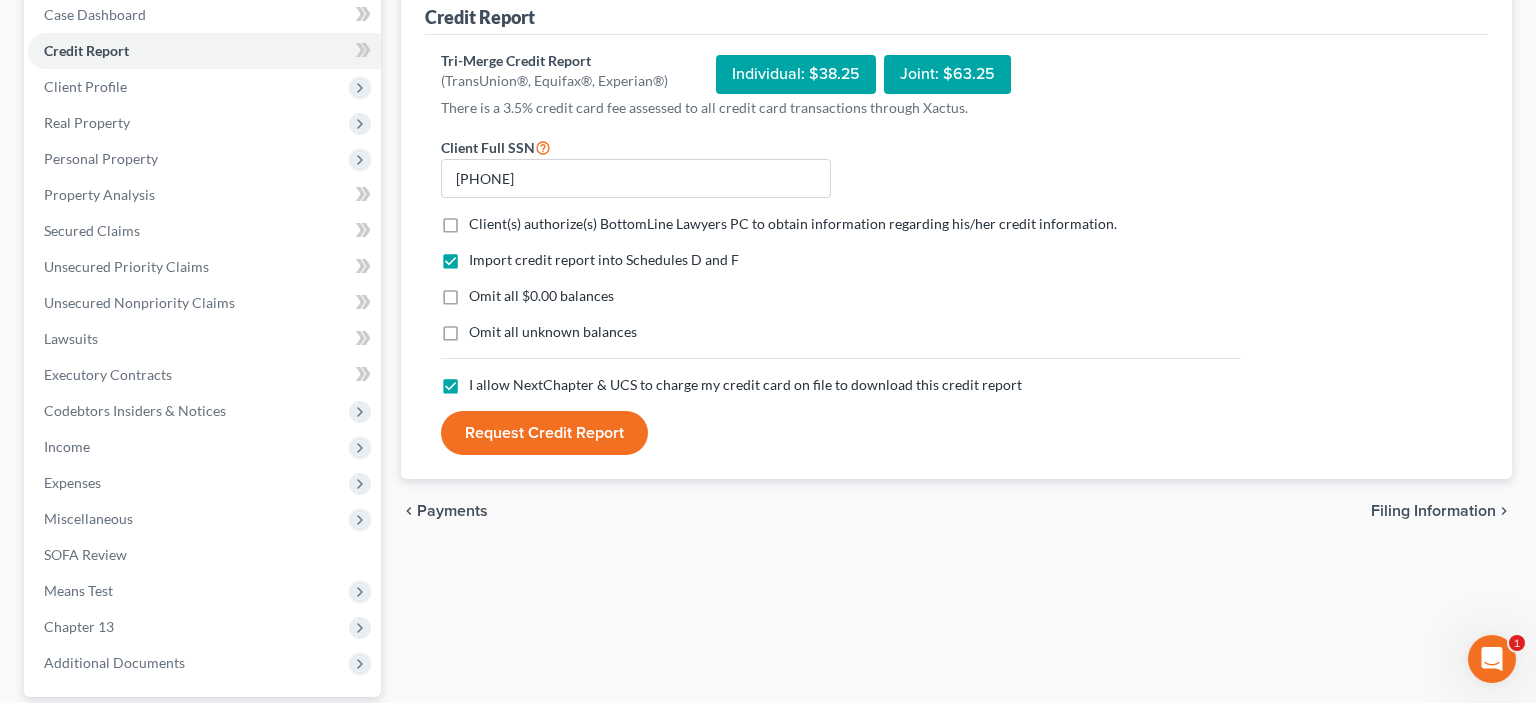 click on "Request Credit Report" at bounding box center (544, 433) 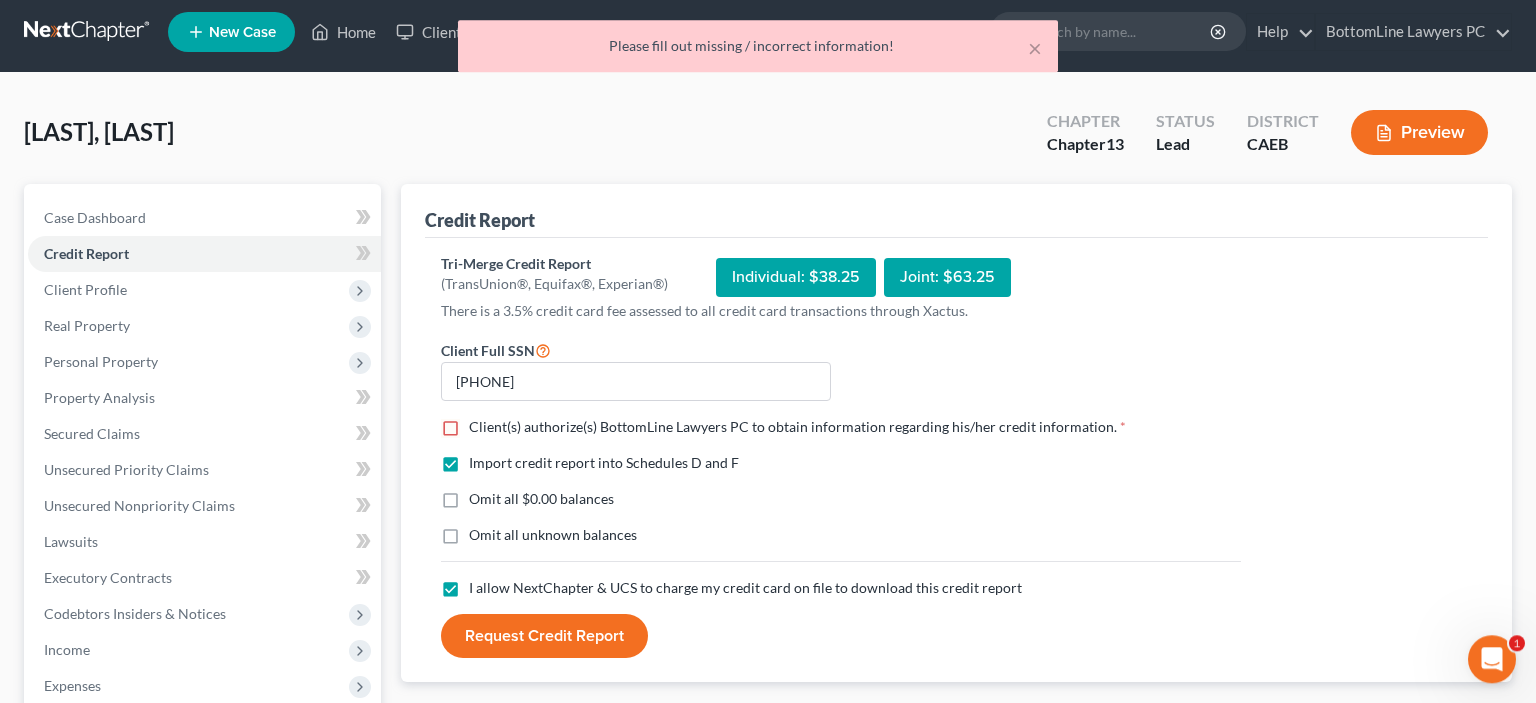 scroll, scrollTop: 0, scrollLeft: 0, axis: both 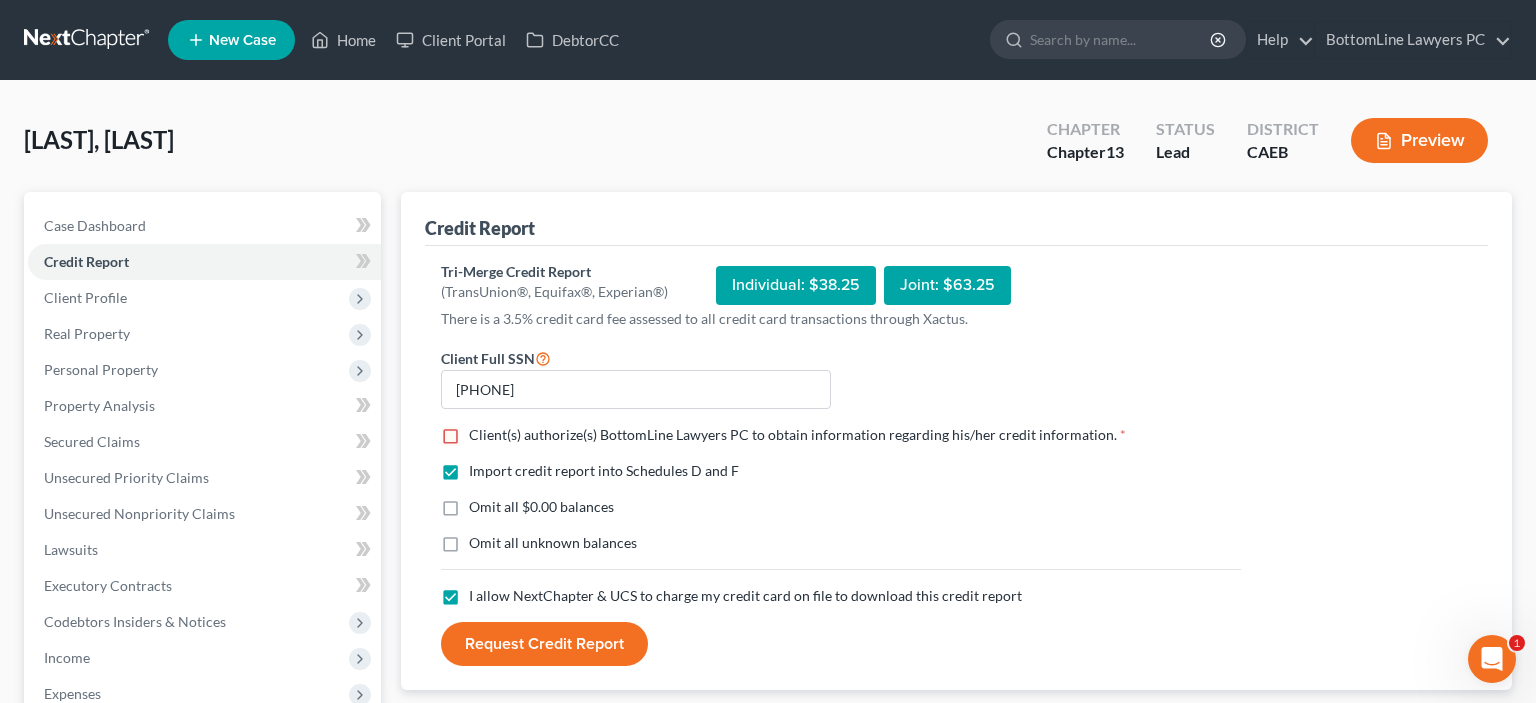 click on "Client(s) authorize(s) BottomLine Lawyers PC to obtain information regarding his/her credit information.
*" at bounding box center (797, 435) 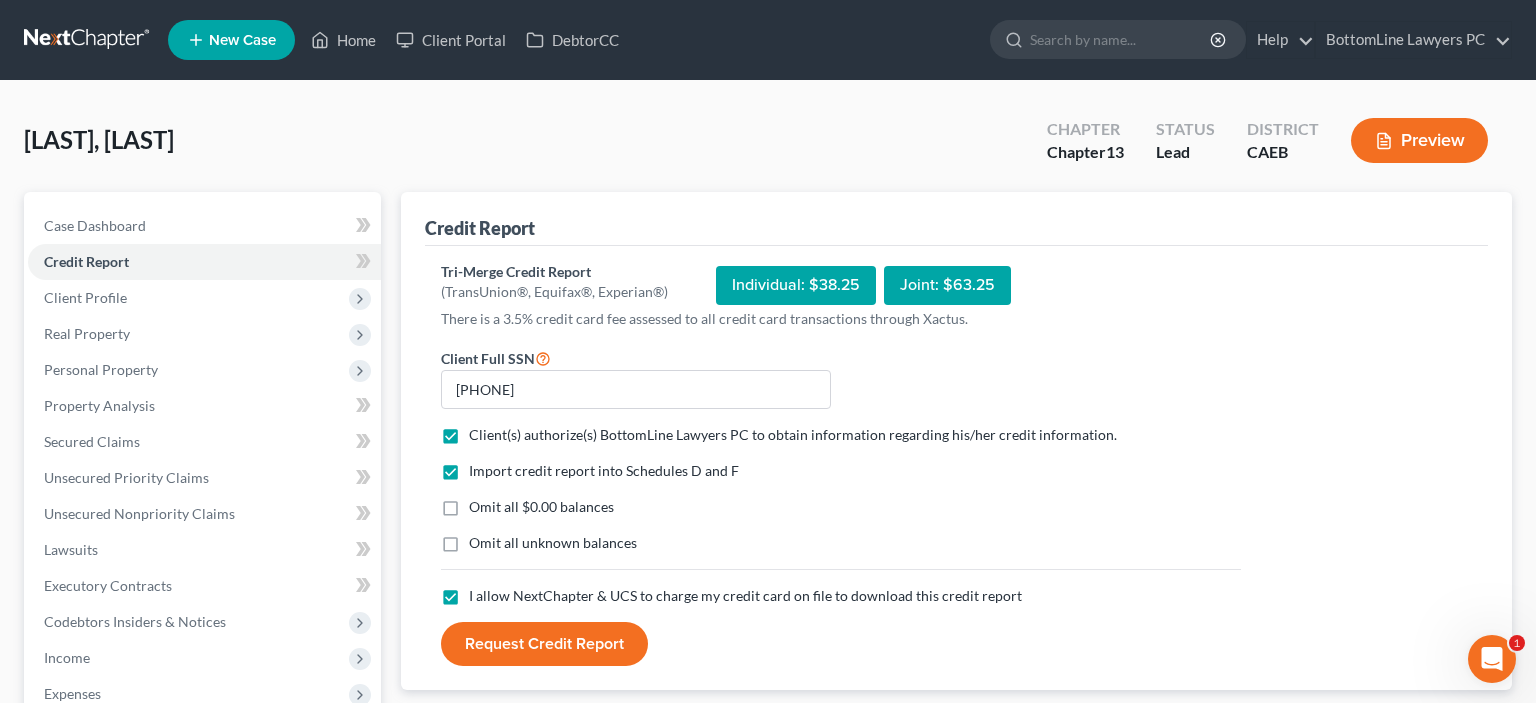 click on "Request Credit Report" at bounding box center [544, 644] 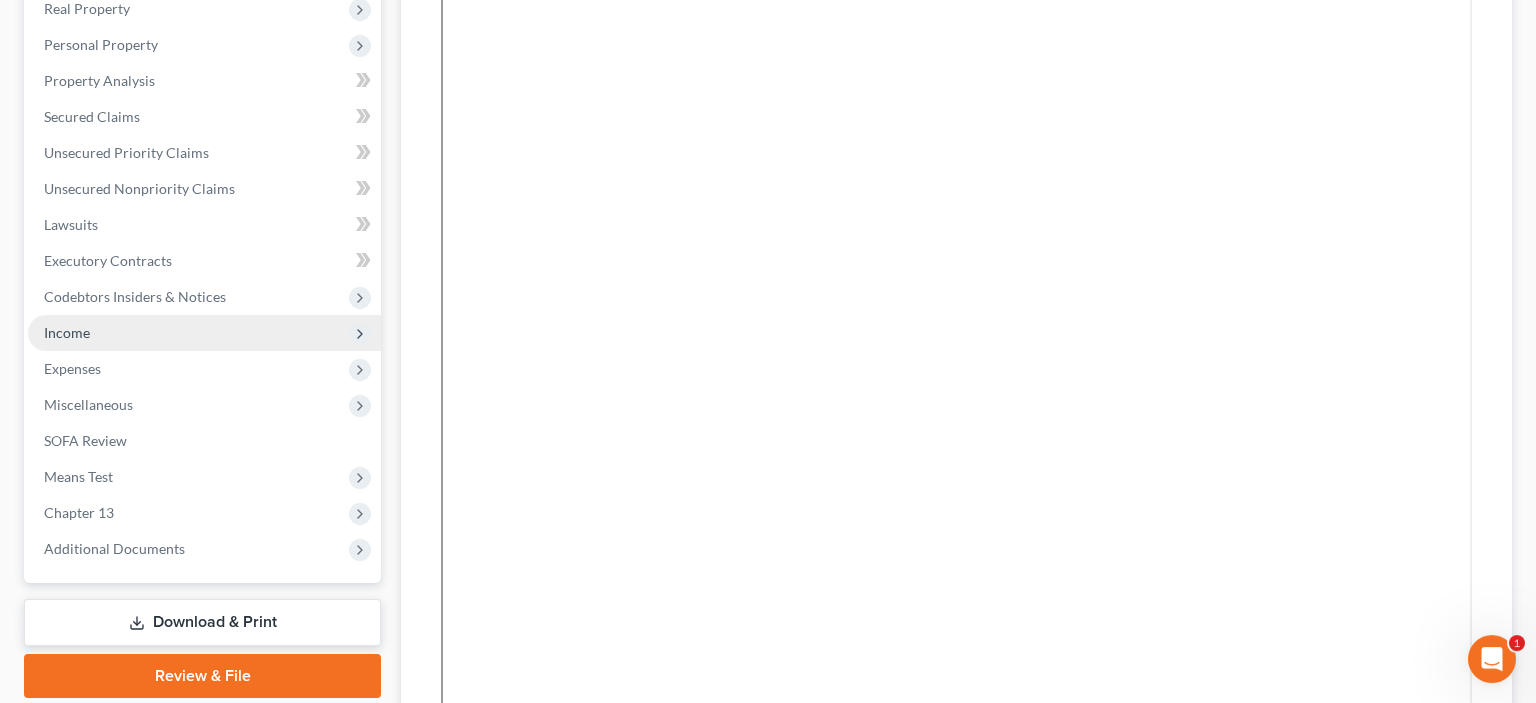 scroll, scrollTop: 528, scrollLeft: 0, axis: vertical 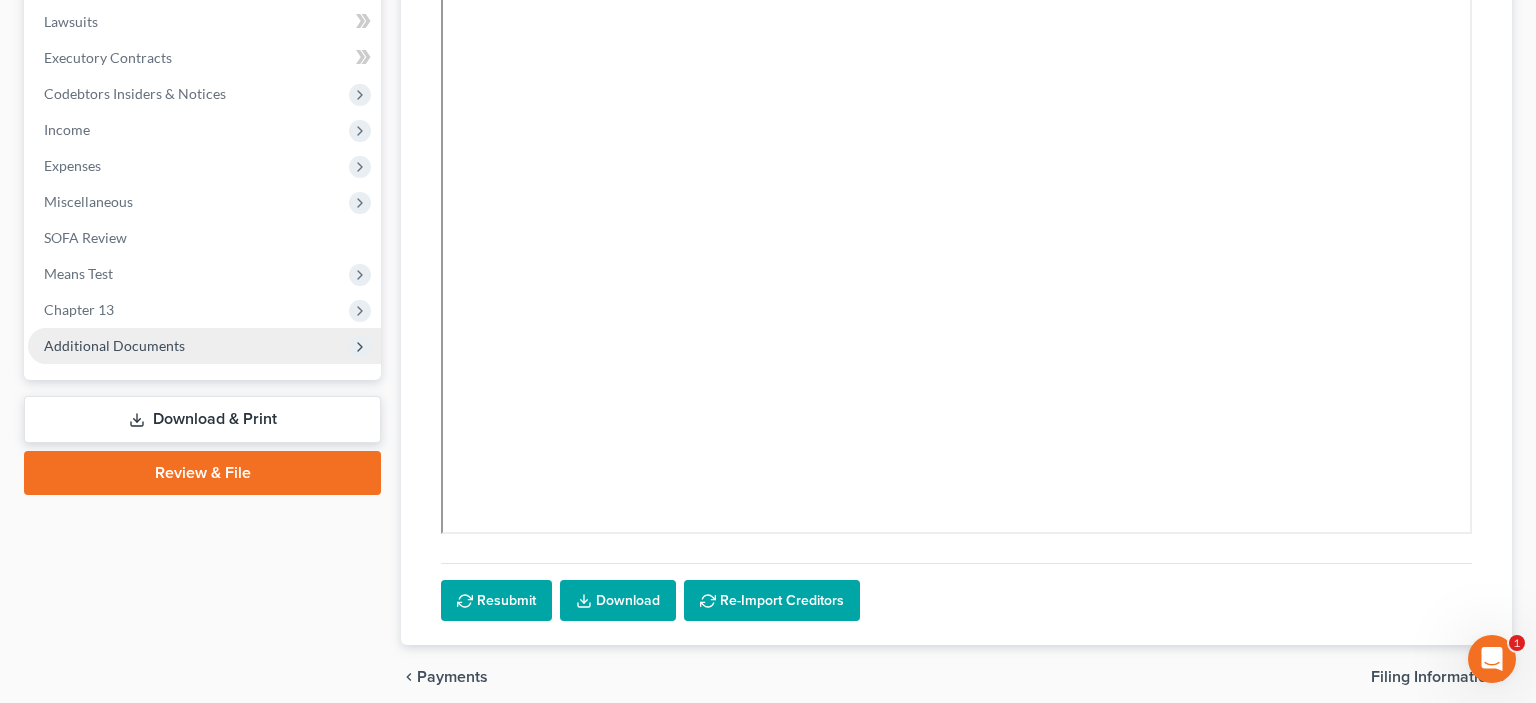 click on "Additional Documents" at bounding box center [114, 345] 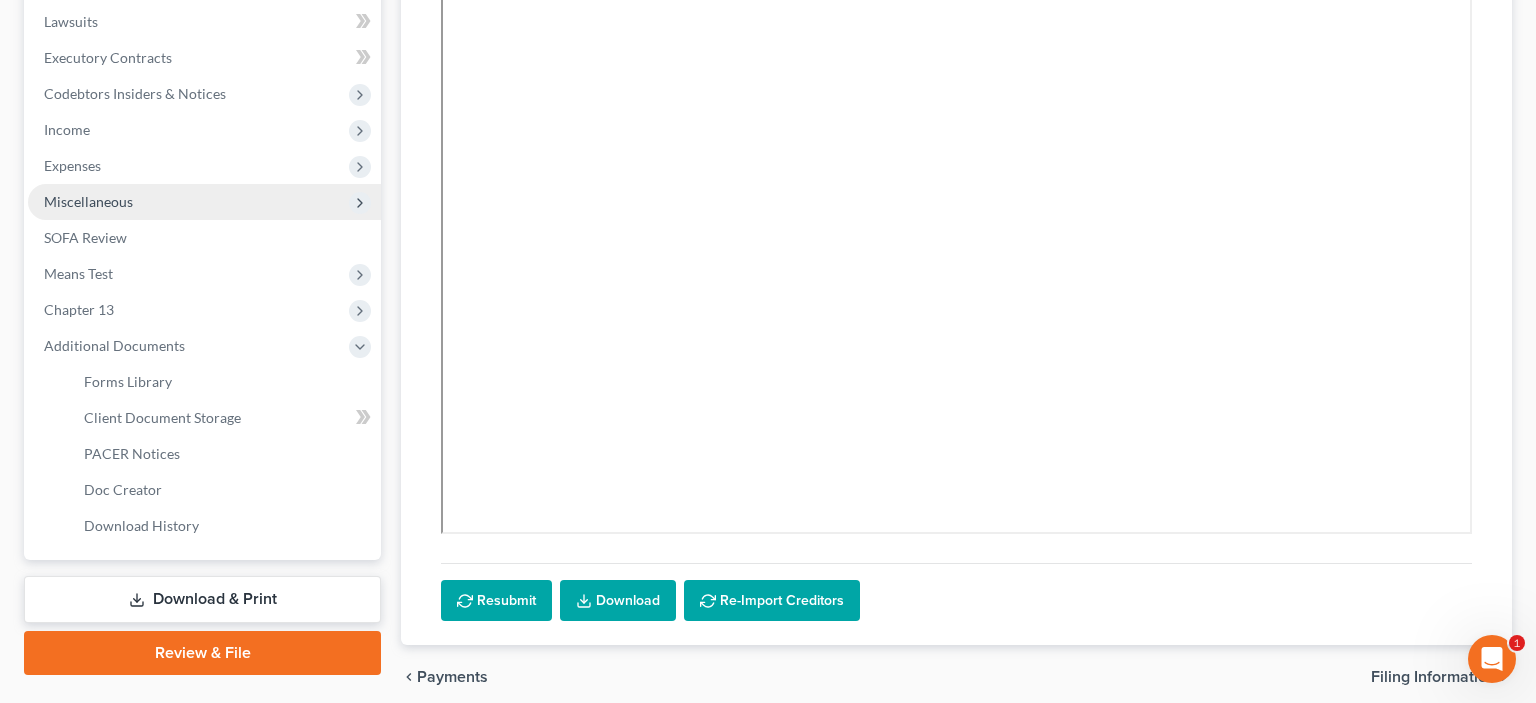 click on "Miscellaneous" at bounding box center (88, 201) 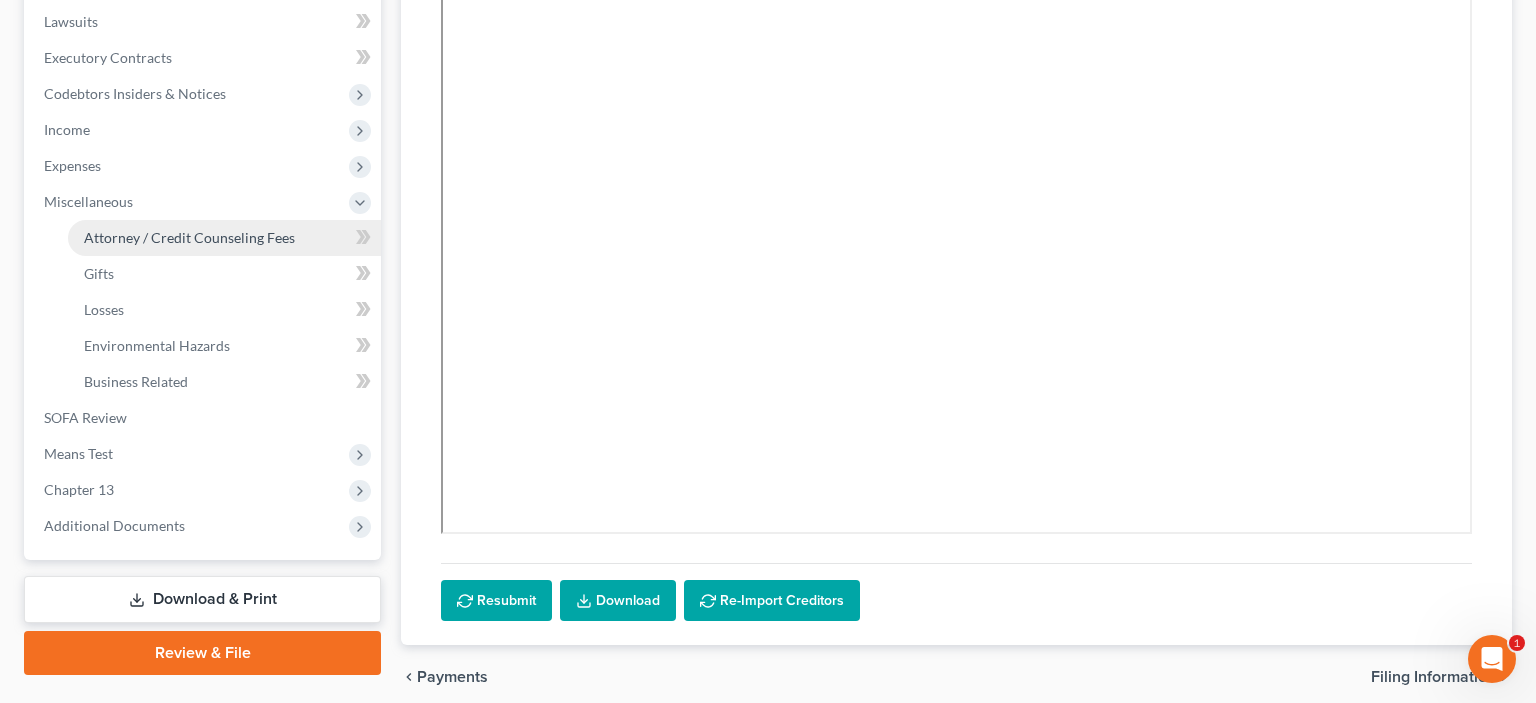 click on "Attorney / Credit Counseling Fees" at bounding box center [189, 237] 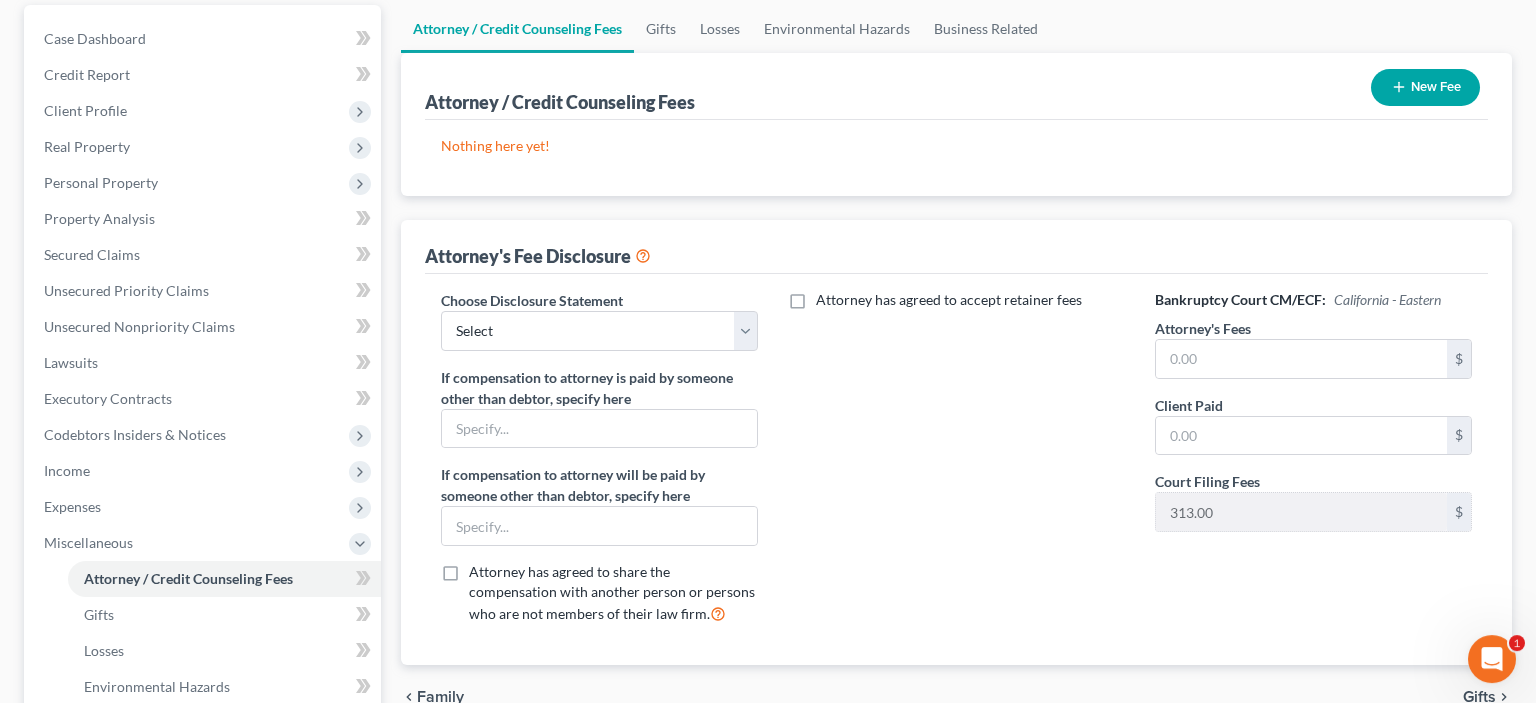 scroll, scrollTop: 211, scrollLeft: 0, axis: vertical 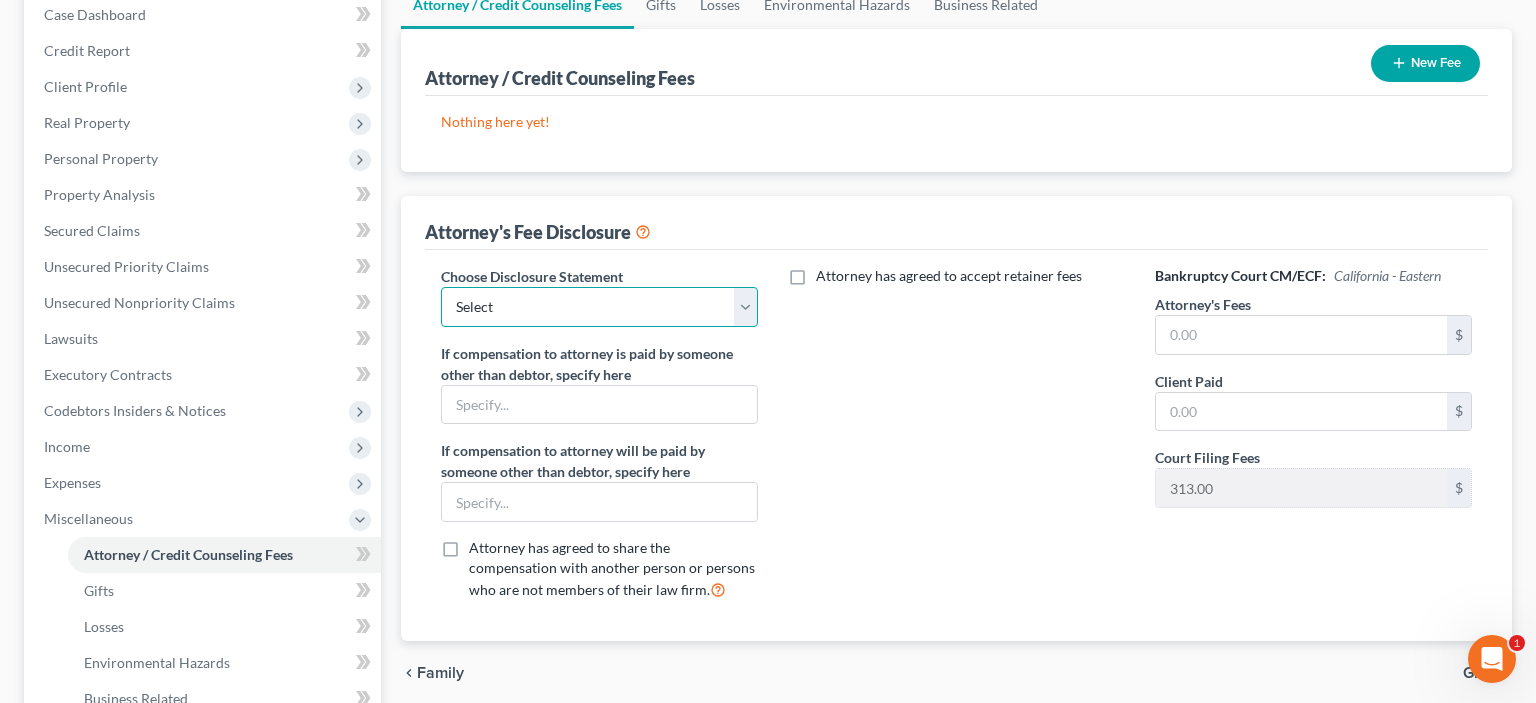 click on "Select CAEB Fee Disclosure" at bounding box center [599, 307] 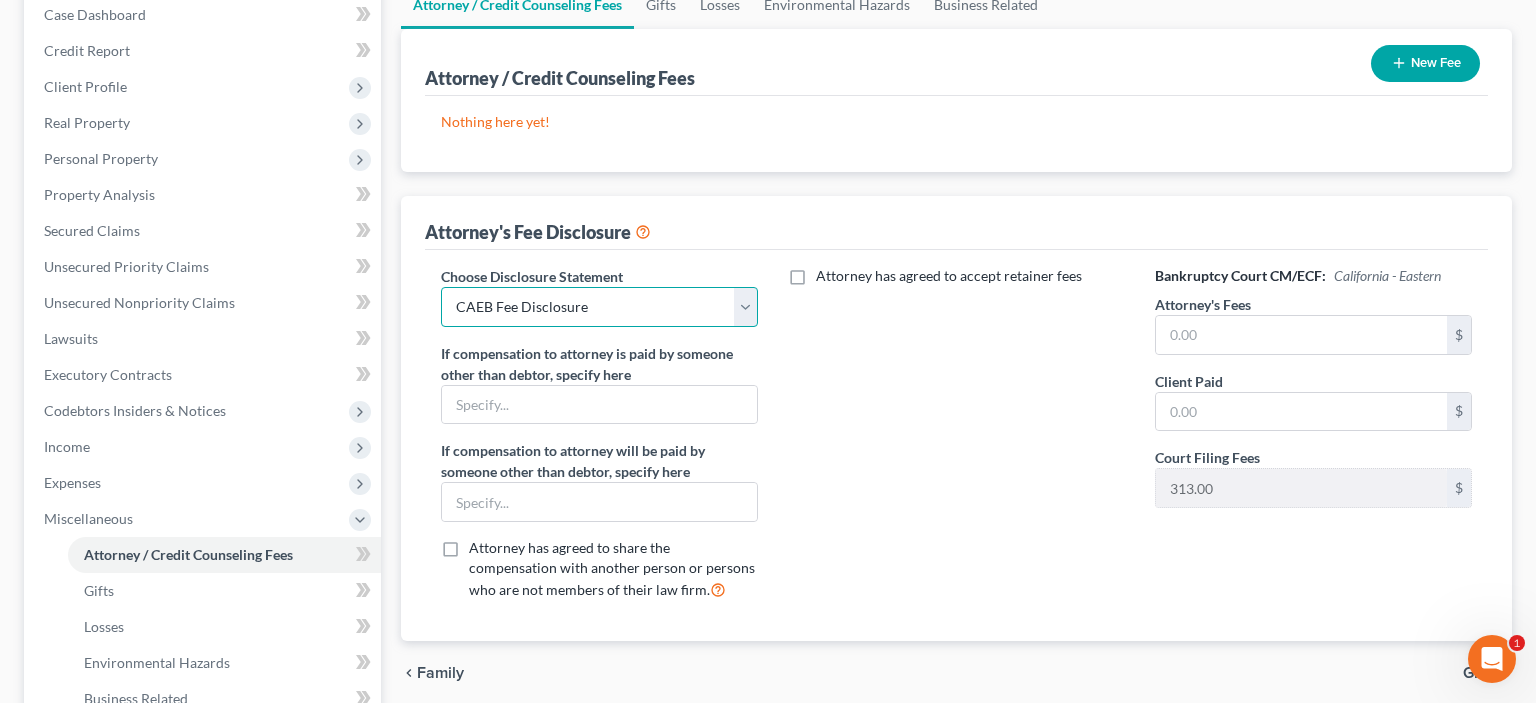 click on "CAEB Fee Disclosure" at bounding box center [0, 0] 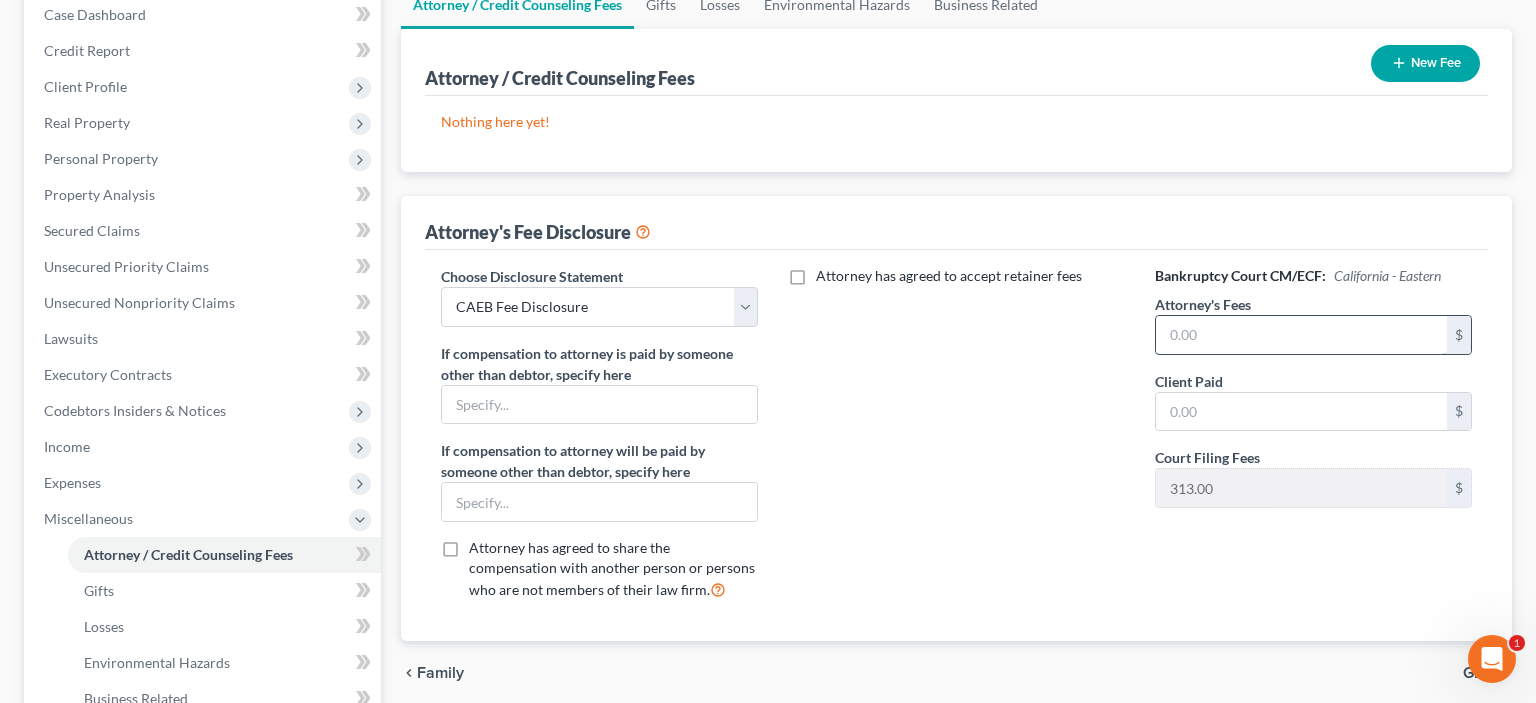 click at bounding box center [1301, 335] 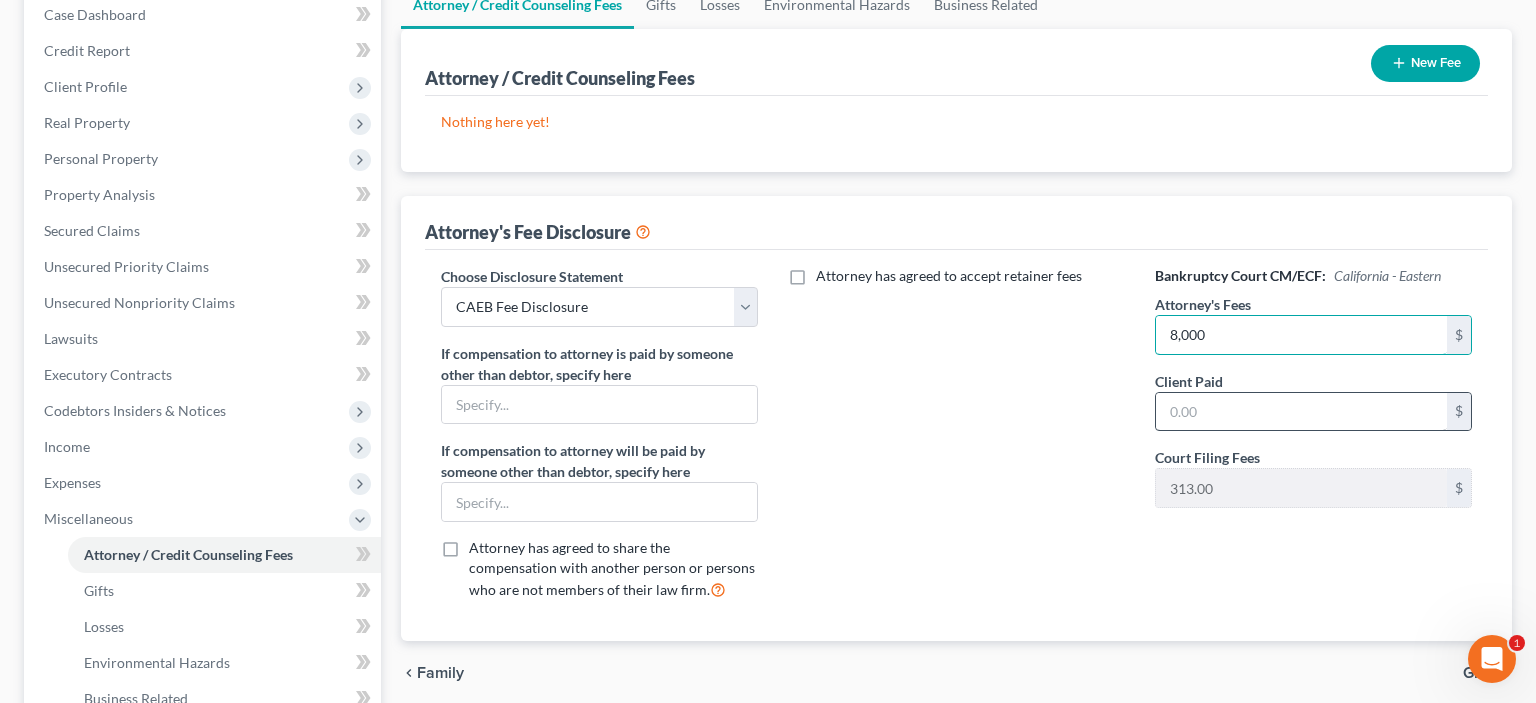 type on "8,000" 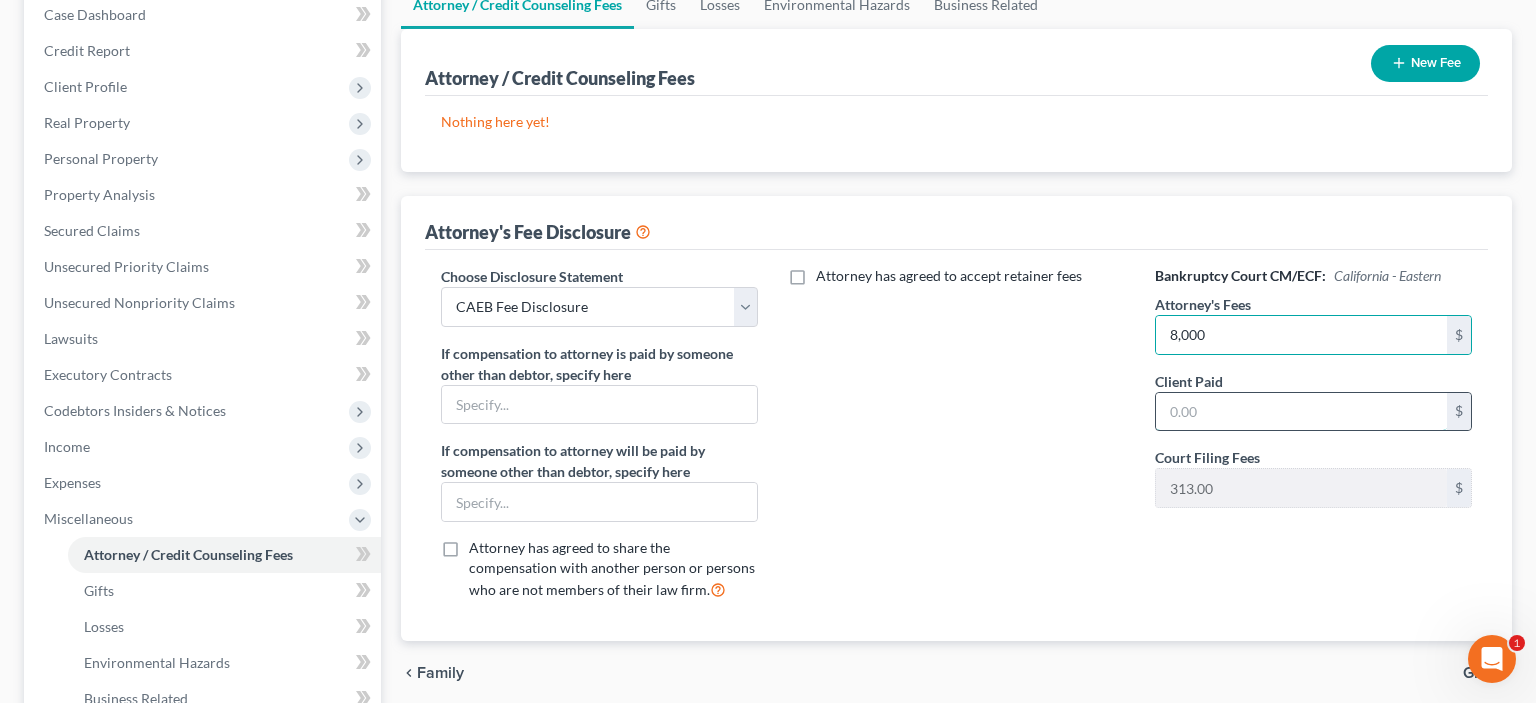 click at bounding box center (1301, 412) 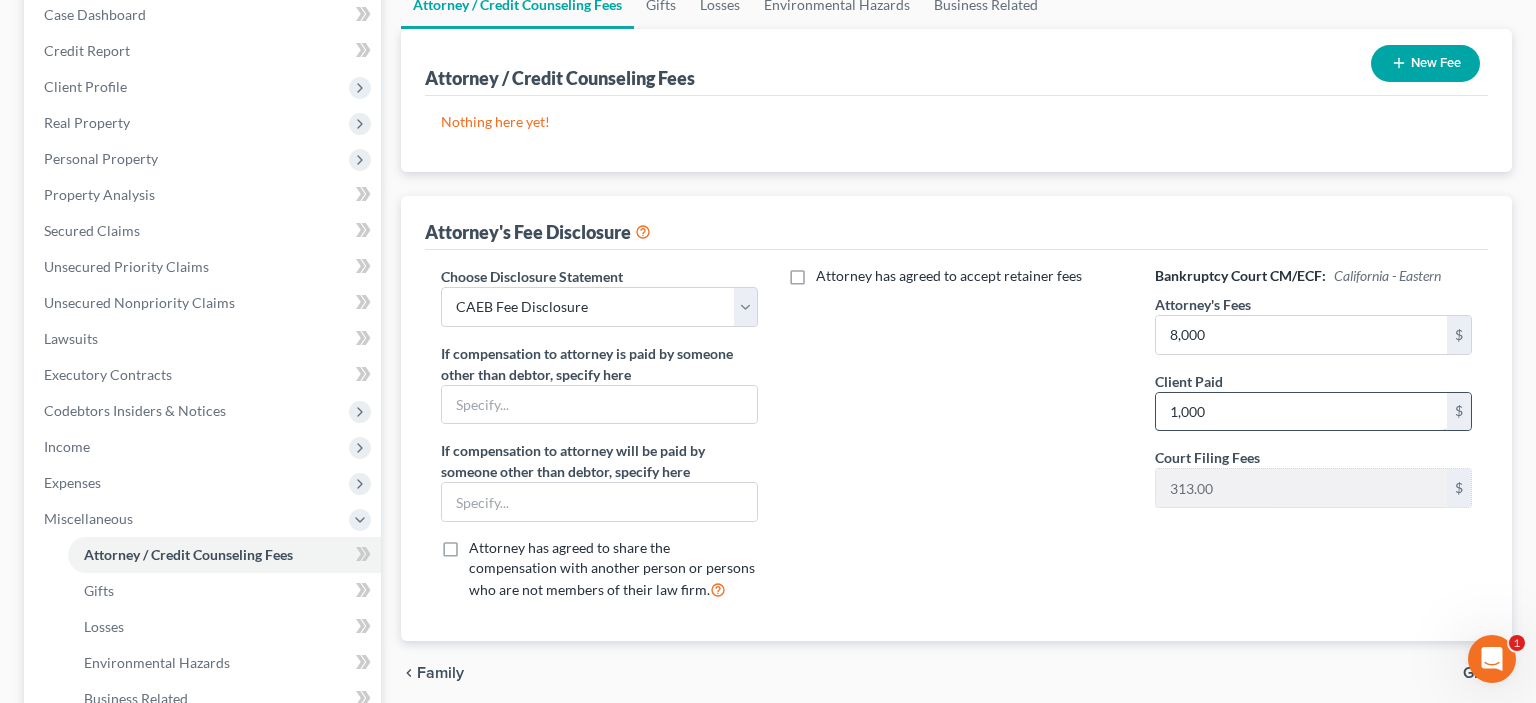 type on "1,000" 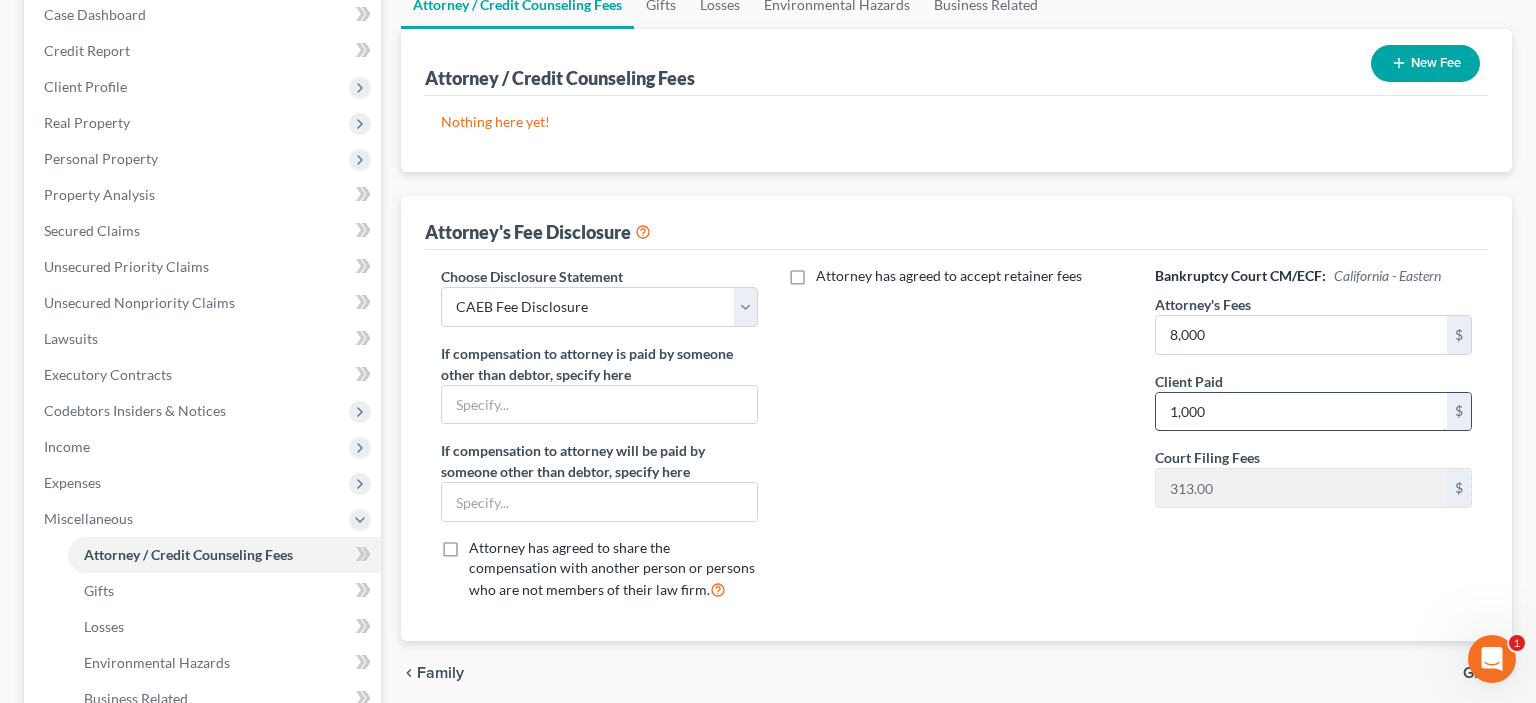 type 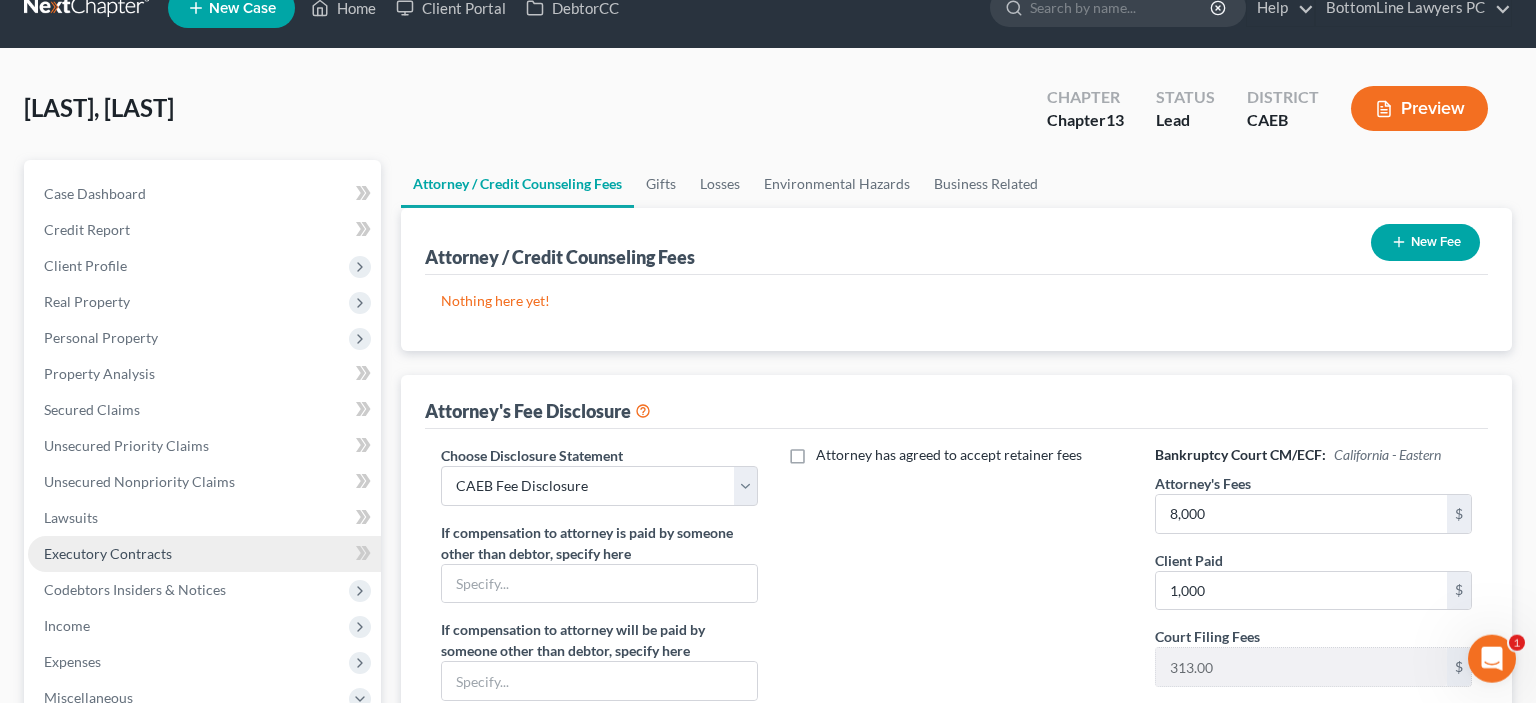 scroll, scrollTop: 0, scrollLeft: 0, axis: both 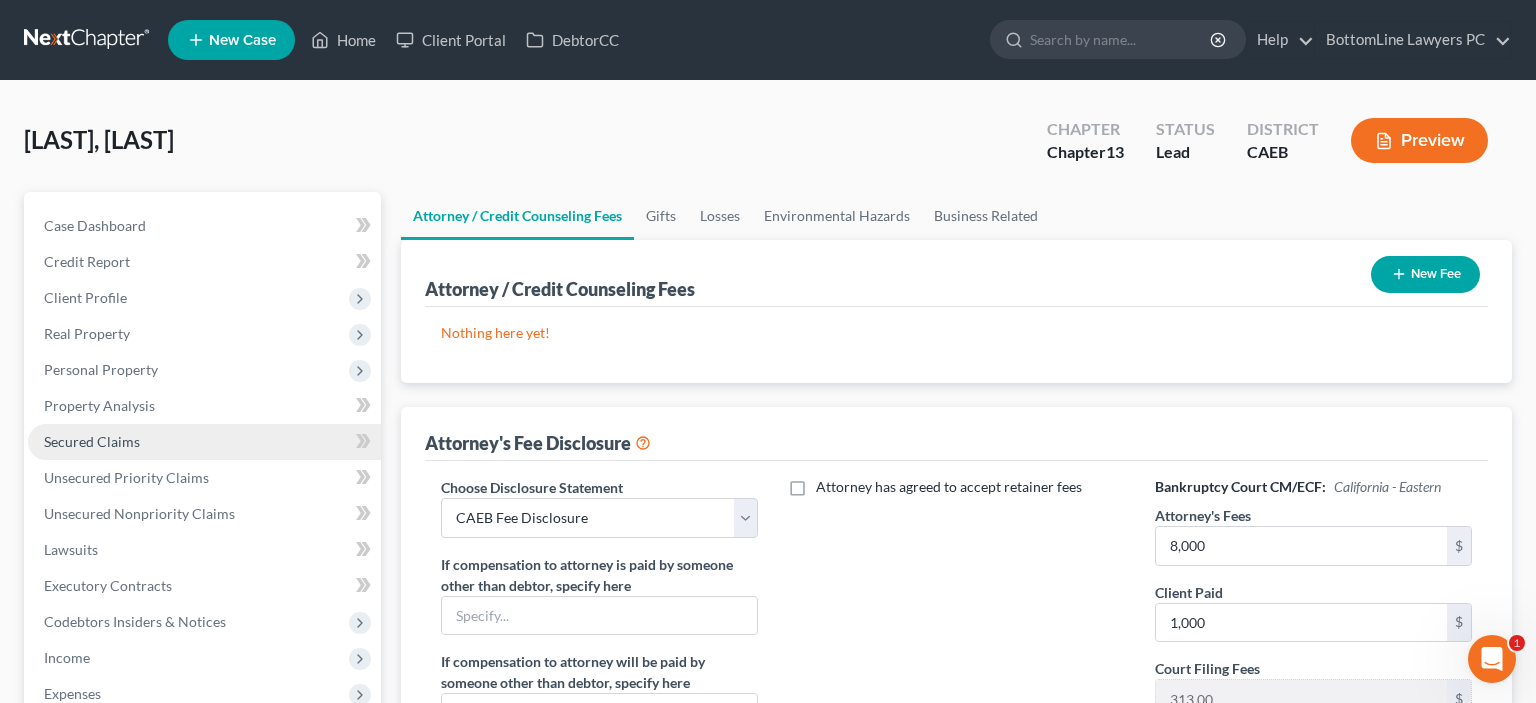click on "Secured Claims" at bounding box center (92, 441) 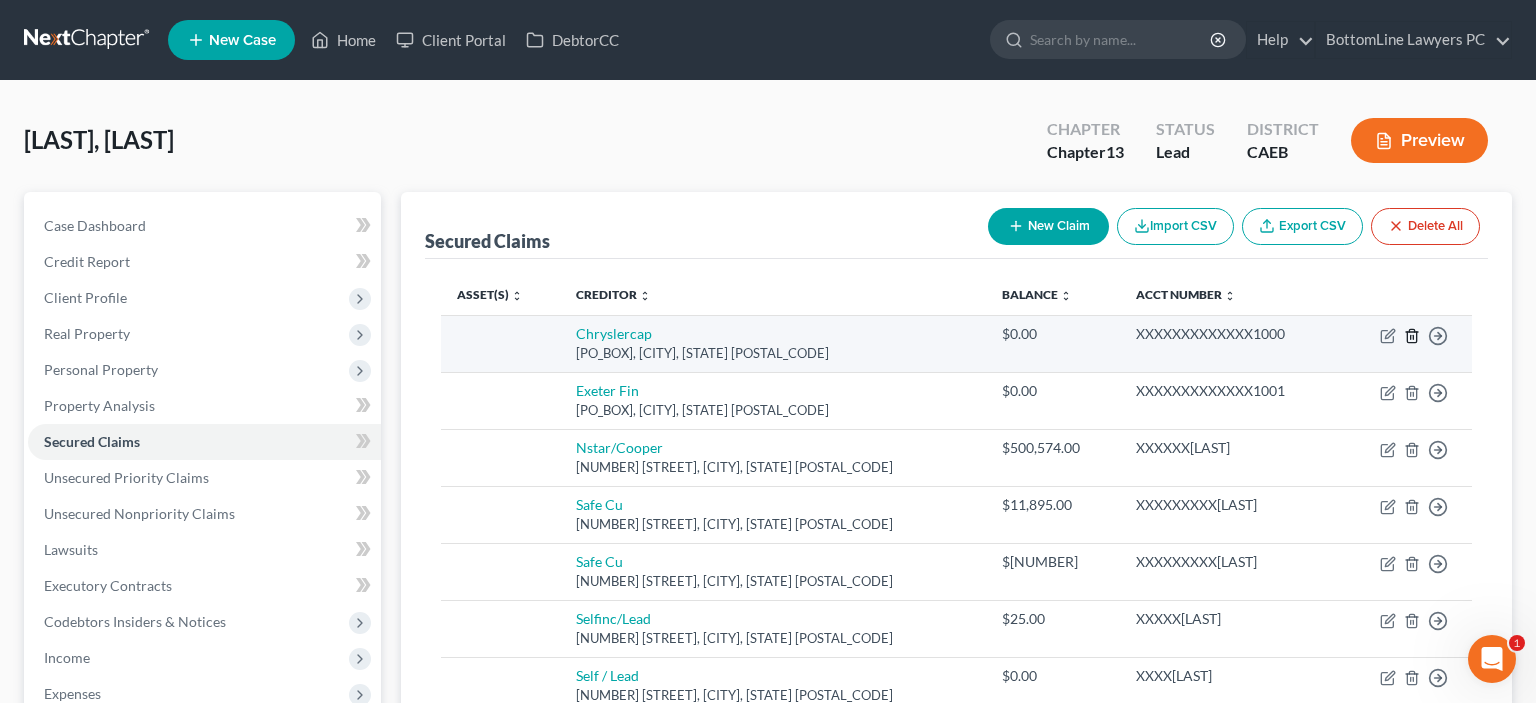 click 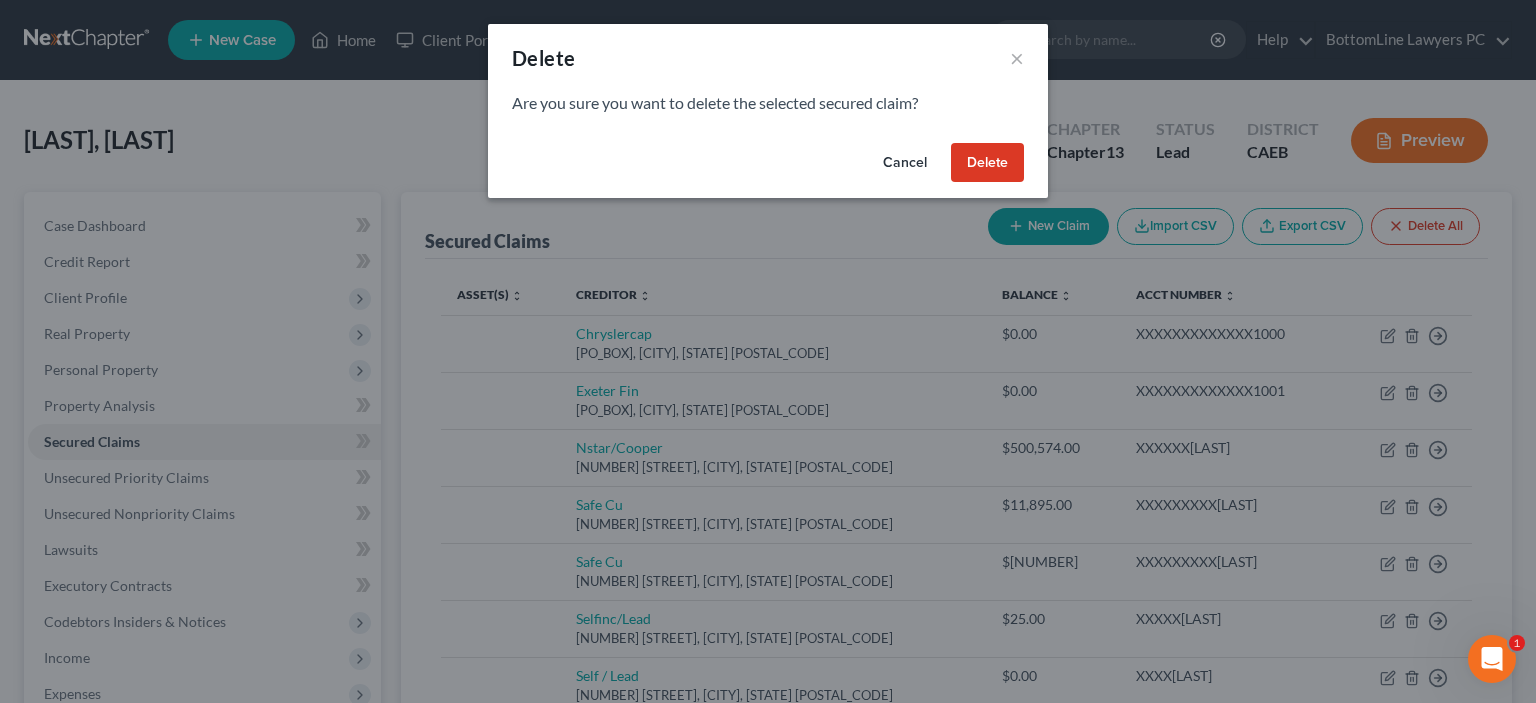 click on "Delete" at bounding box center (987, 163) 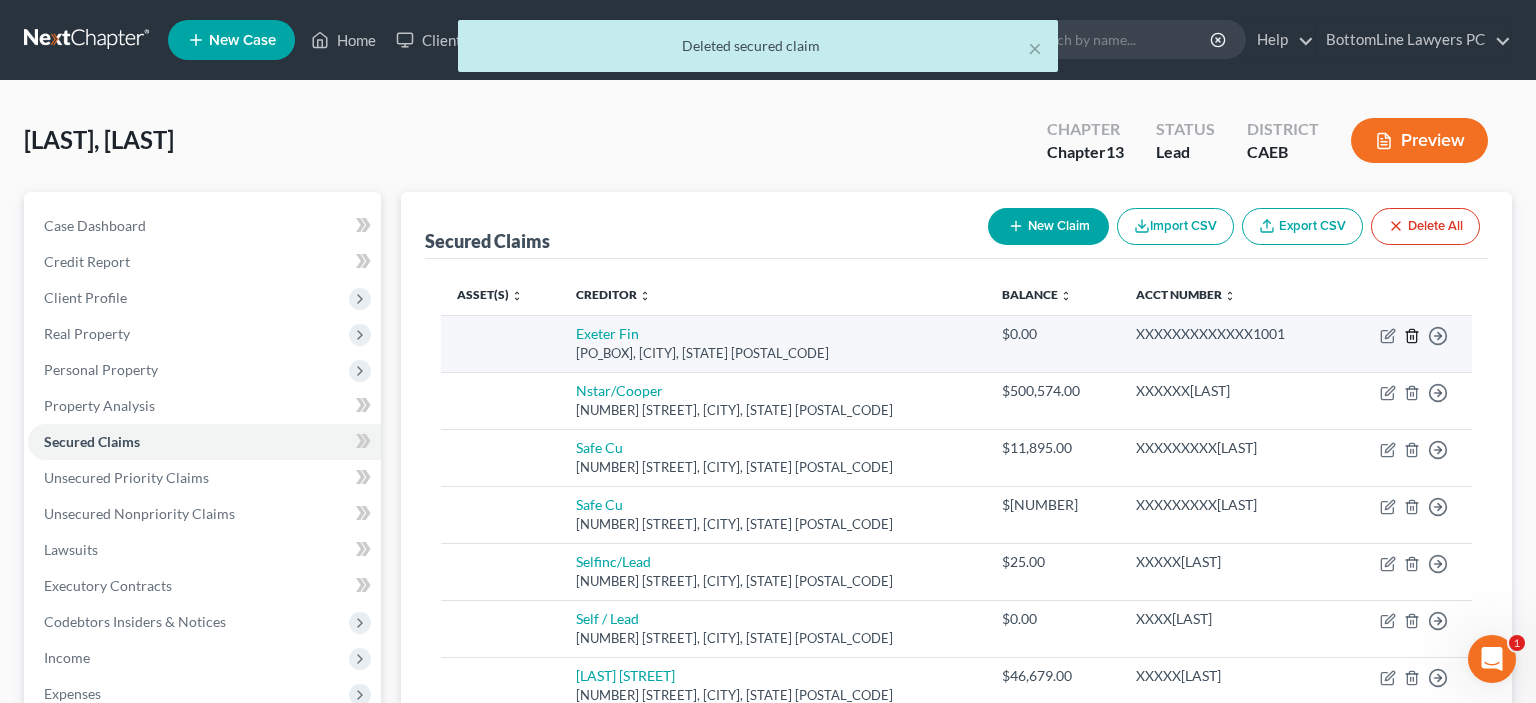 click 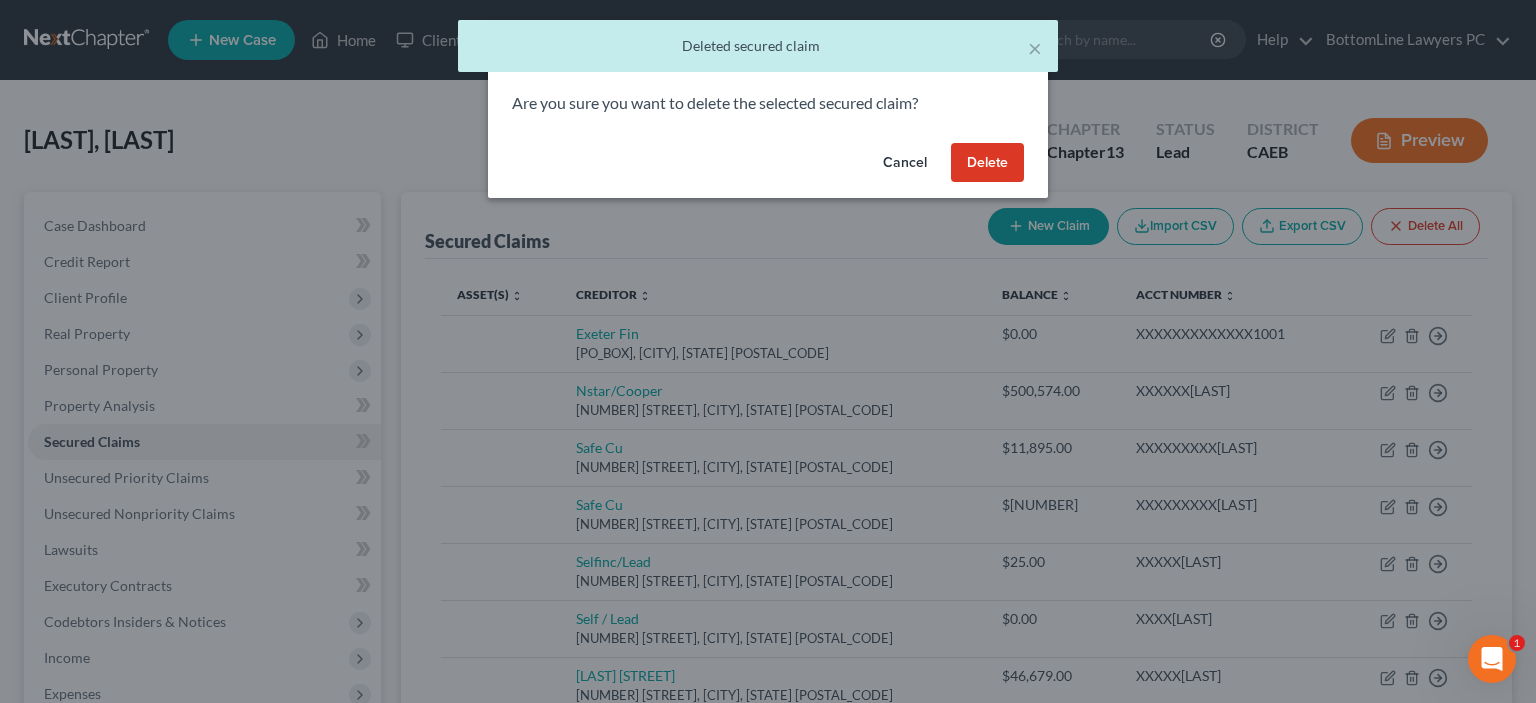 click on "Delete" at bounding box center (987, 163) 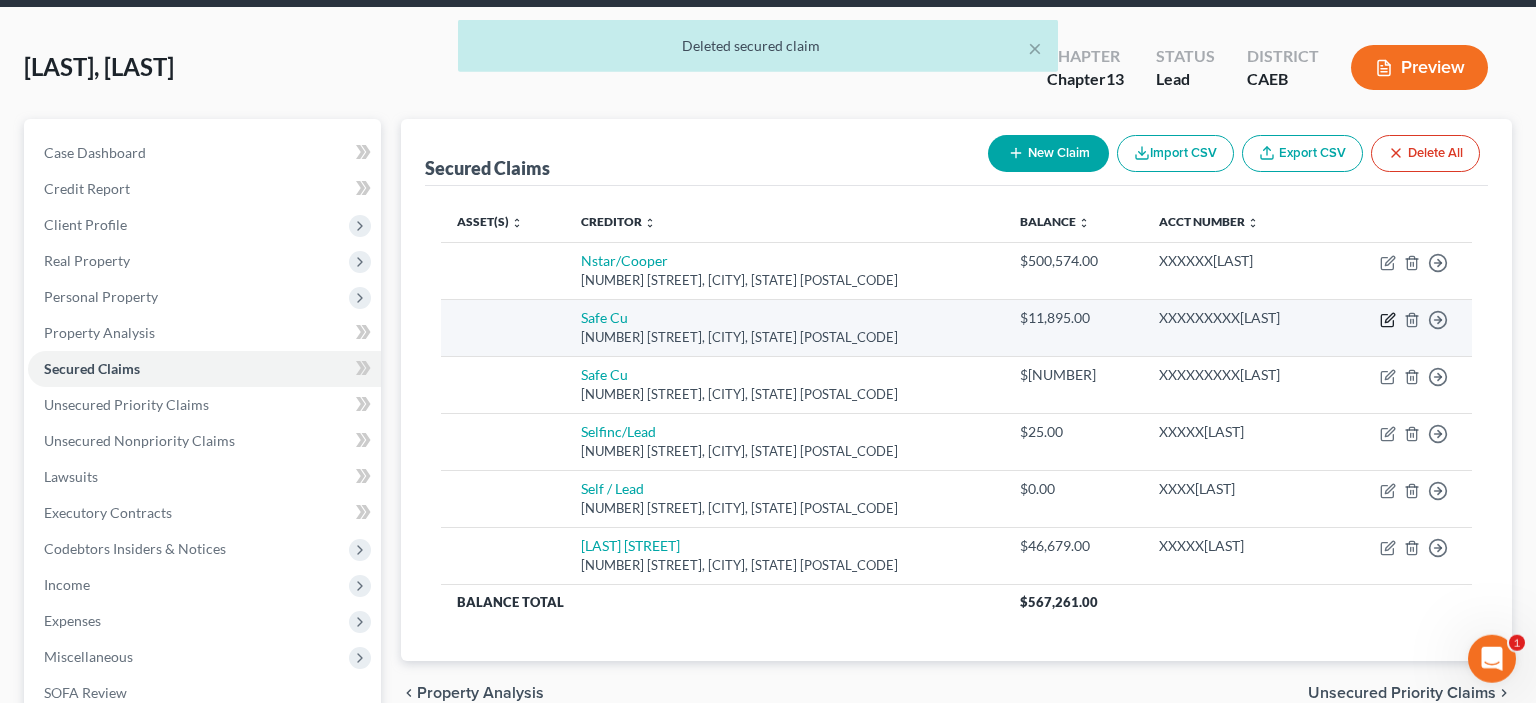 scroll, scrollTop: 105, scrollLeft: 0, axis: vertical 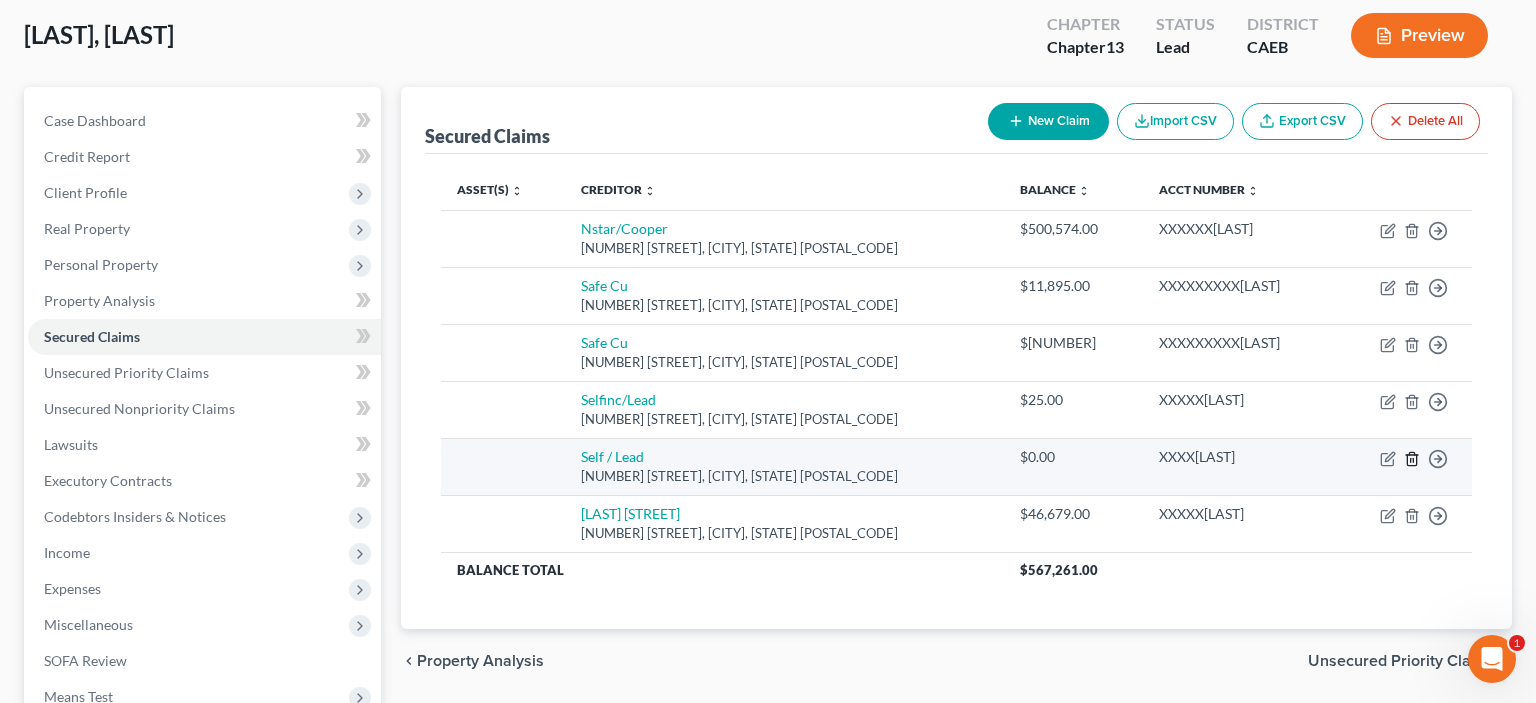 click 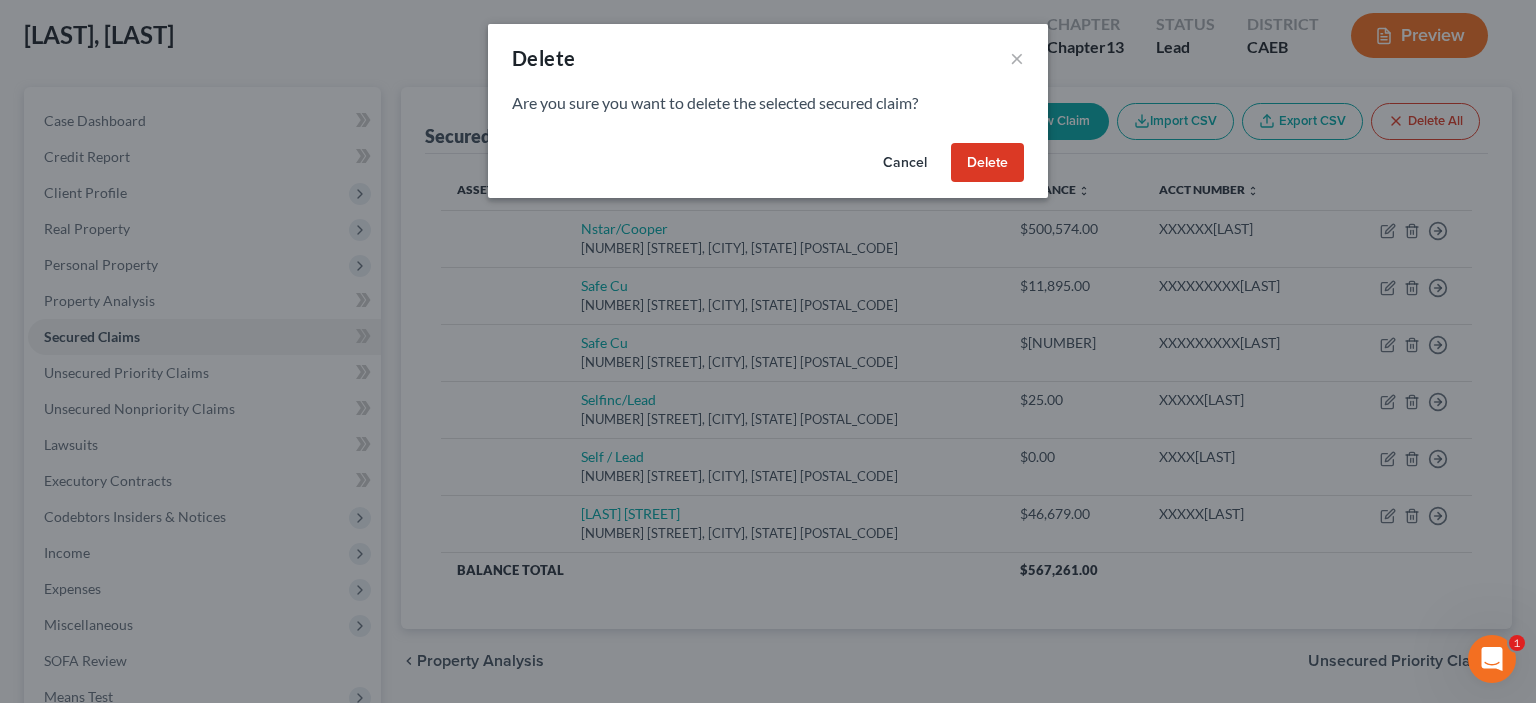 click on "Delete" at bounding box center (987, 163) 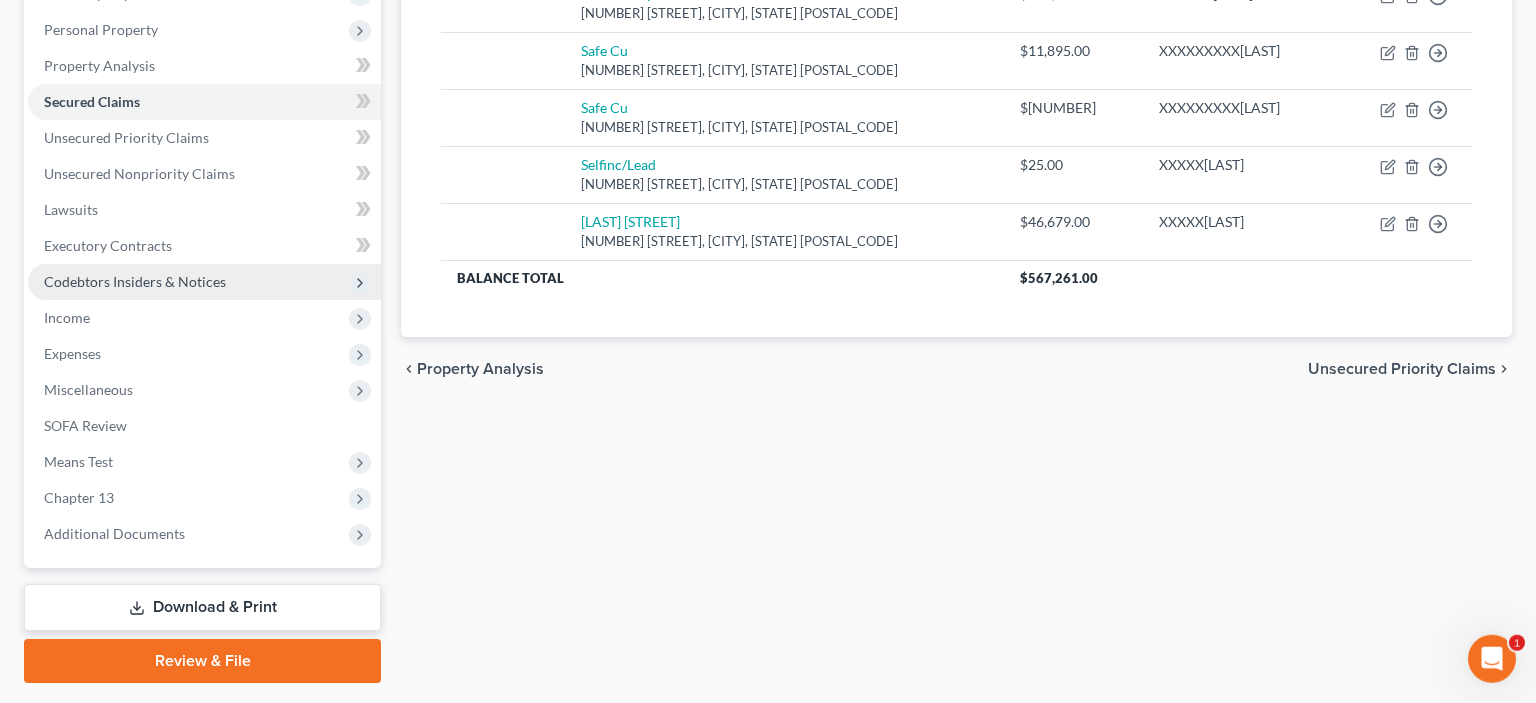 scroll, scrollTop: 393, scrollLeft: 0, axis: vertical 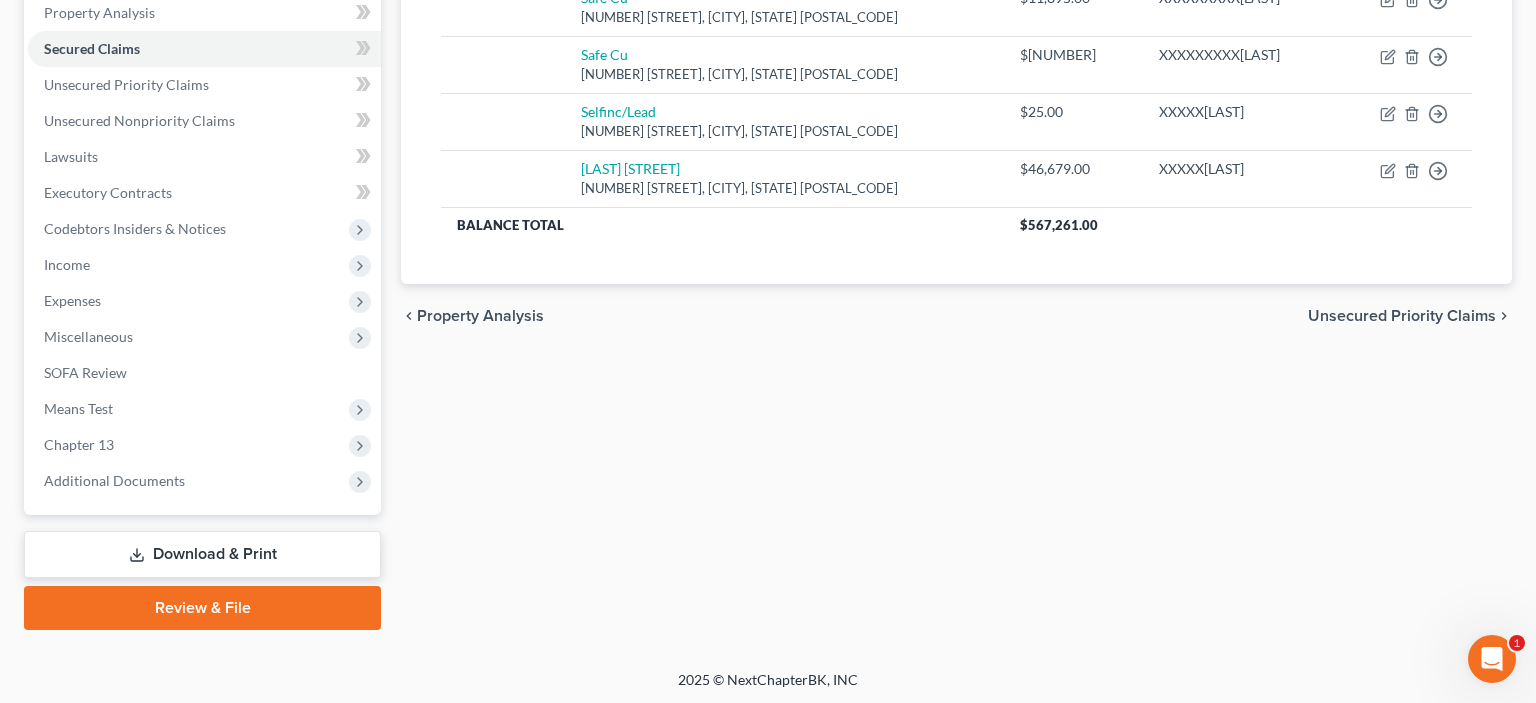 click on "Review & File" at bounding box center (202, 608) 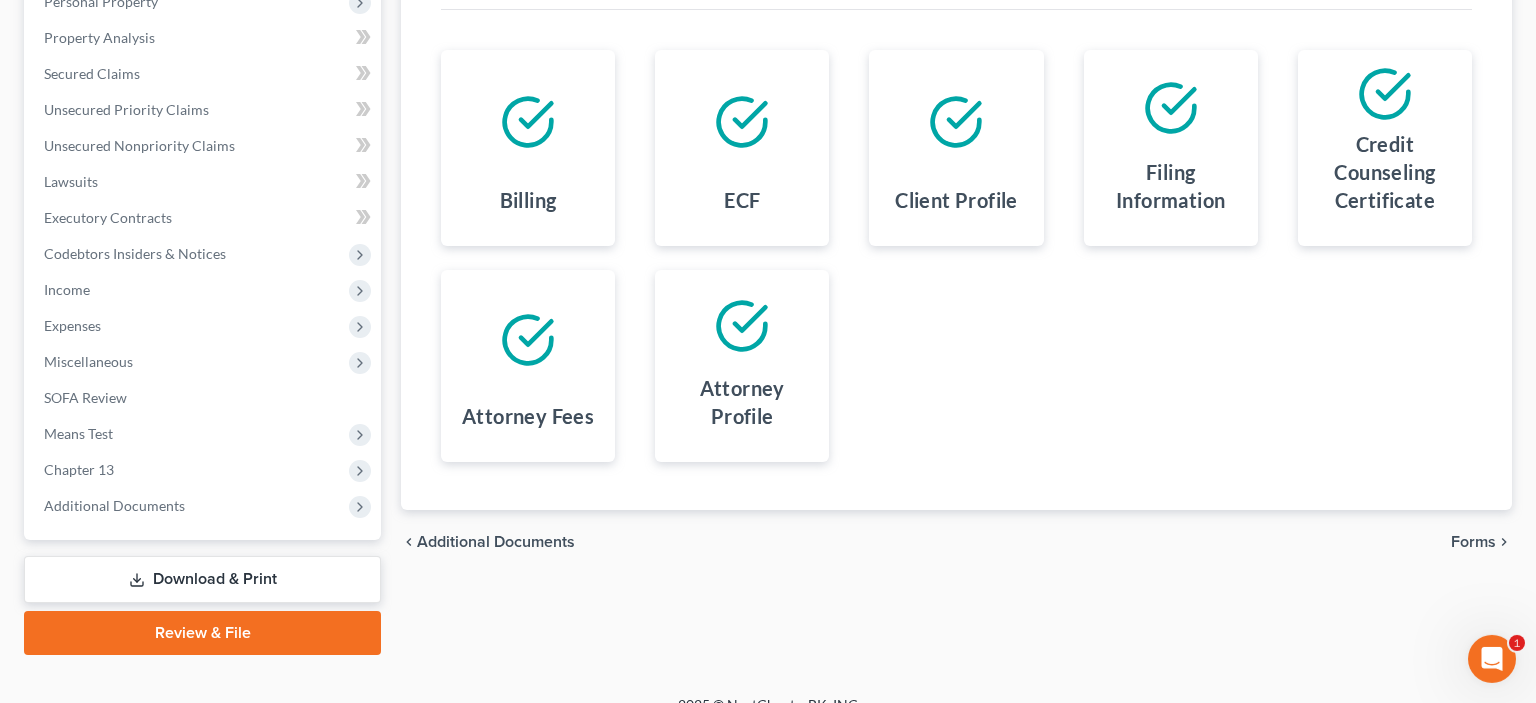 scroll, scrollTop: 393, scrollLeft: 0, axis: vertical 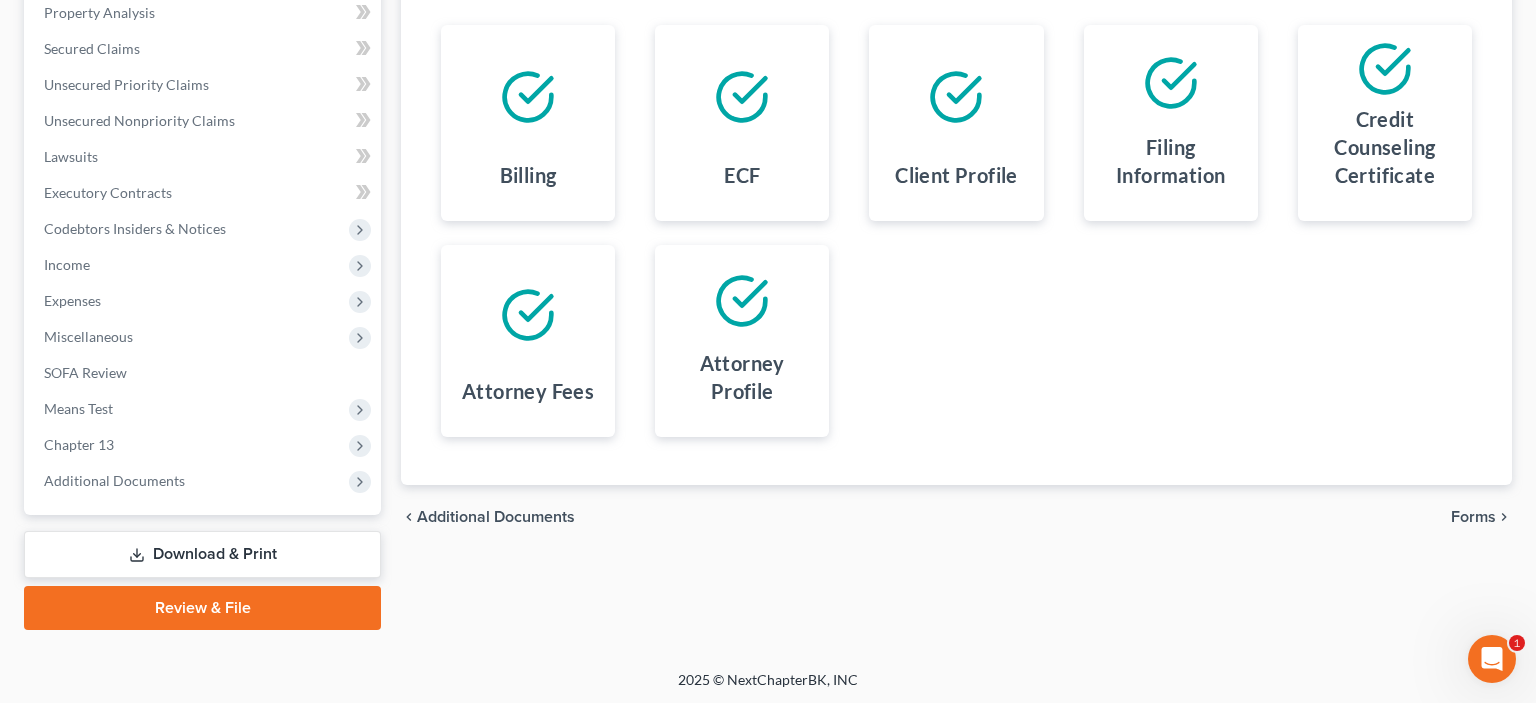 click on "Forms" at bounding box center [1473, 517] 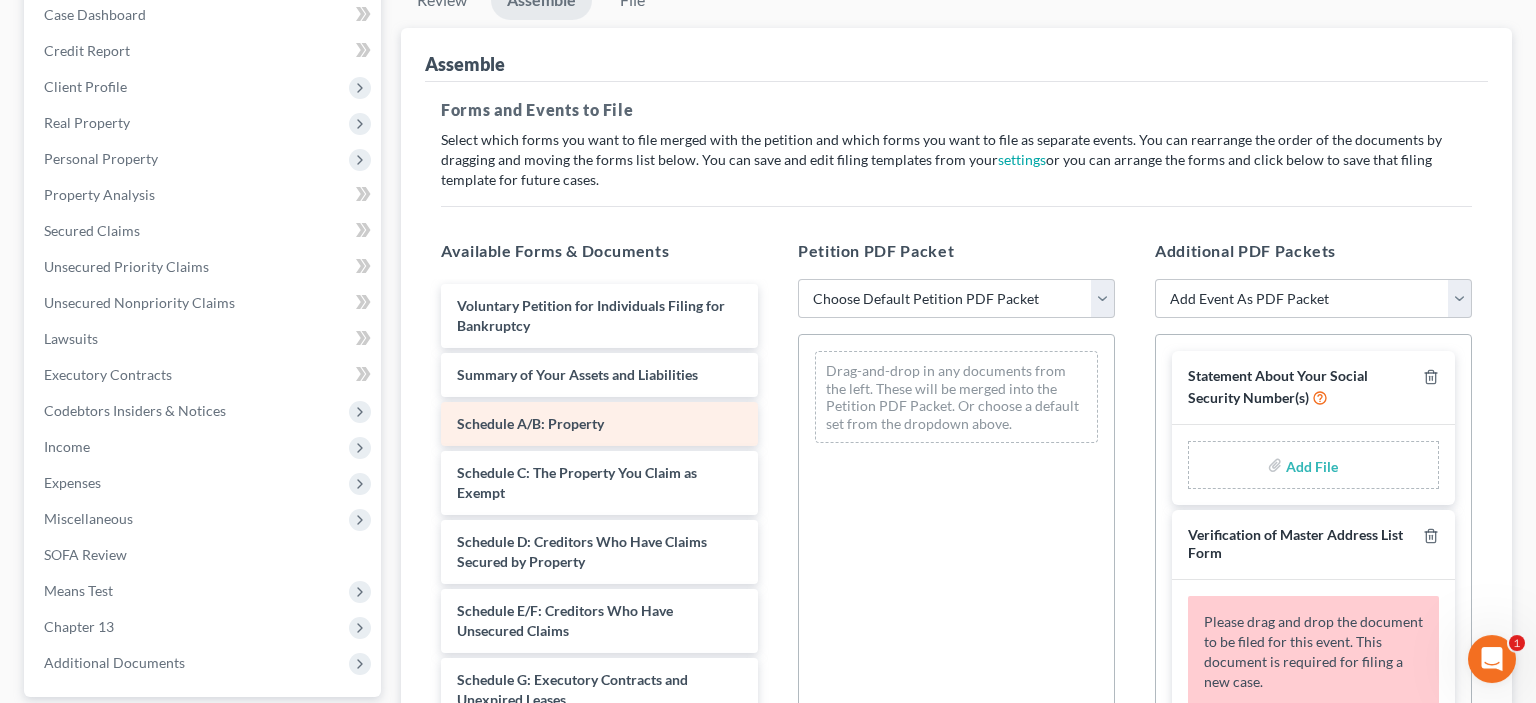 scroll, scrollTop: 182, scrollLeft: 0, axis: vertical 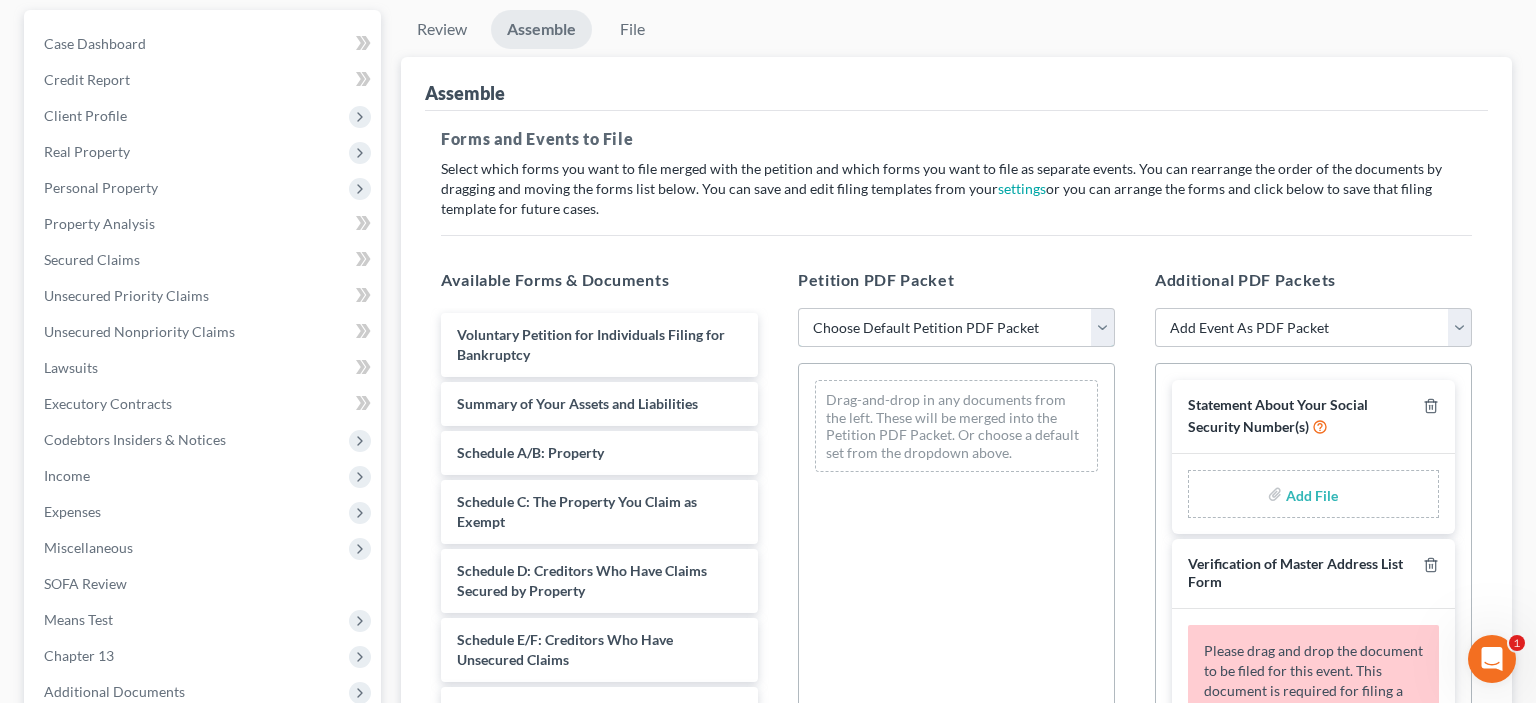 click on "Choose Default Petition PDF Packet Complete Bankruptcy Petition (all forms and schedules) Emergency Filing (Voluntary Petition and Creditor List Only)" at bounding box center (956, 328) 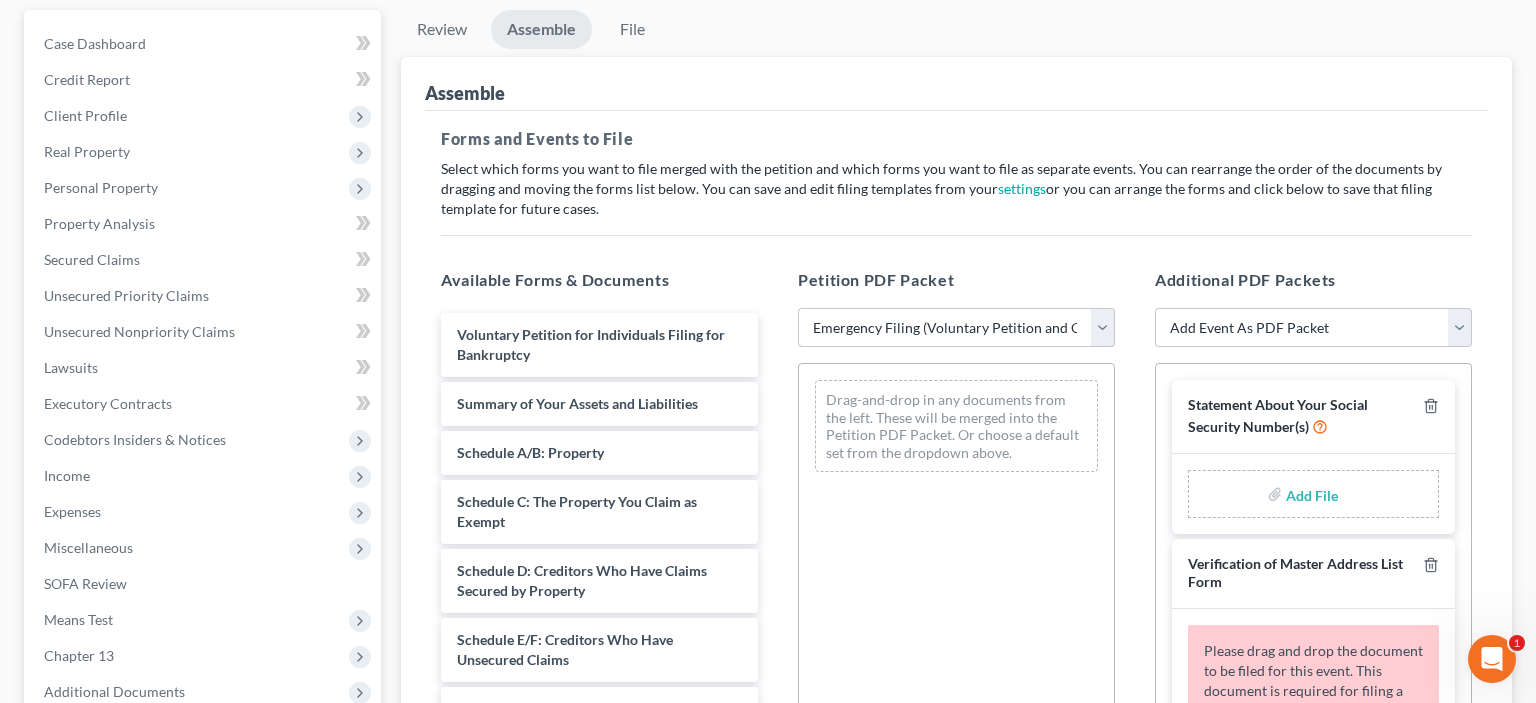 click on "Emergency Filing (Voluntary Petition and Creditor List Only)" at bounding box center (0, 0) 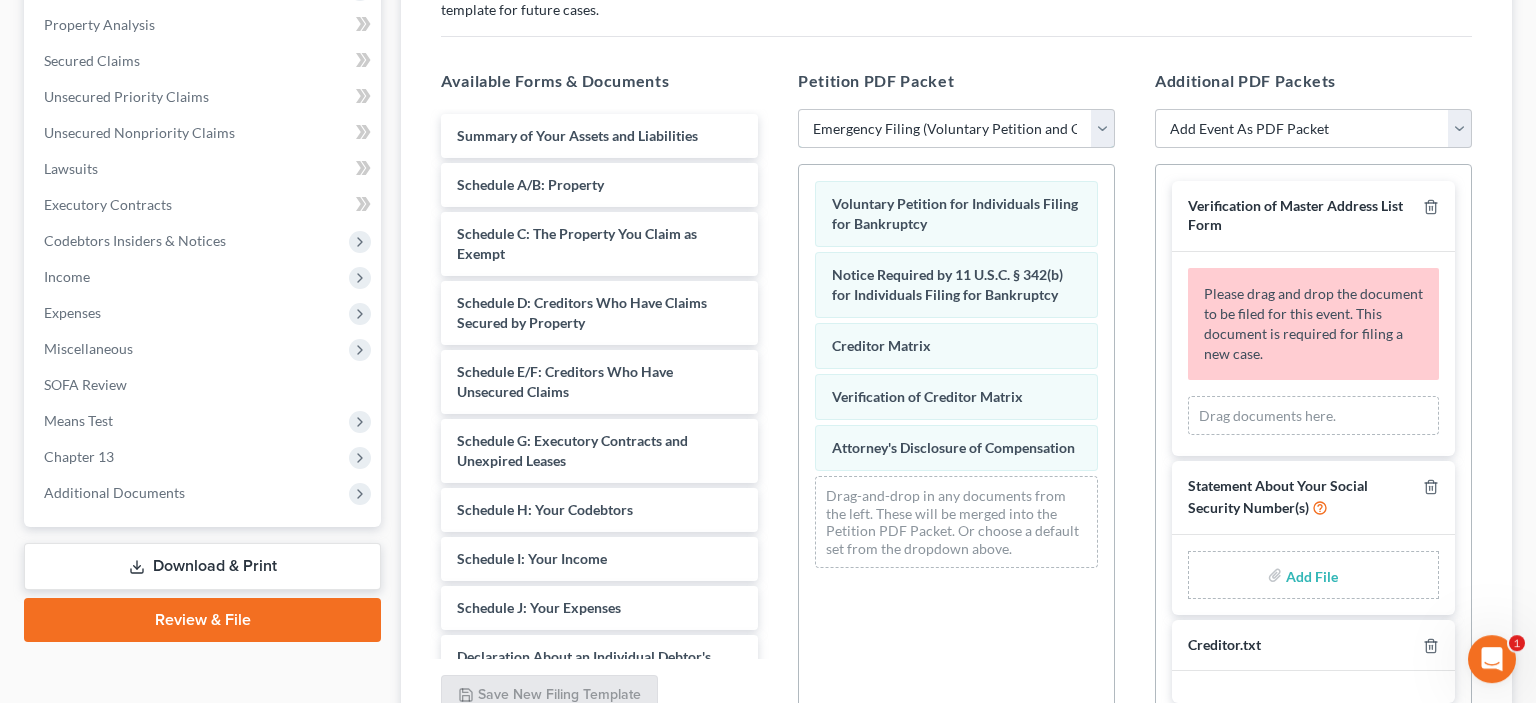 scroll, scrollTop: 393, scrollLeft: 0, axis: vertical 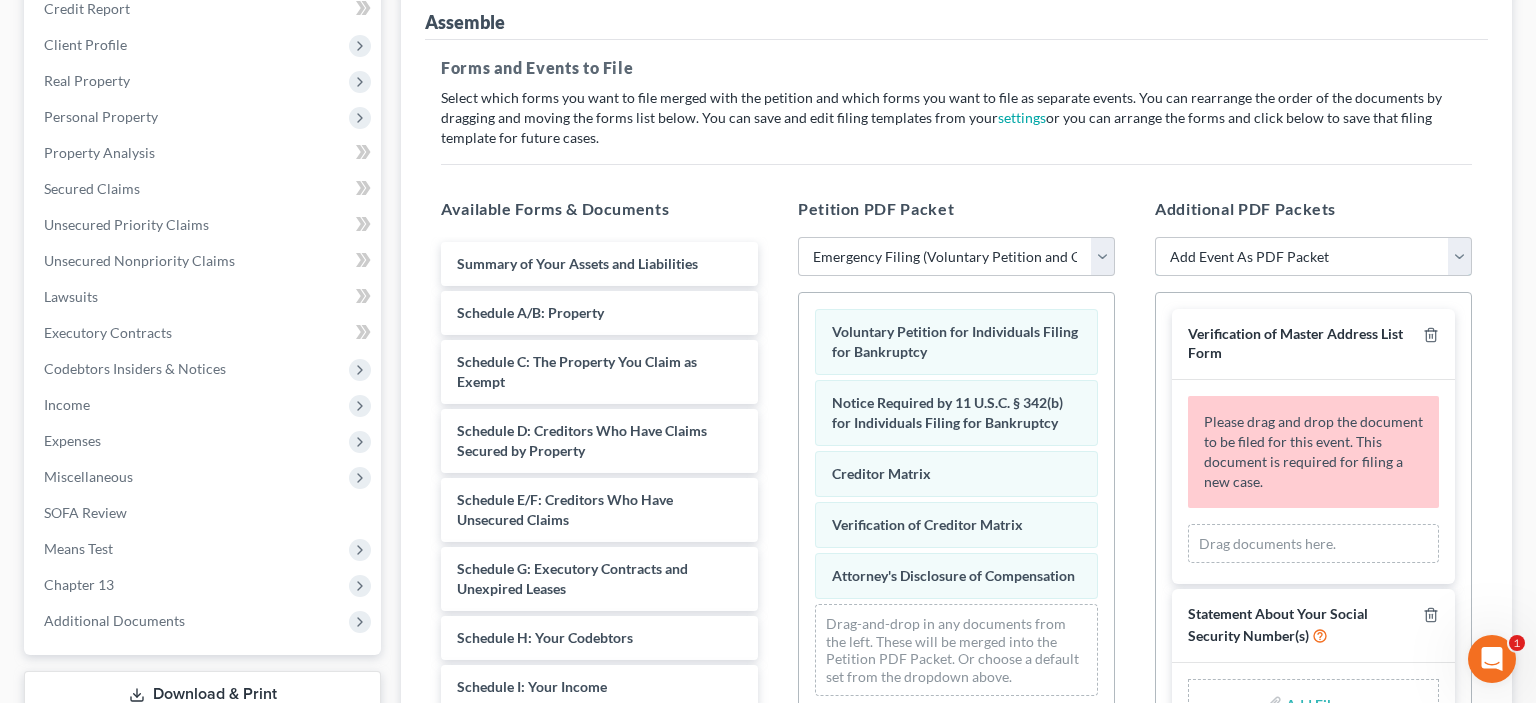 click on "Add Event As PDF Packet Creditor.txt Statement About Your Social Security Number(s) Verification of Master Address List Form" at bounding box center [1313, 257] 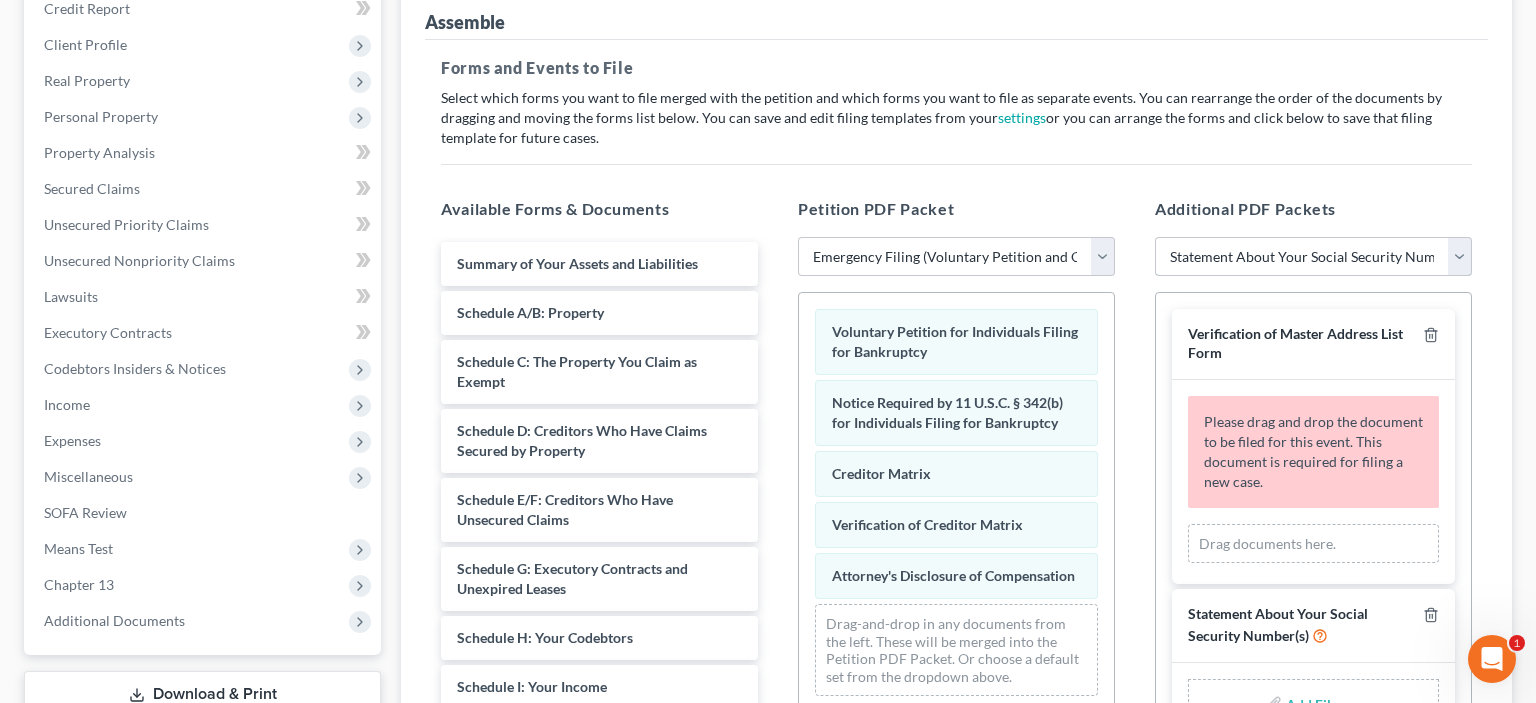 click on "Statement About Your Social Security Number(s)" at bounding box center [0, 0] 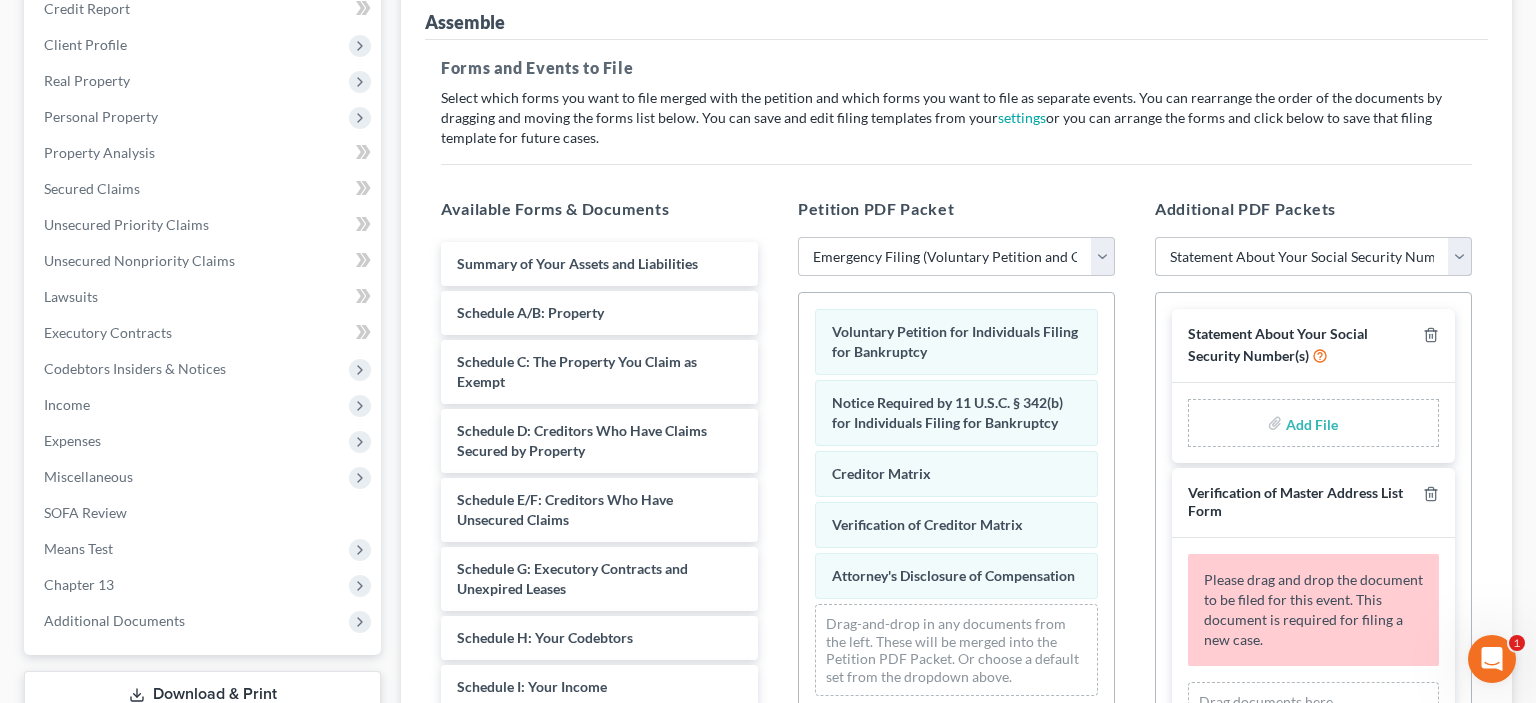 select 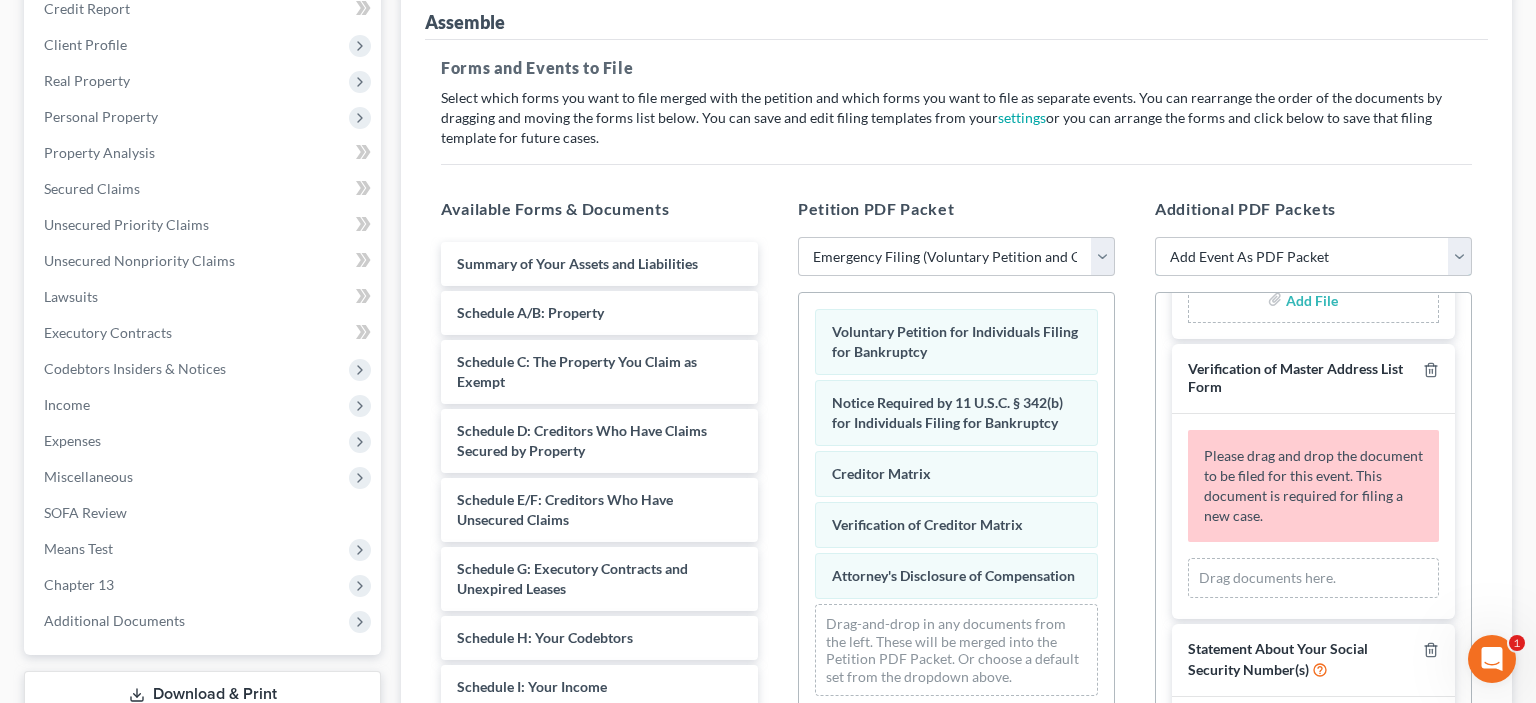 scroll, scrollTop: 161, scrollLeft: 0, axis: vertical 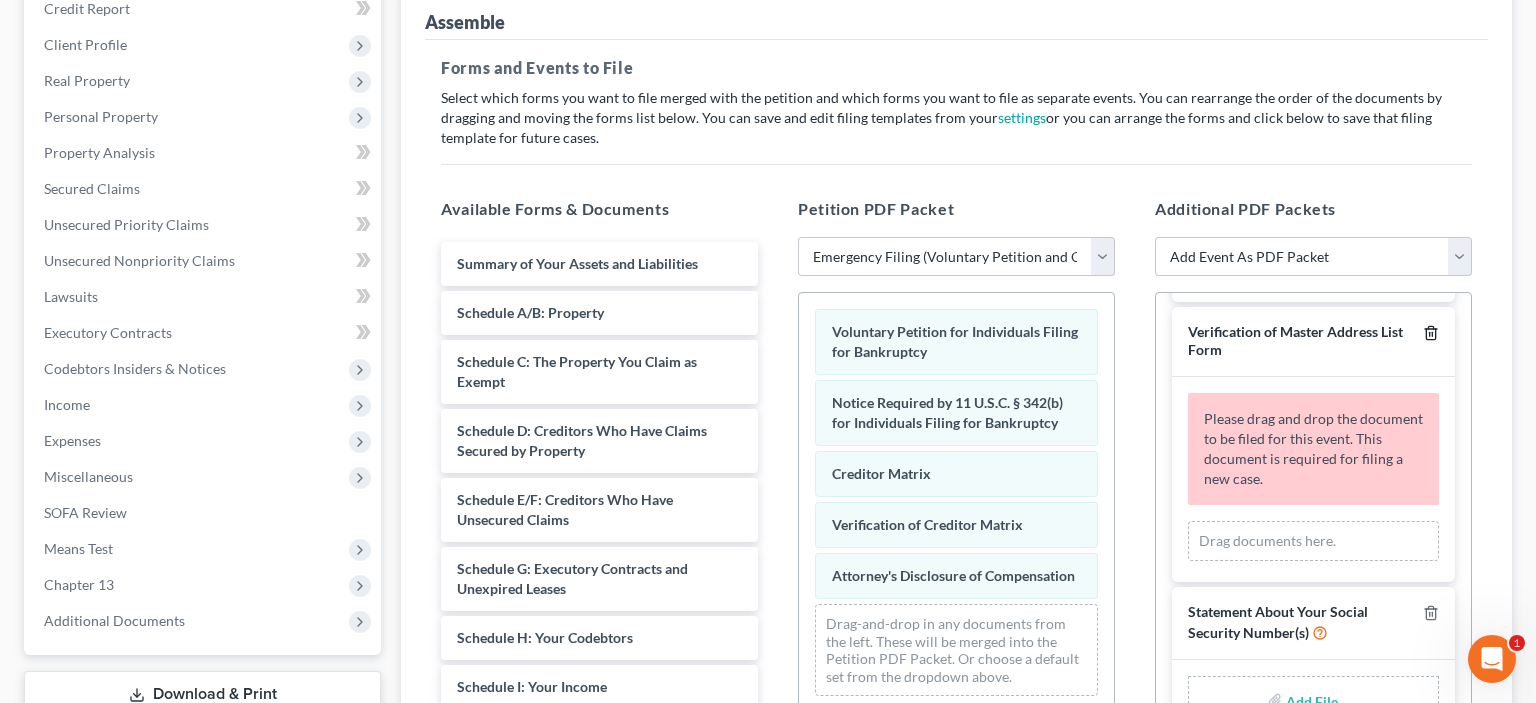 click 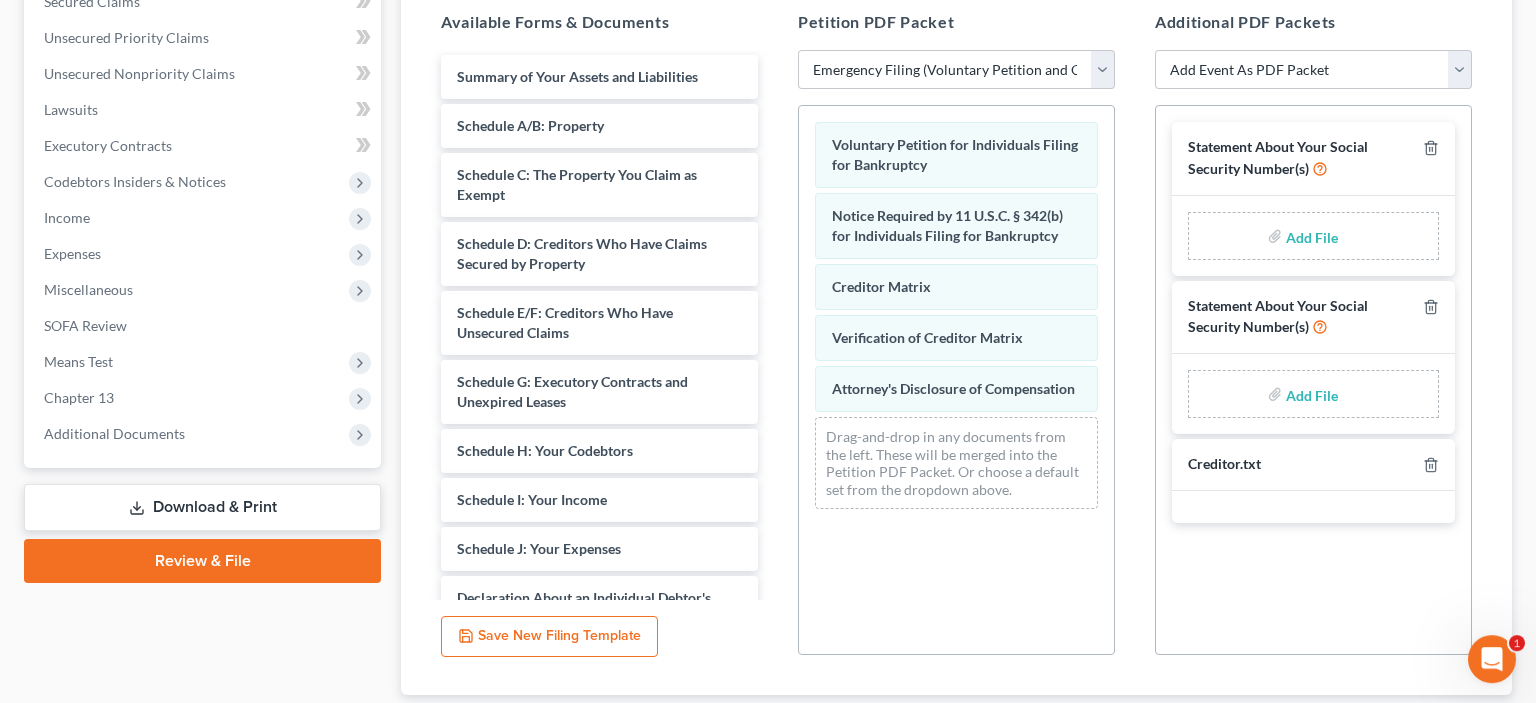 scroll, scrollTop: 570, scrollLeft: 0, axis: vertical 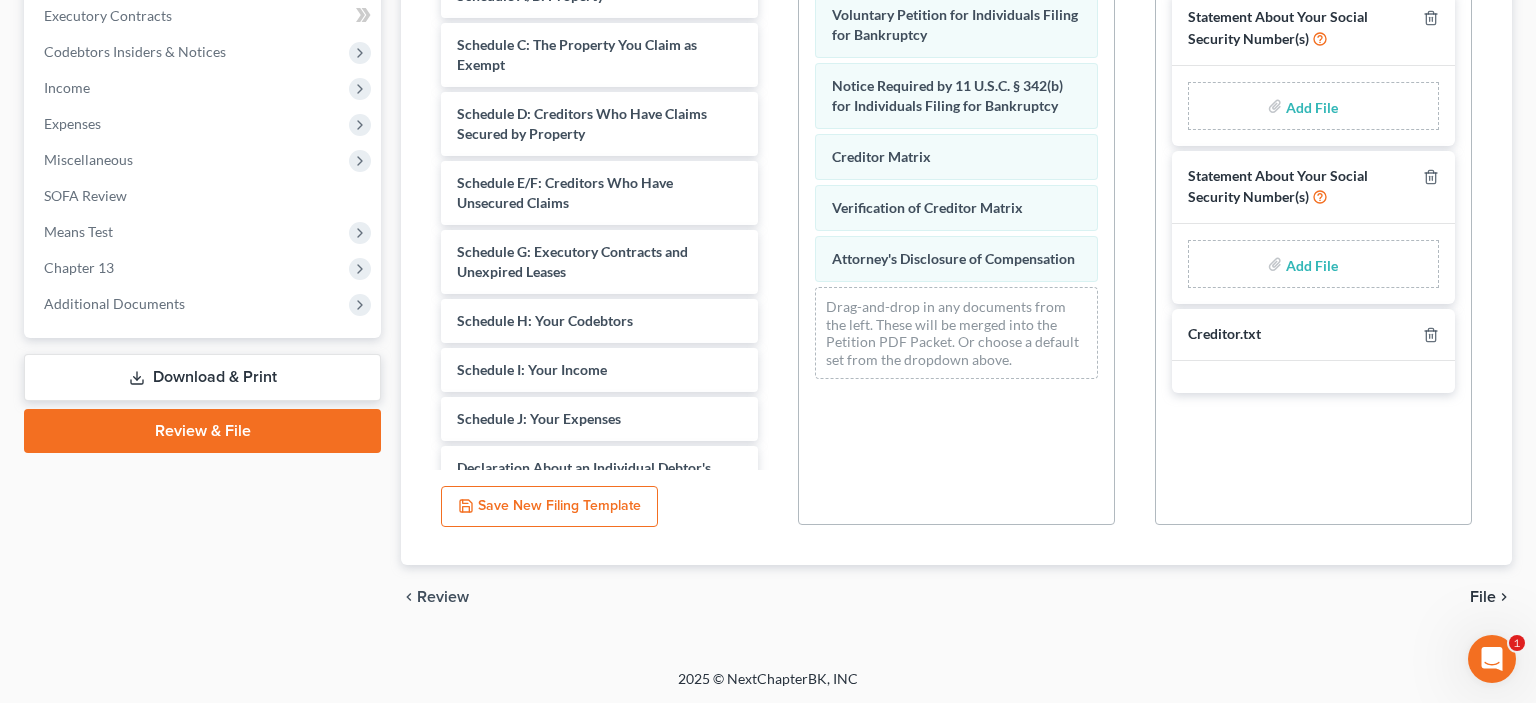 click on "Download & Print" at bounding box center (202, 377) 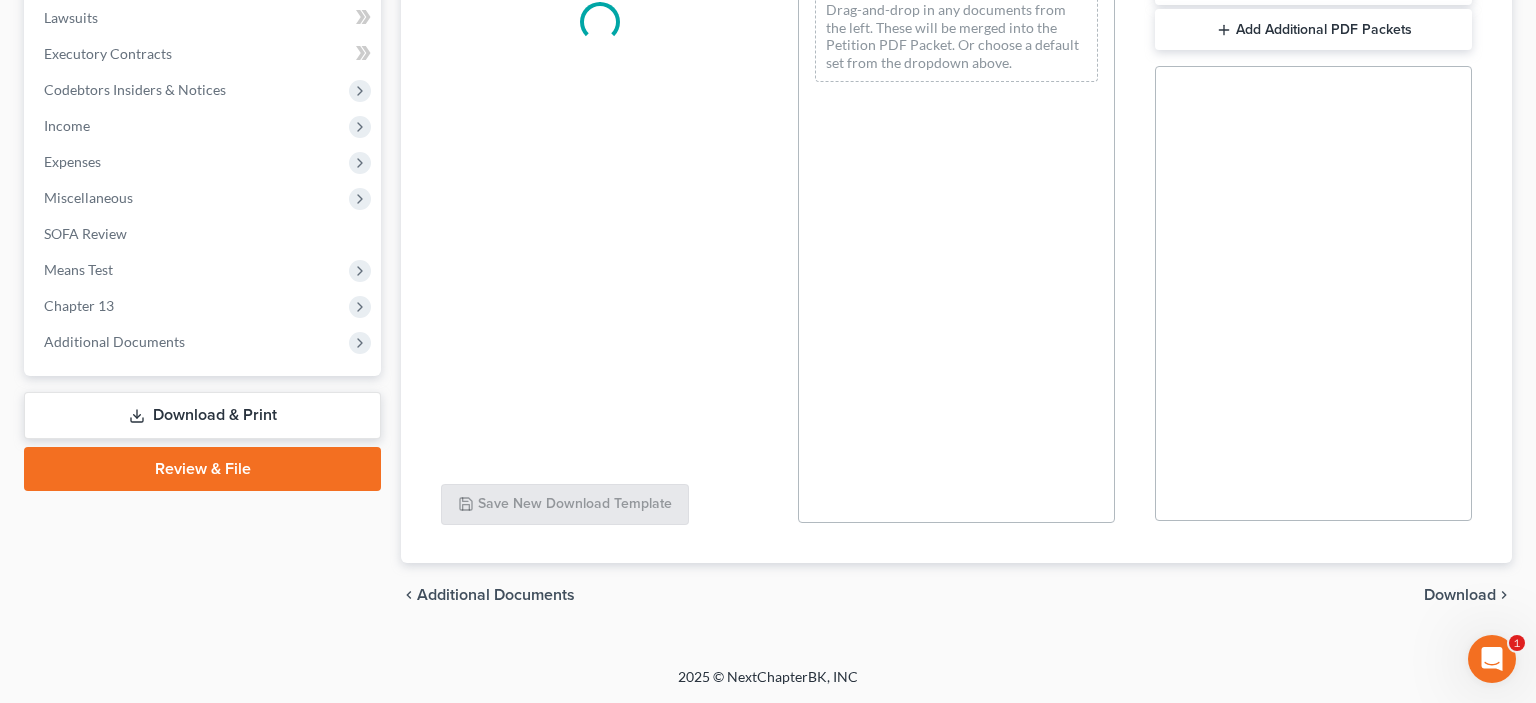 scroll, scrollTop: 530, scrollLeft: 0, axis: vertical 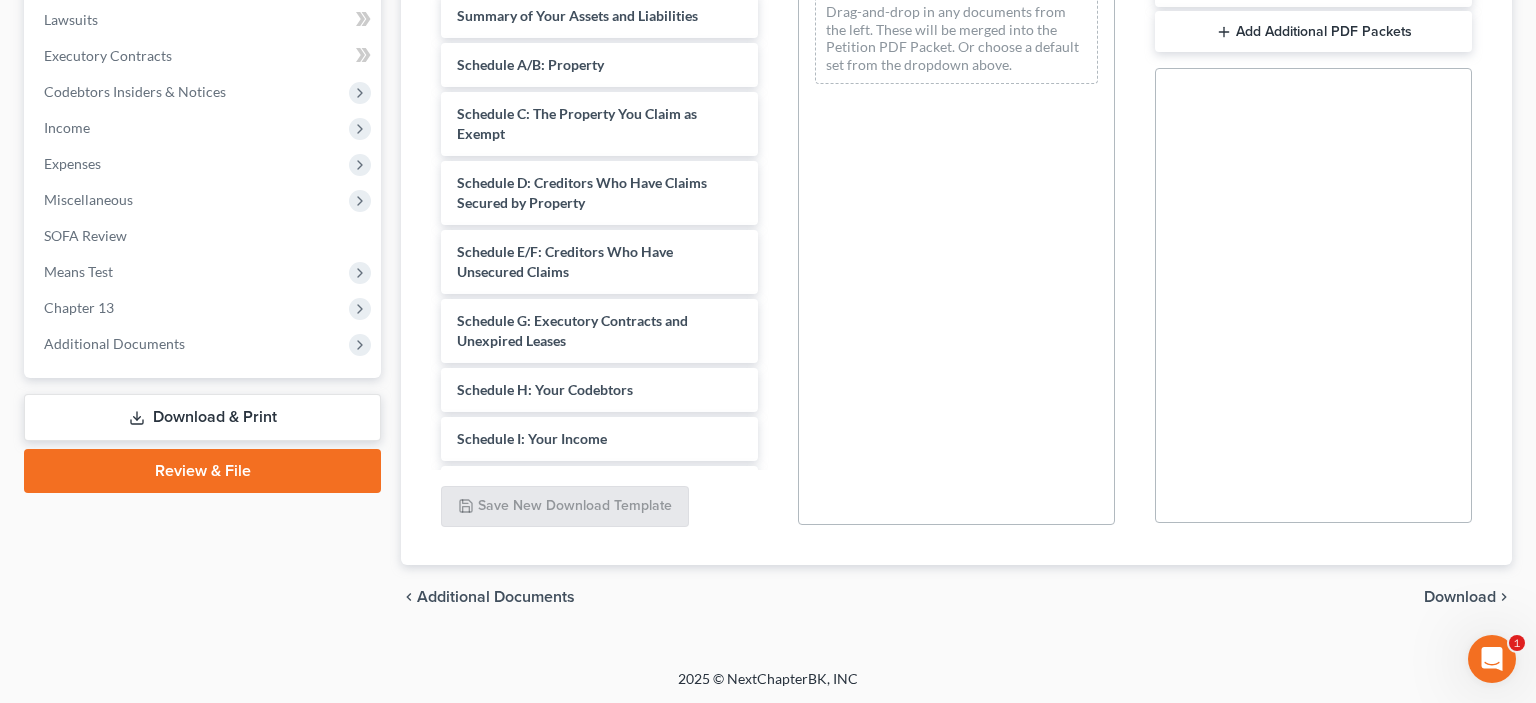 click on "Download & Print" at bounding box center [202, 417] 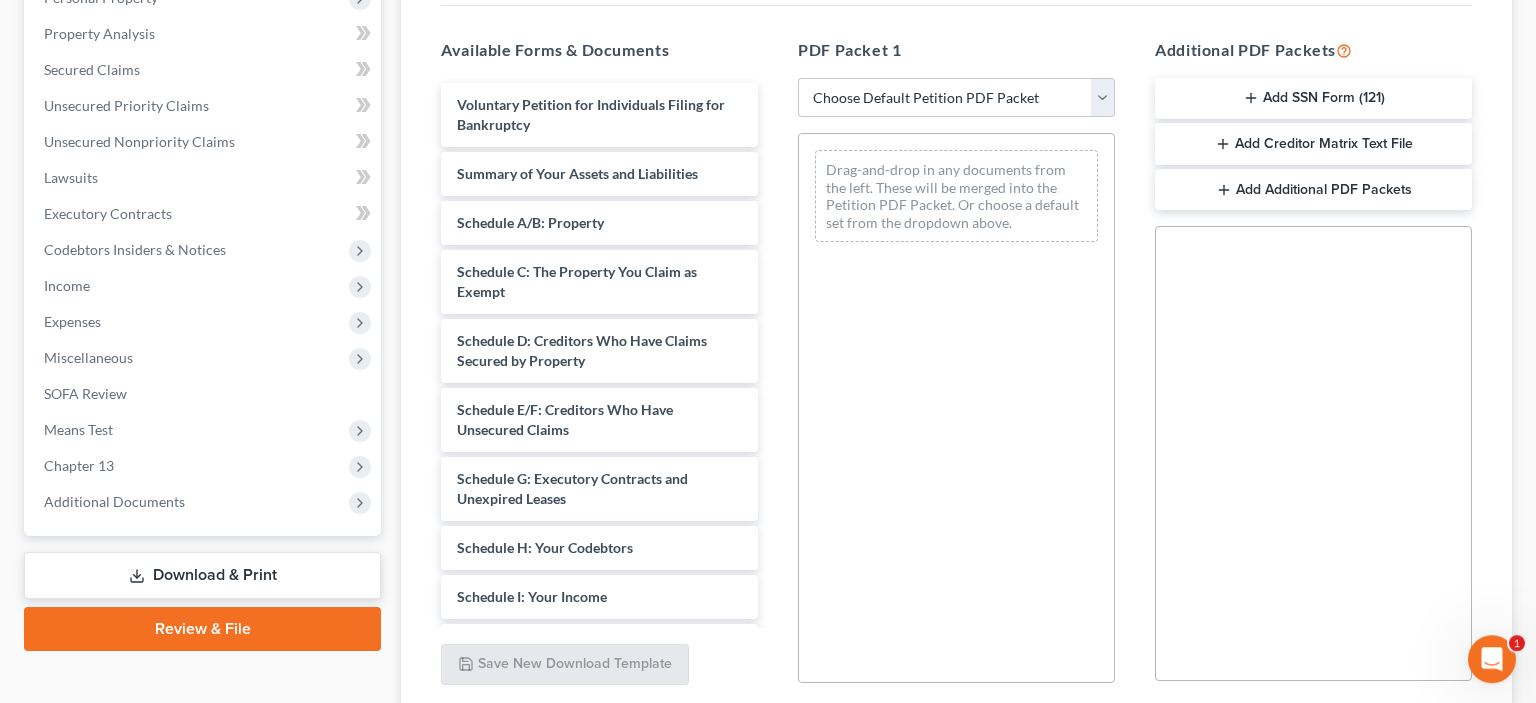 scroll, scrollTop: 108, scrollLeft: 0, axis: vertical 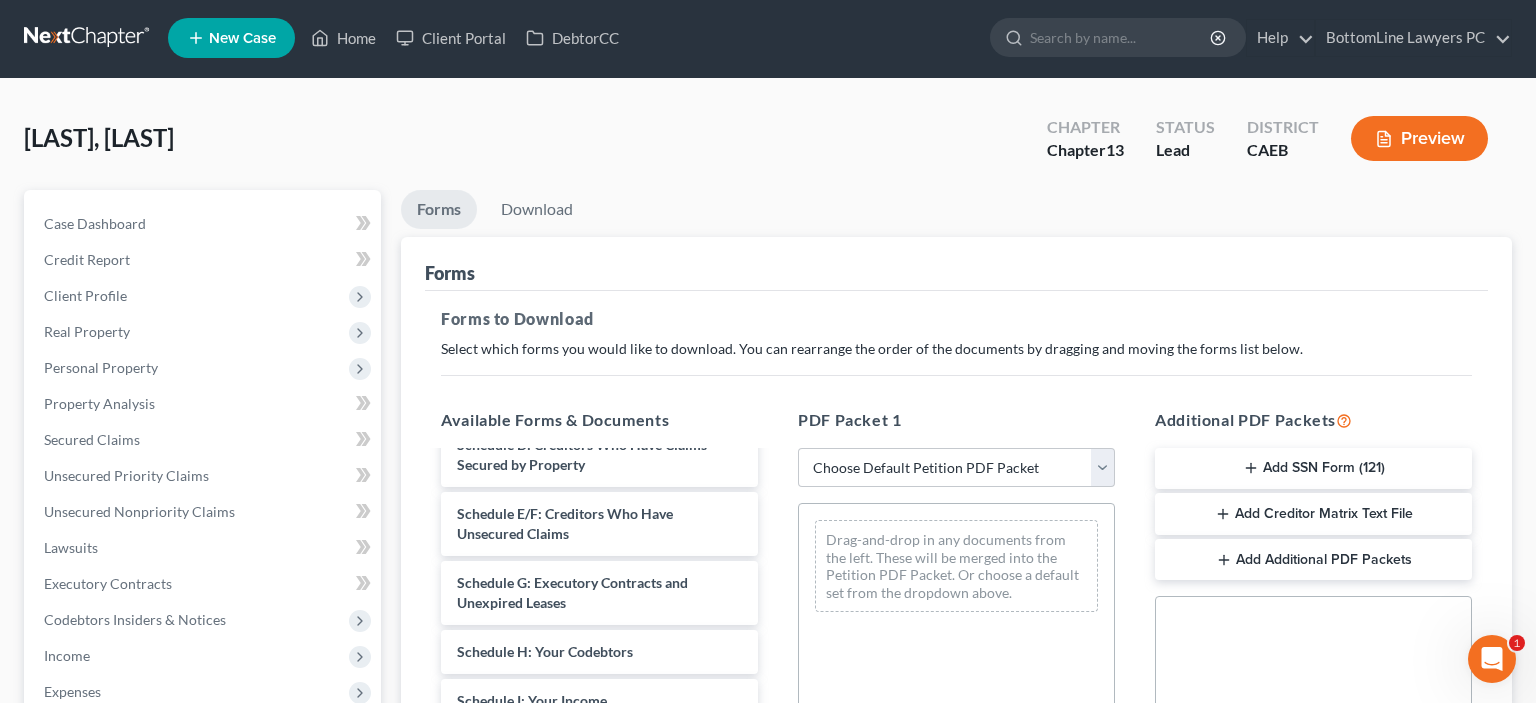 click on "Add SSN Form (121)" at bounding box center (1313, 469) 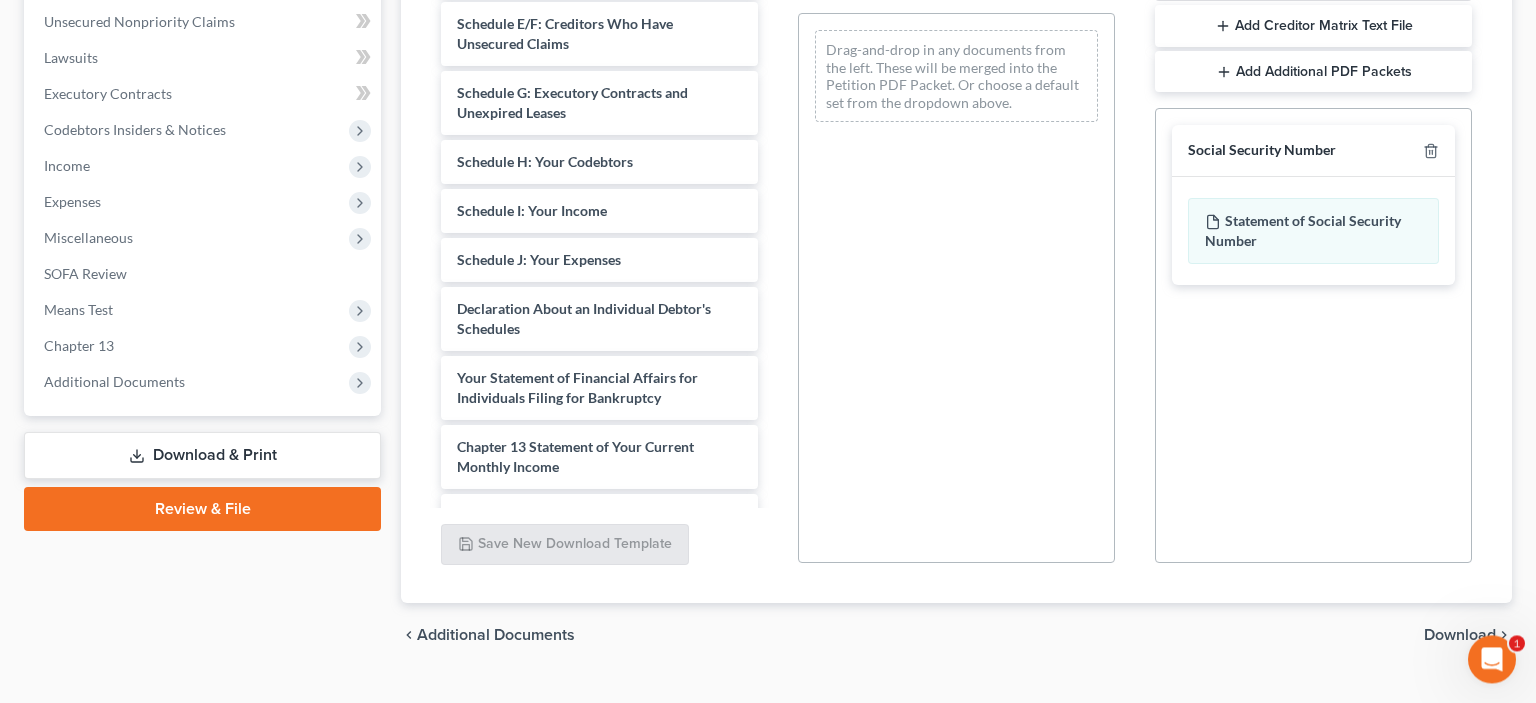 scroll, scrollTop: 530, scrollLeft: 0, axis: vertical 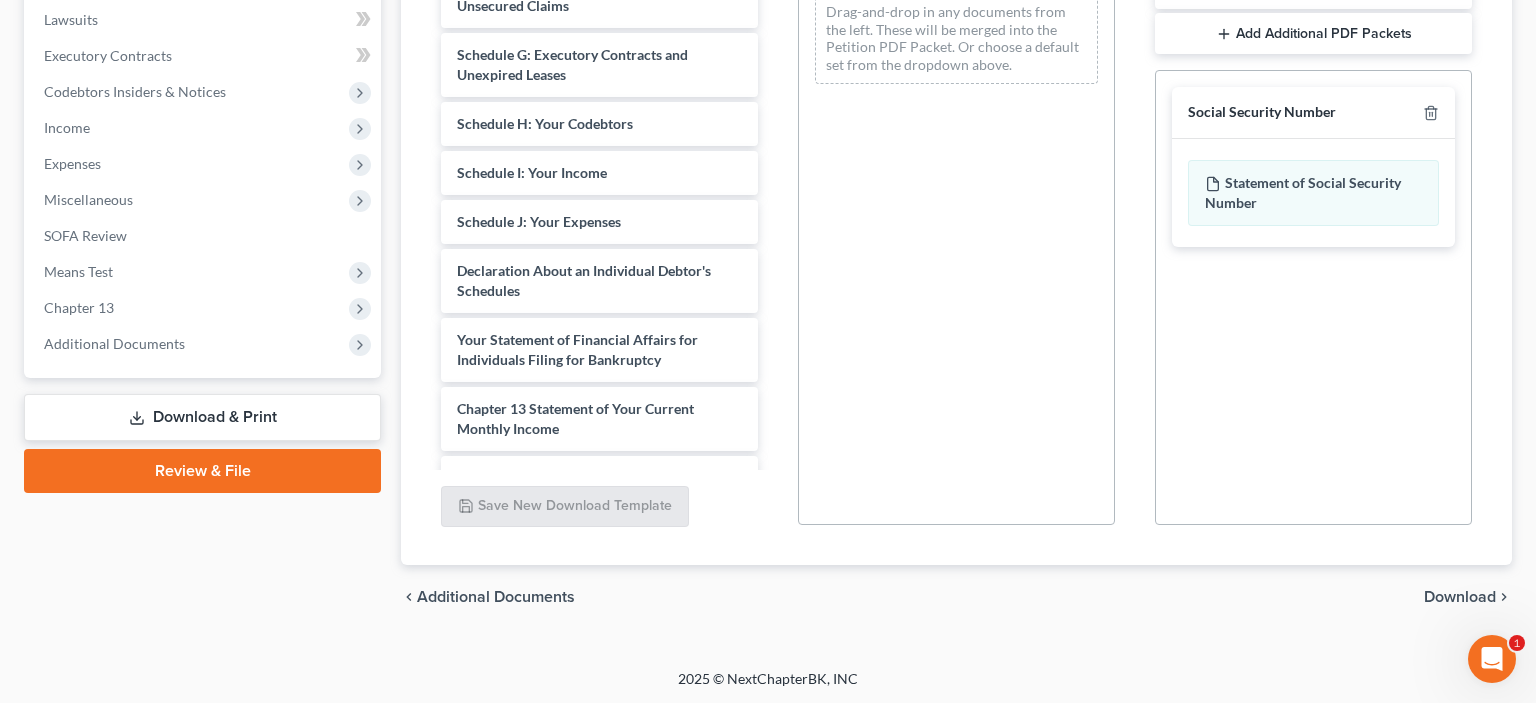 click on "Download" at bounding box center [1460, 597] 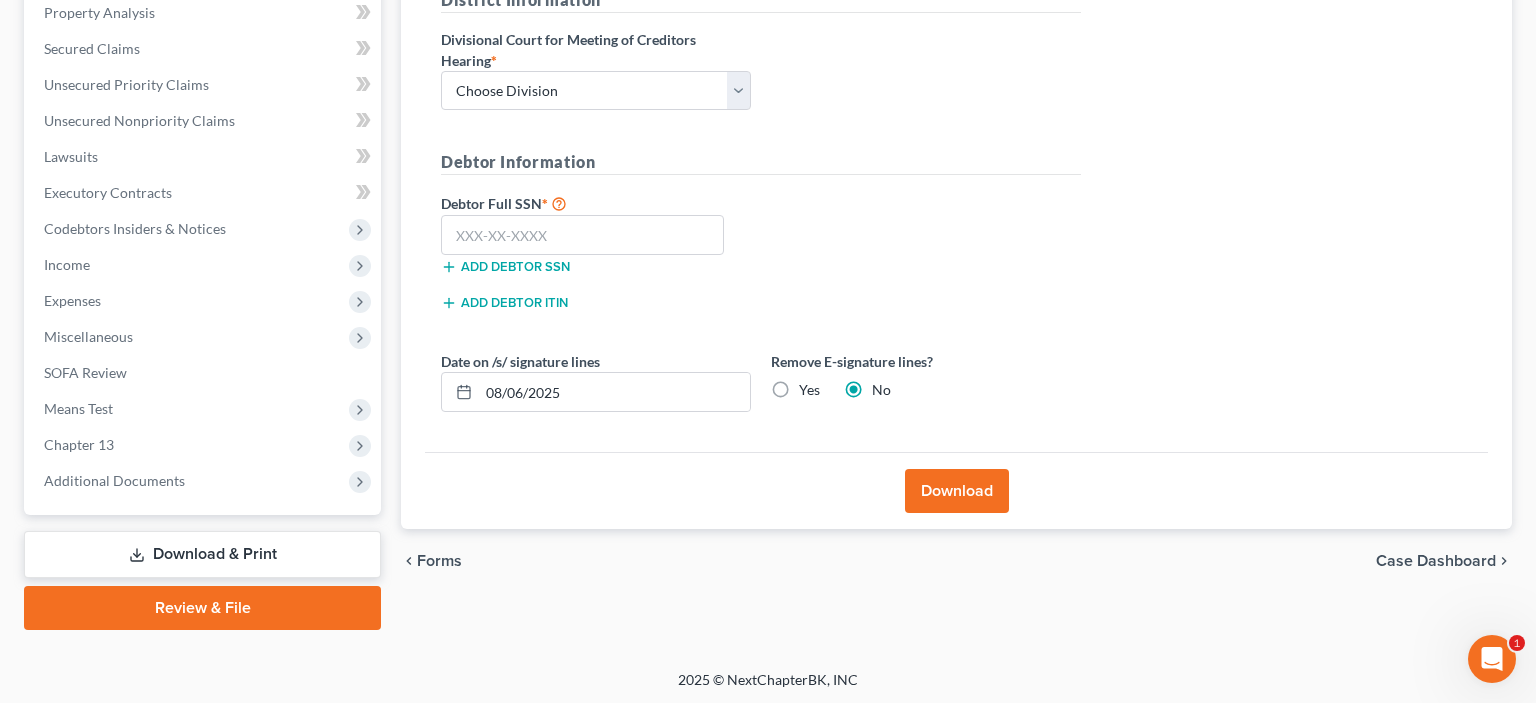 scroll, scrollTop: 182, scrollLeft: 0, axis: vertical 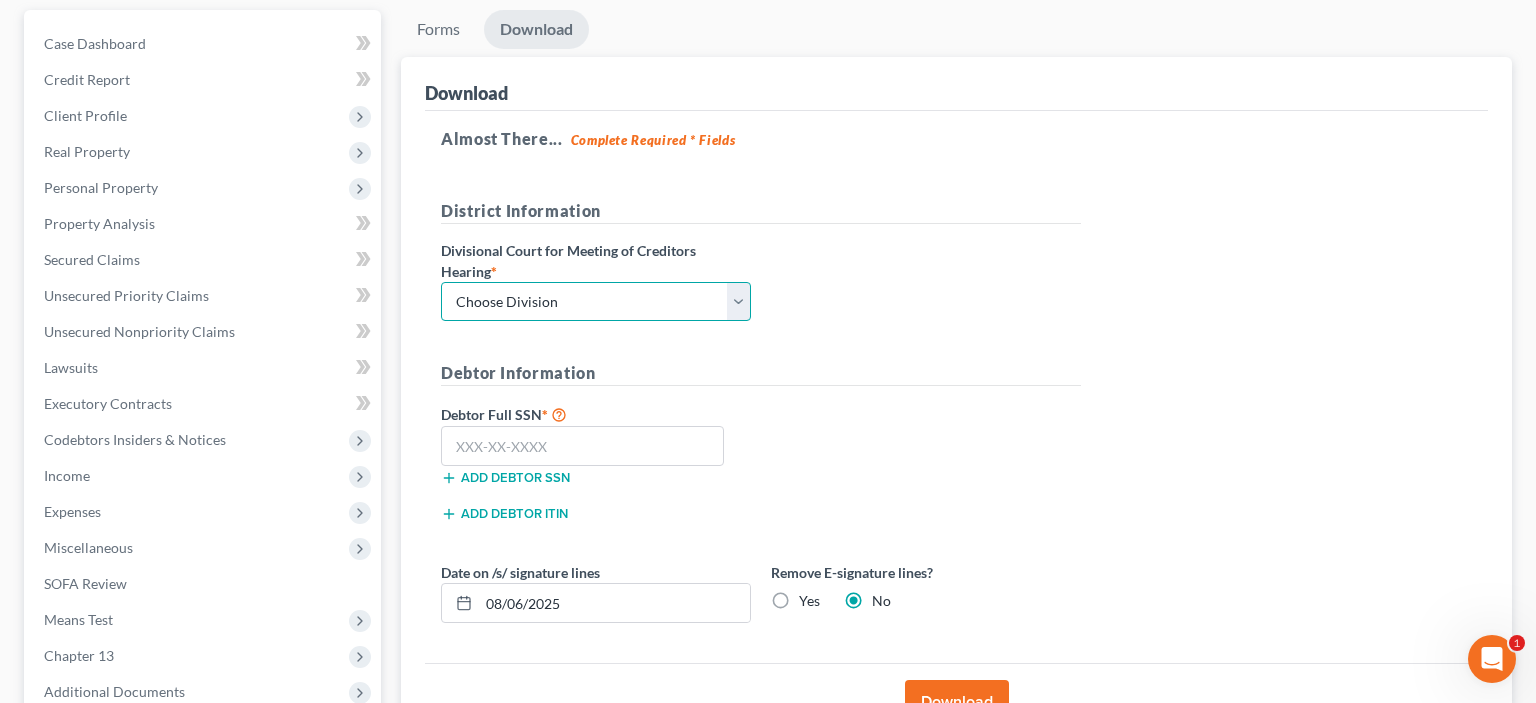 click on "Choose Division Fresno Modesto Sacramento" at bounding box center [596, 302] 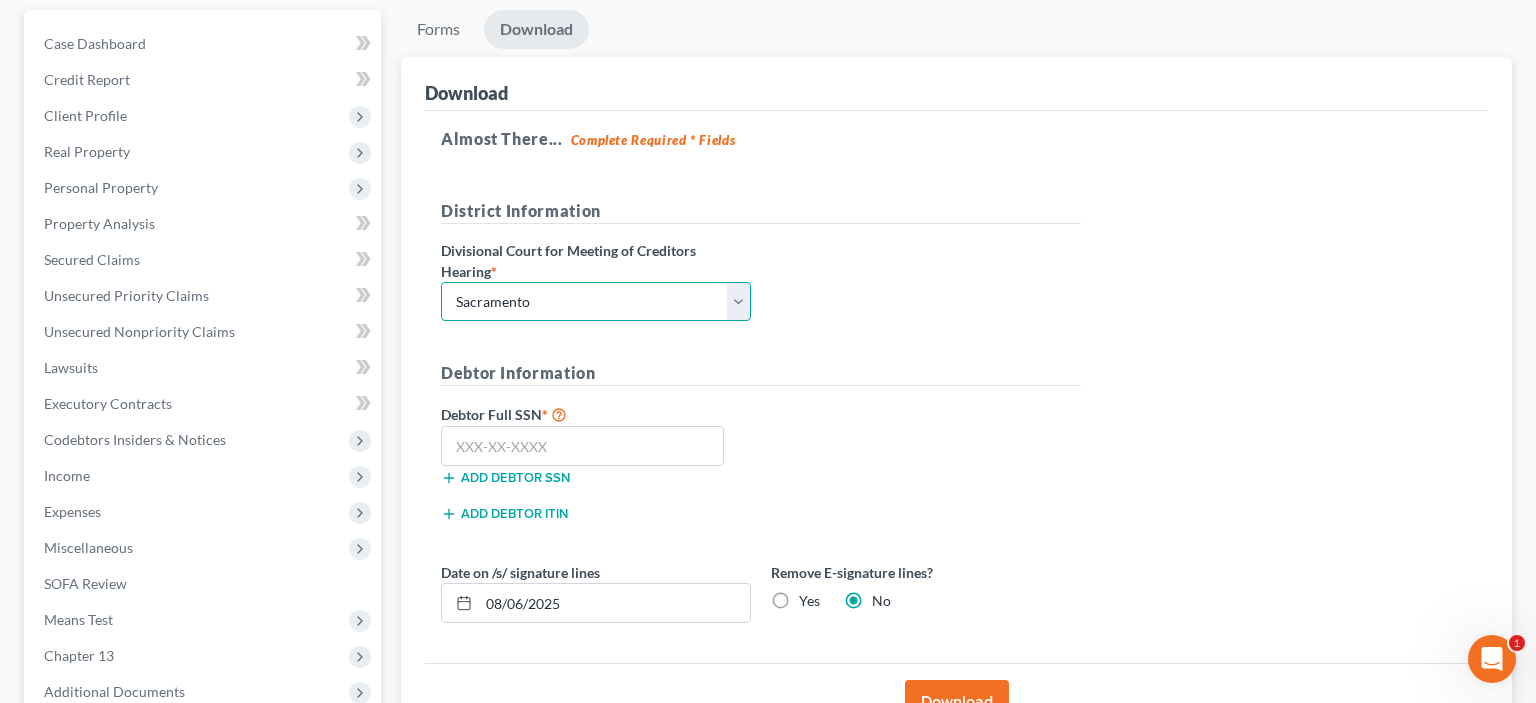 click on "Sacramento" at bounding box center [0, 0] 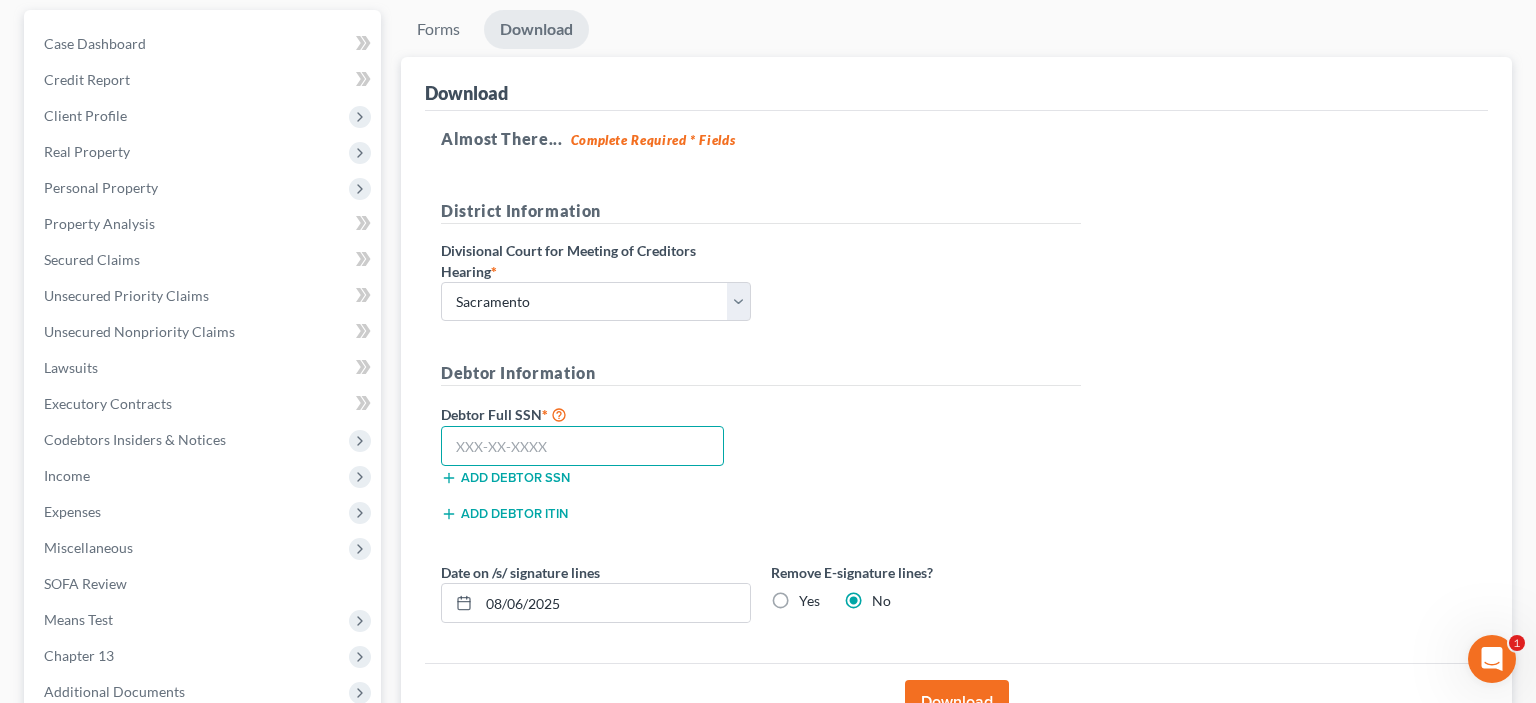 click at bounding box center [582, 446] 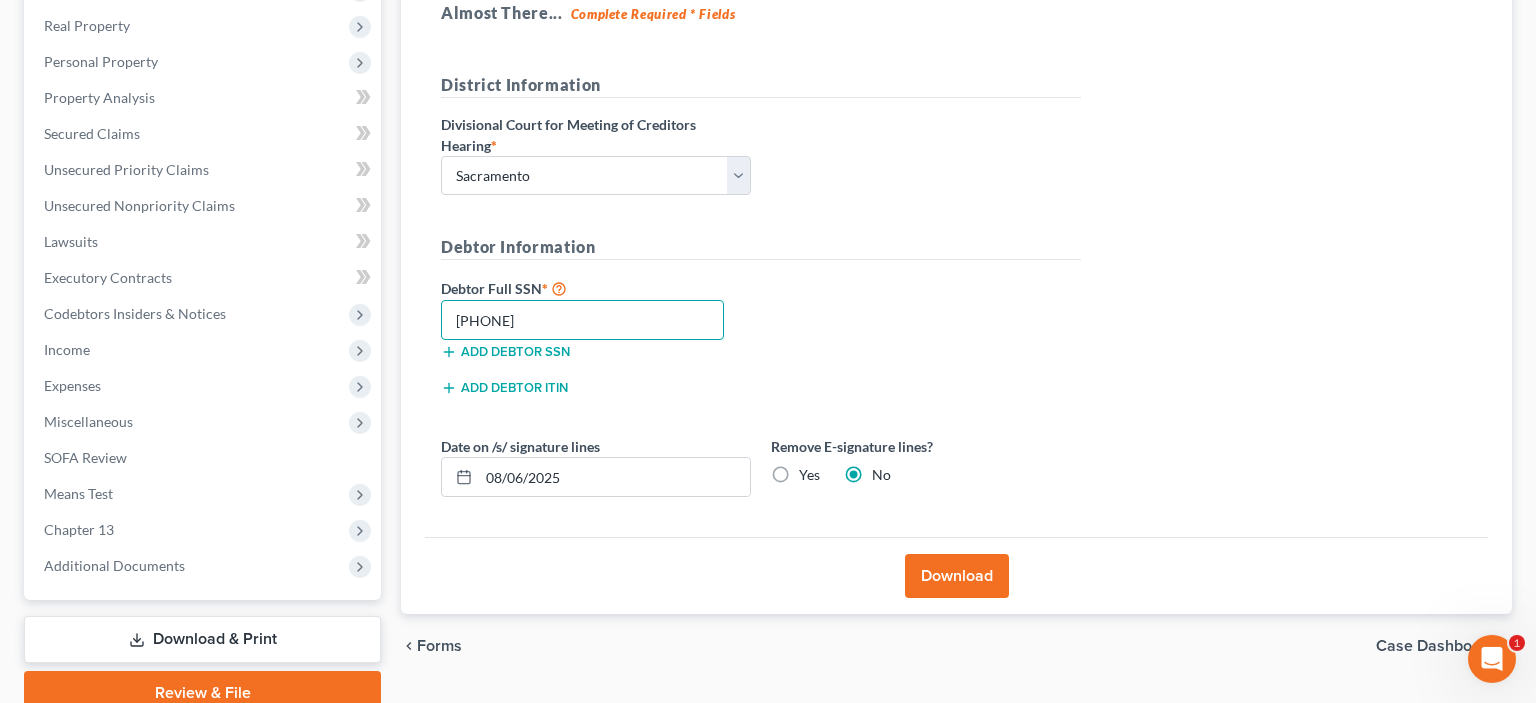 scroll, scrollTop: 393, scrollLeft: 0, axis: vertical 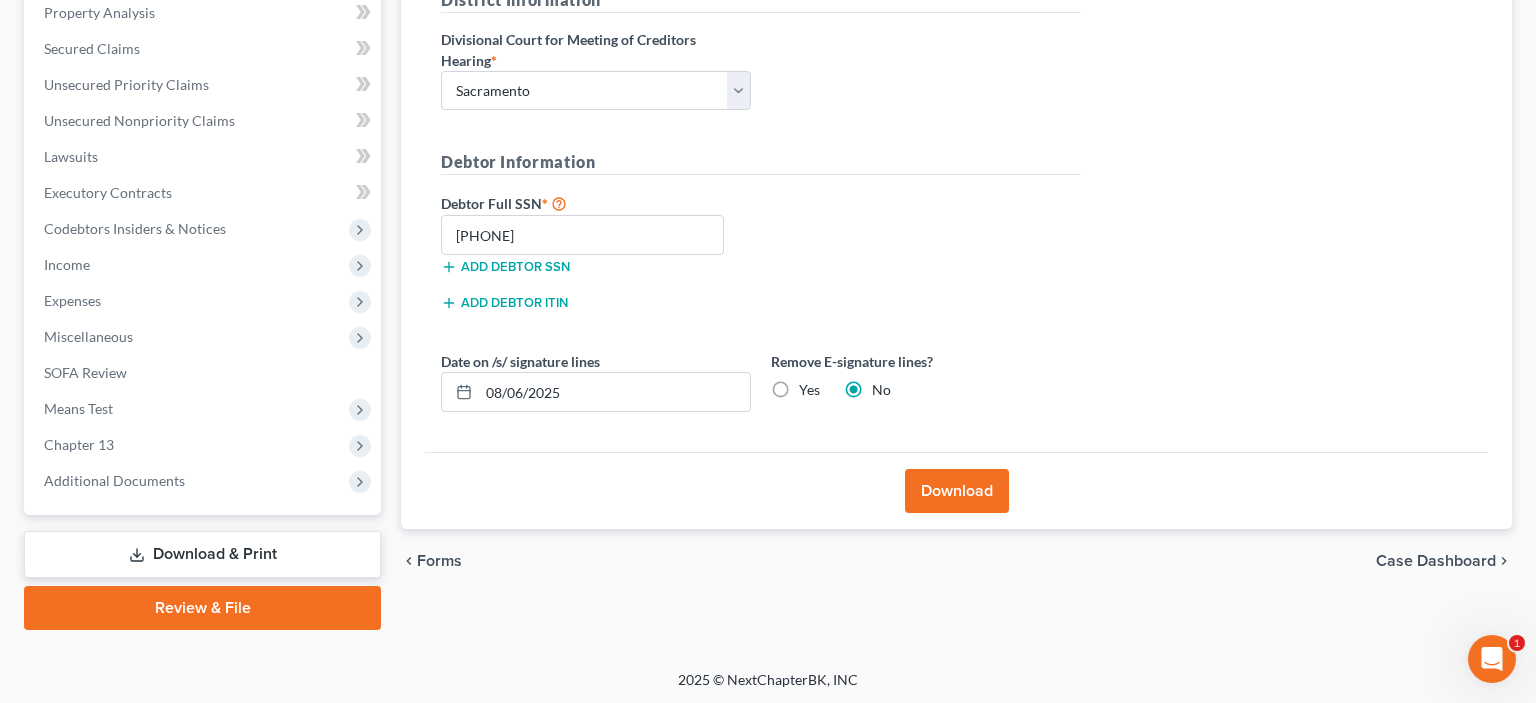 click on "Download" at bounding box center (957, 491) 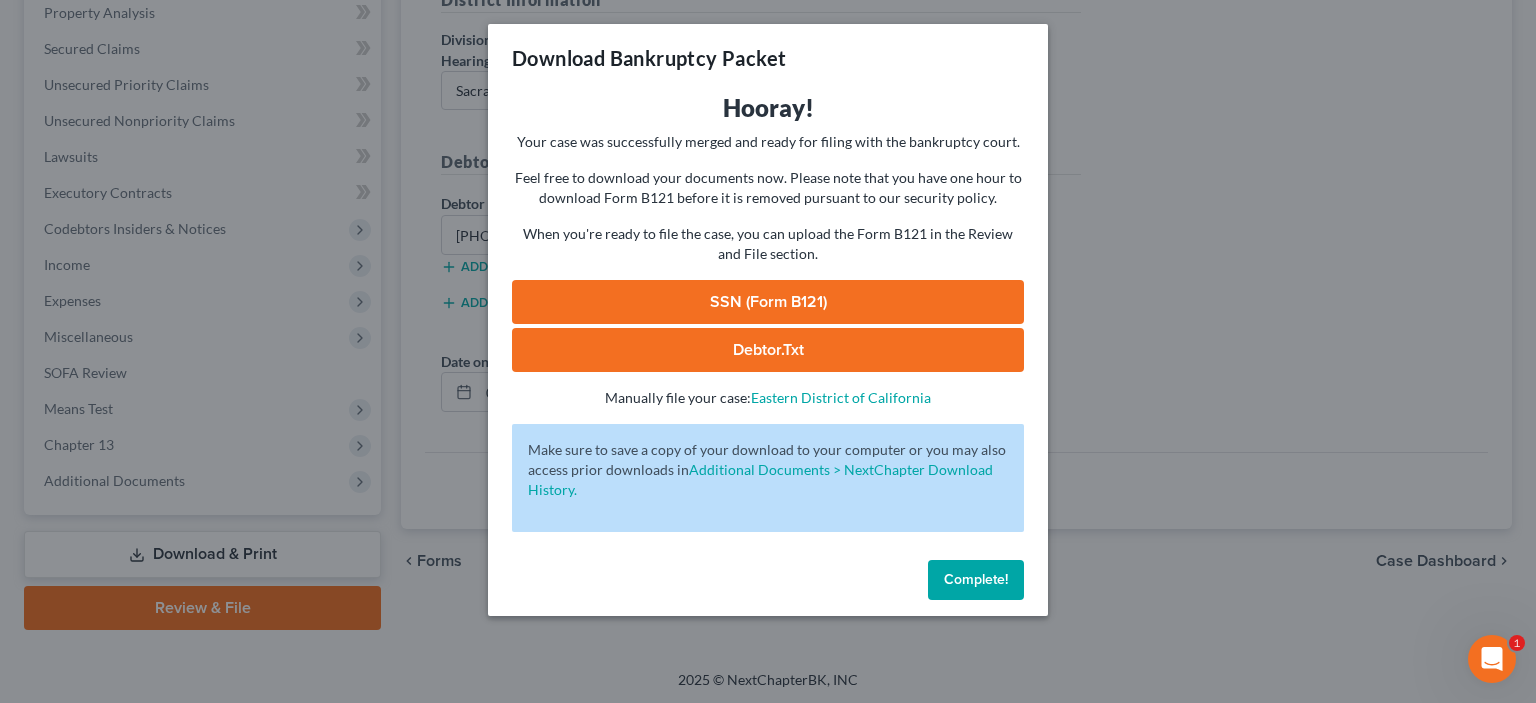 click on "SSN (Form B121)" at bounding box center [768, 302] 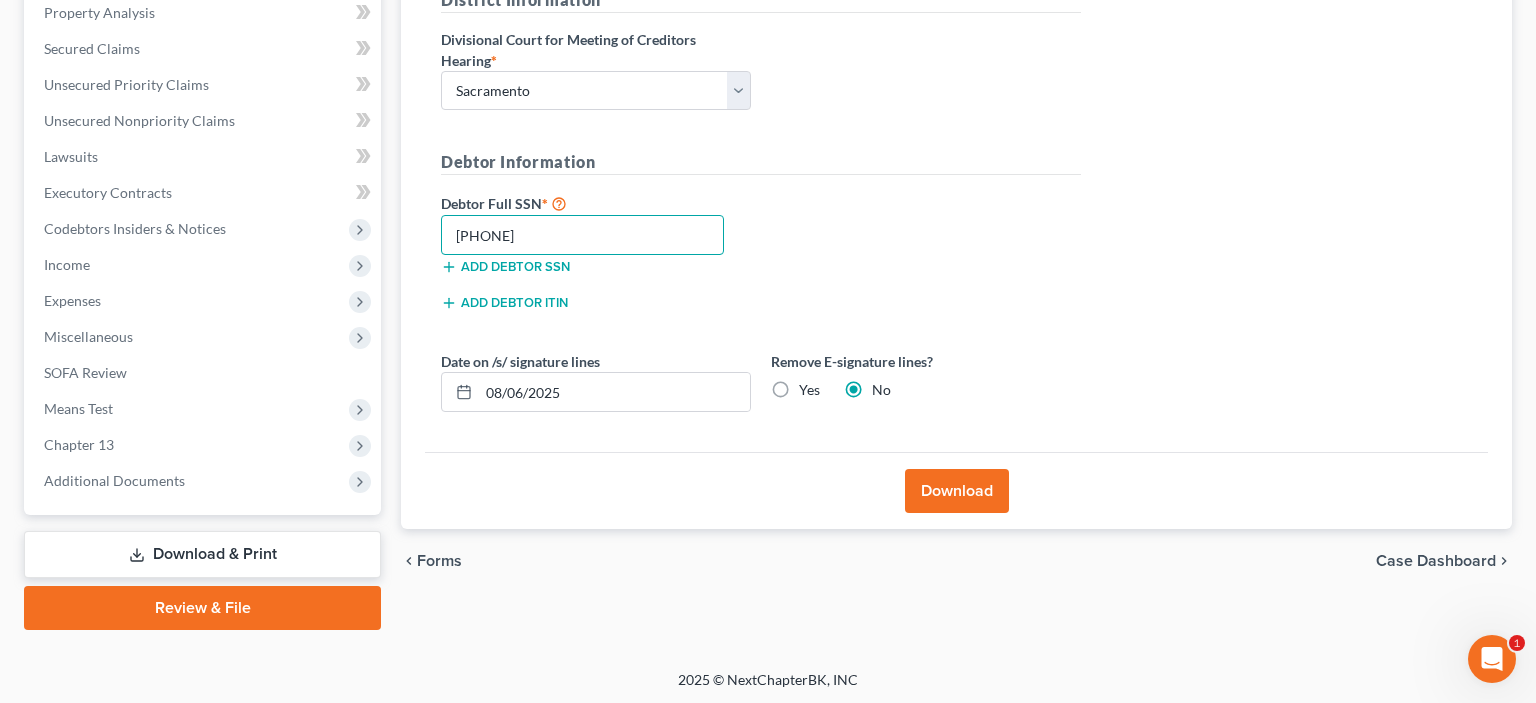 click on "[PHONE]" at bounding box center [582, 235] 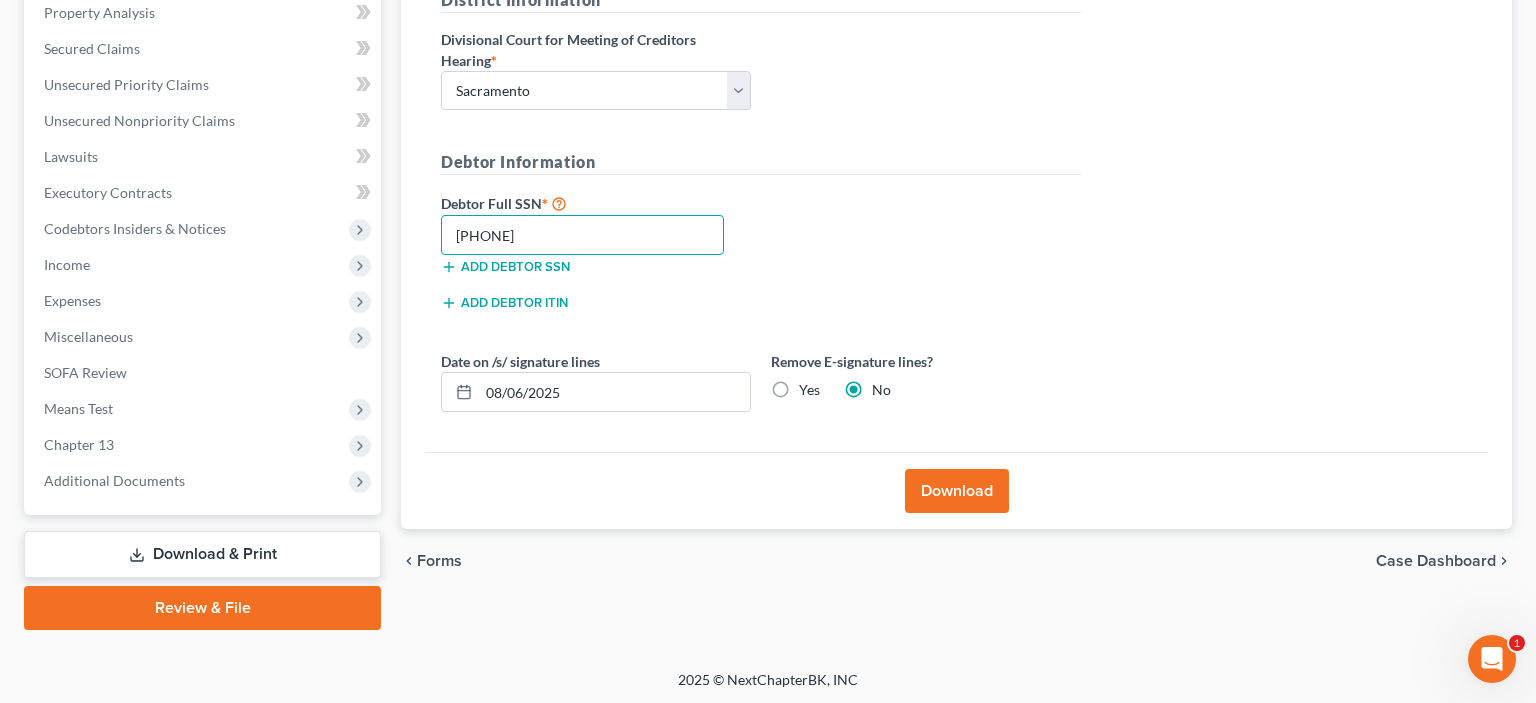 click on "[PHONE]" at bounding box center (582, 235) 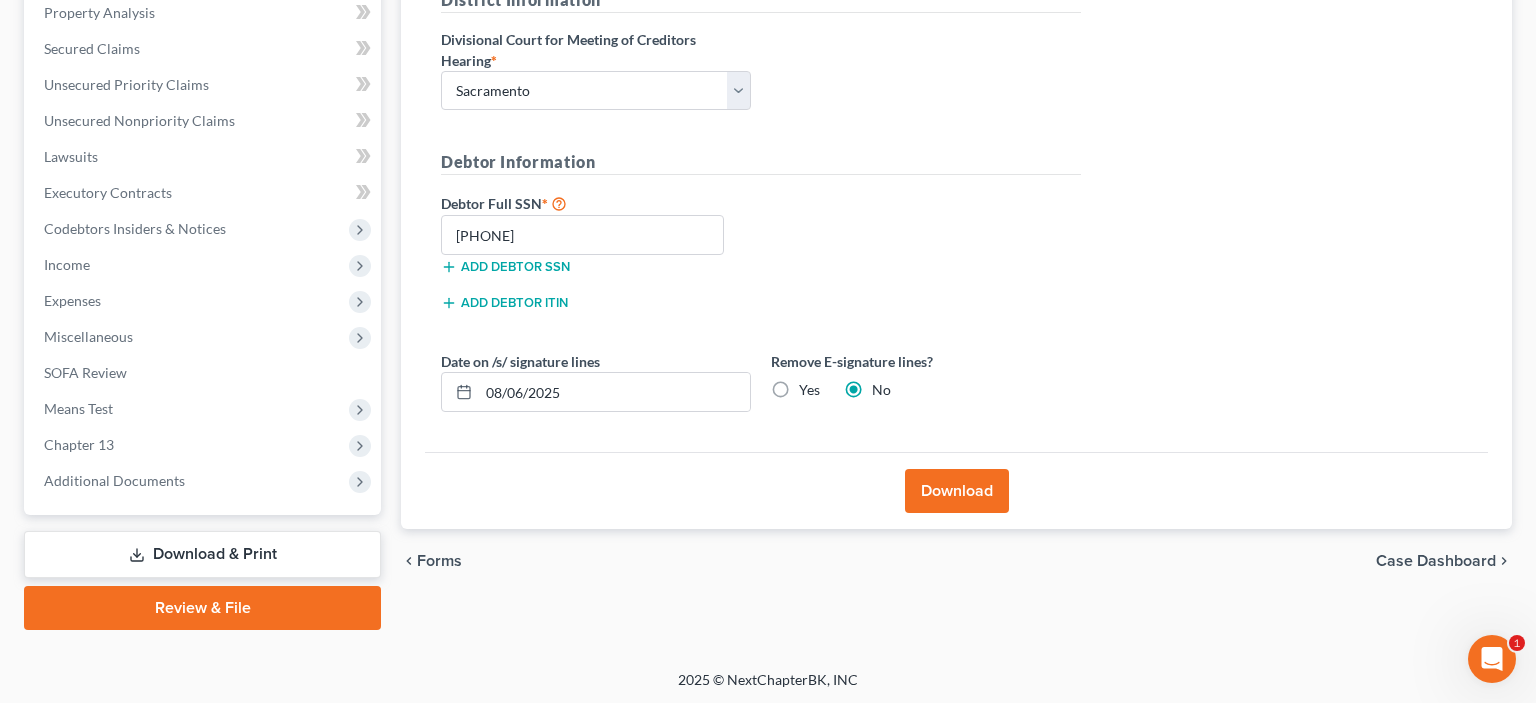click on "Download" at bounding box center [957, 491] 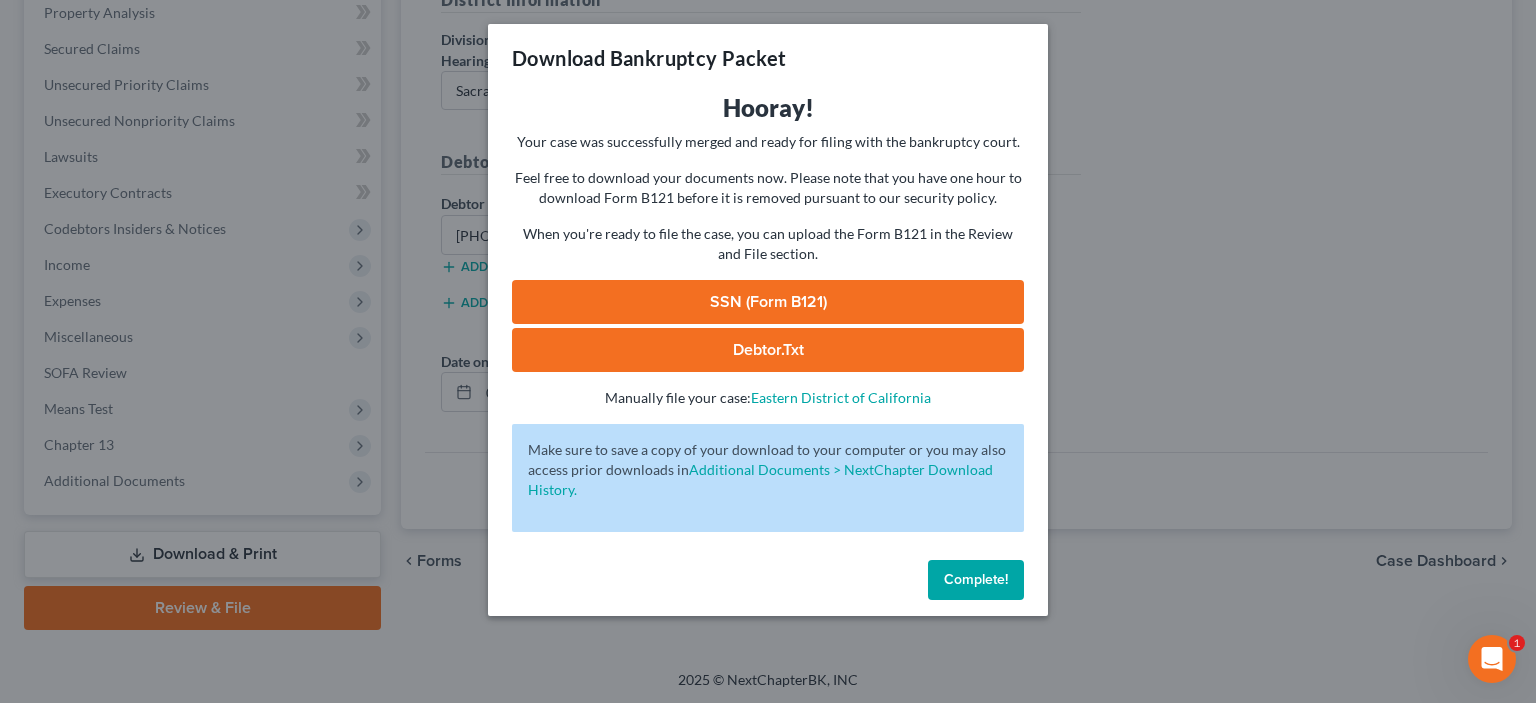 click on "SSN (Form B121)" at bounding box center (768, 302) 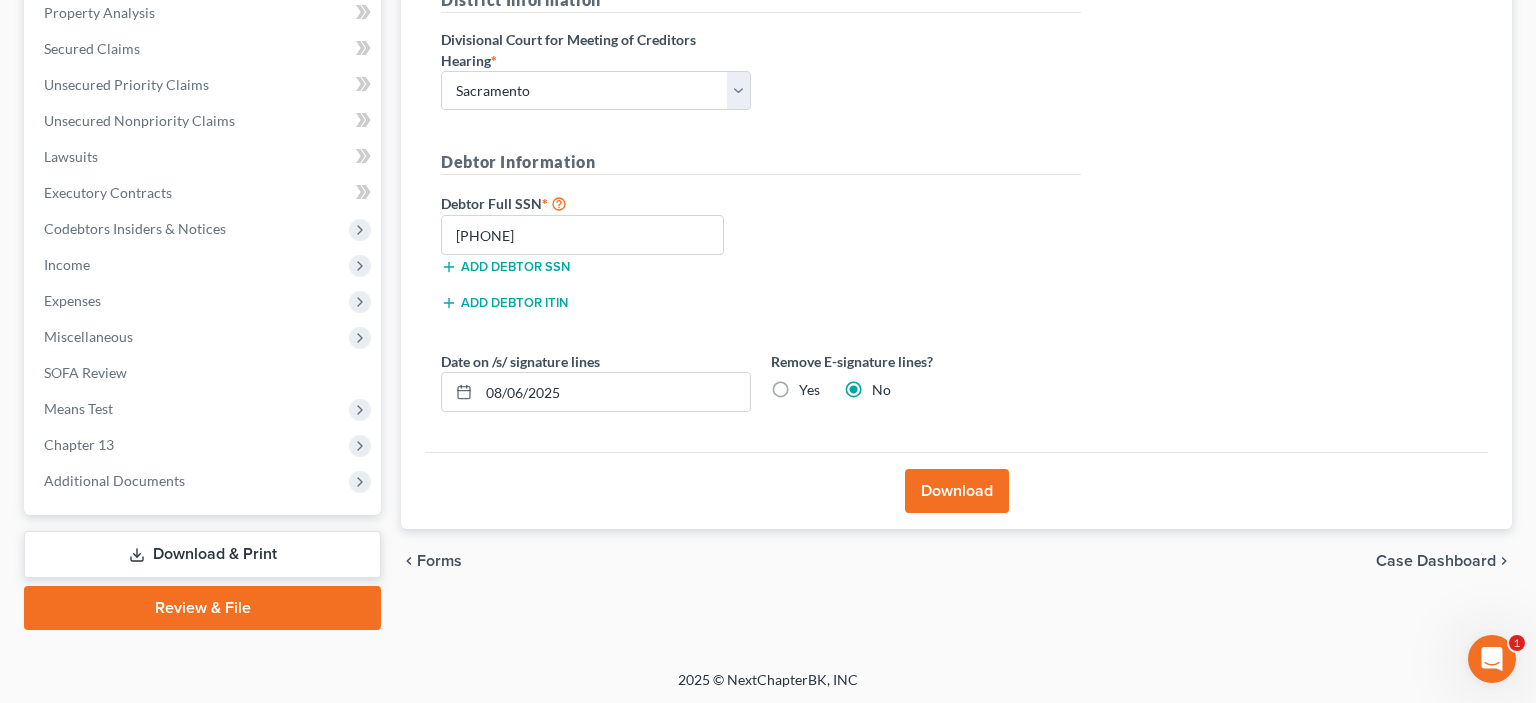 click on "Review & File" at bounding box center [202, 608] 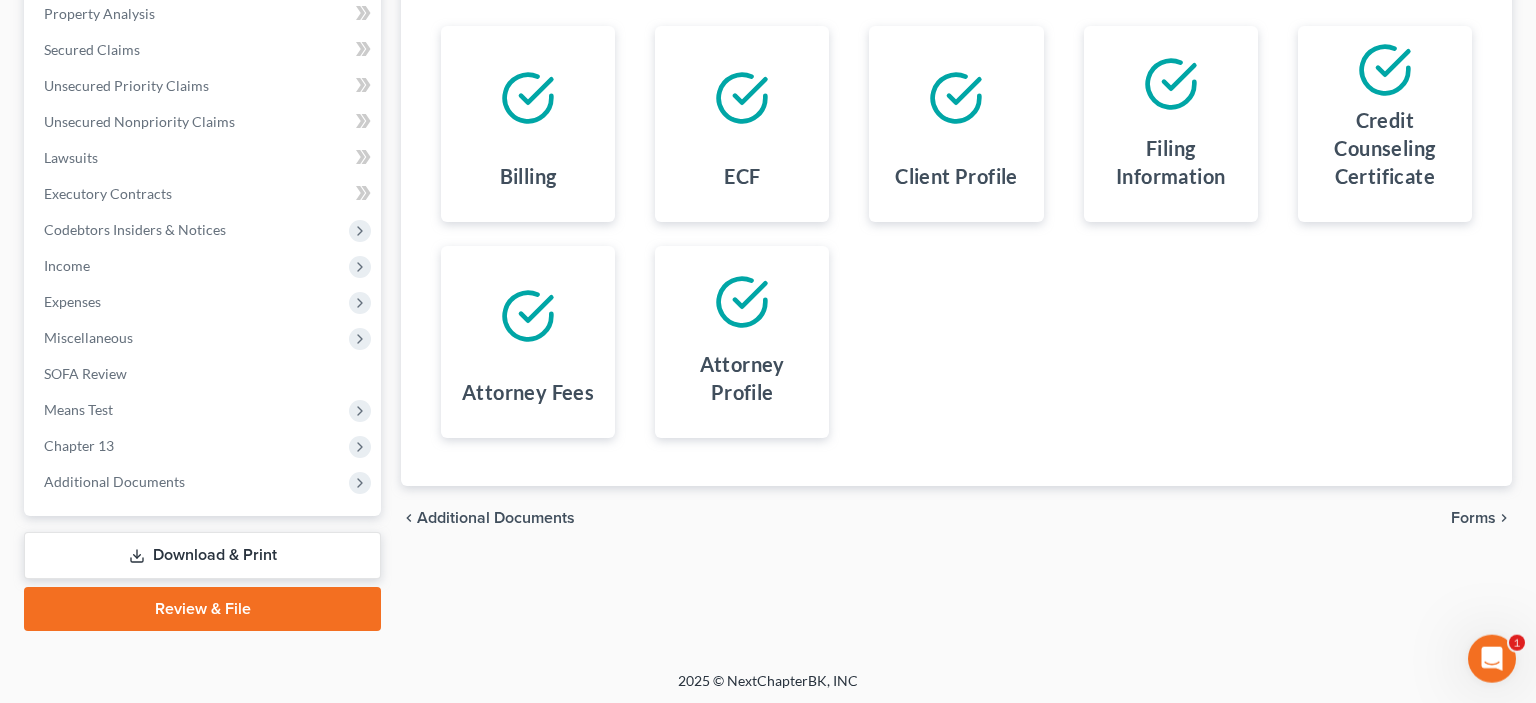 scroll, scrollTop: 393, scrollLeft: 0, axis: vertical 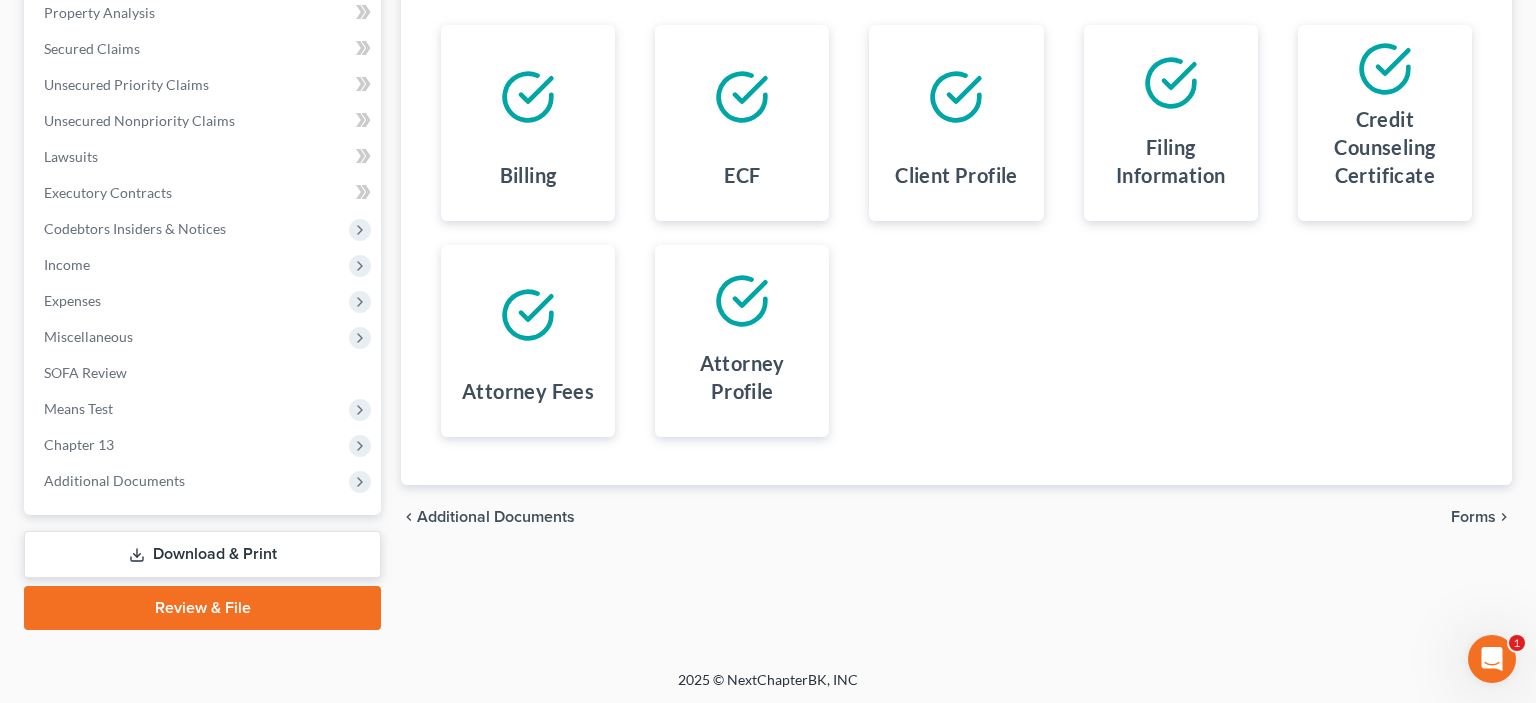 click on "Forms" at bounding box center [1473, 517] 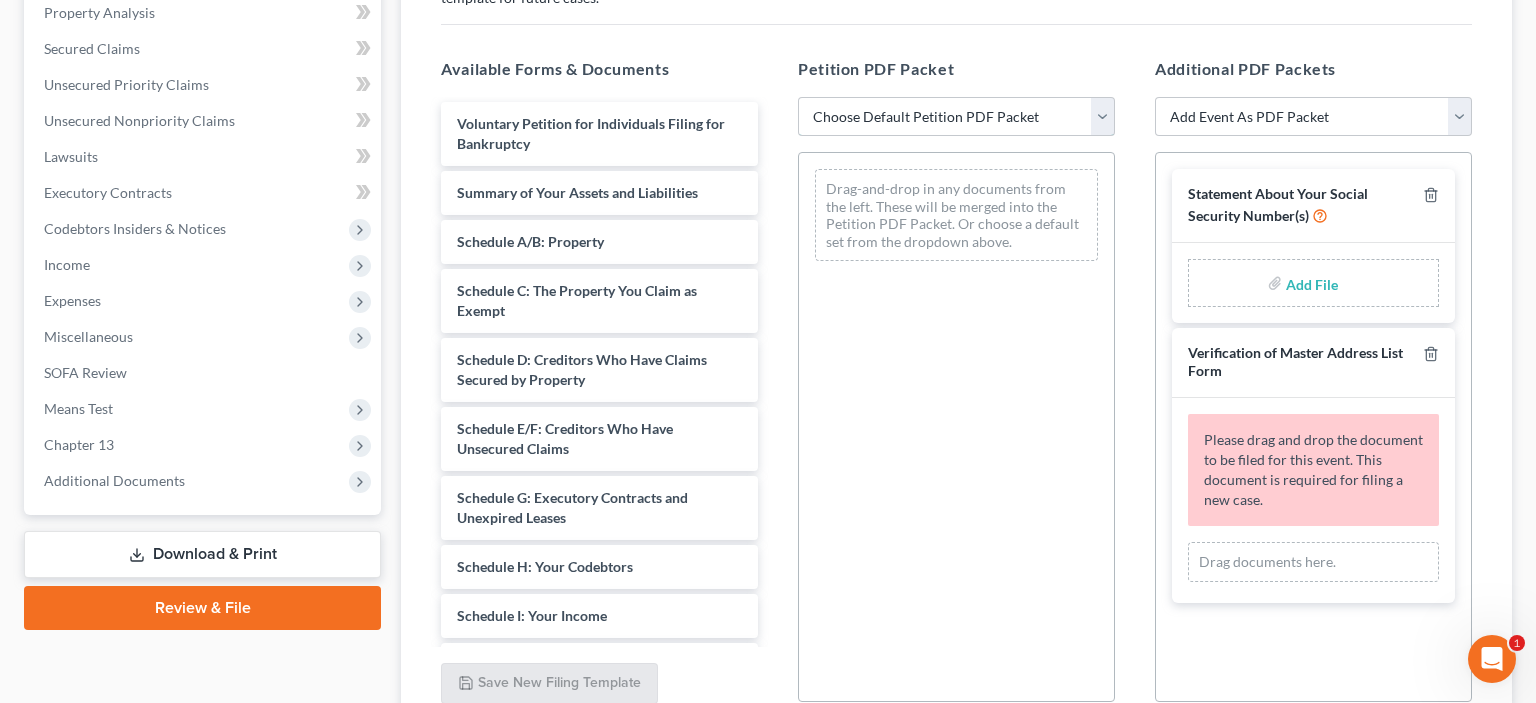 click on "Choose Default Petition PDF Packet Complete Bankruptcy Petition (all forms and schedules) Emergency Filing (Voluntary Petition and Creditor List Only)" at bounding box center [956, 117] 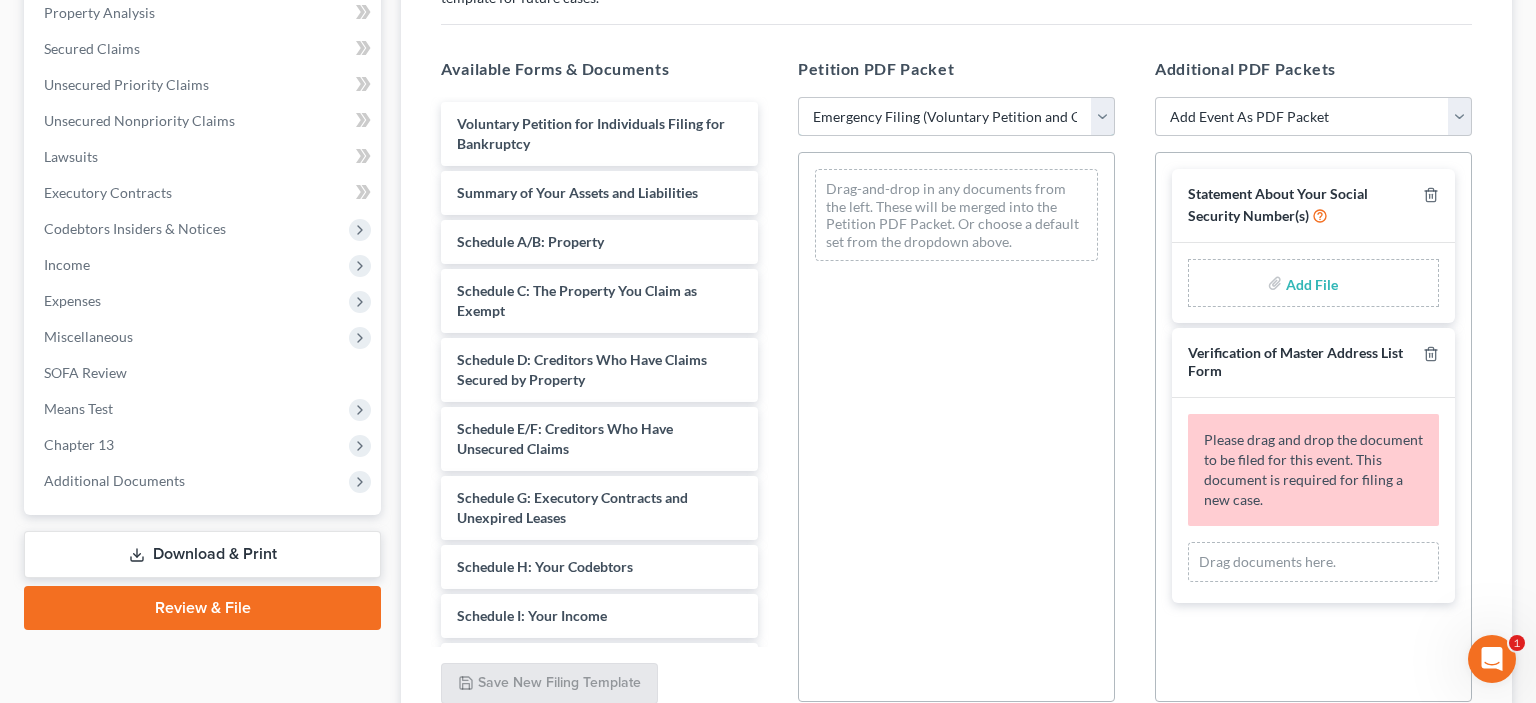 click on "Emergency Filing (Voluntary Petition and Creditor List Only)" at bounding box center [0, 0] 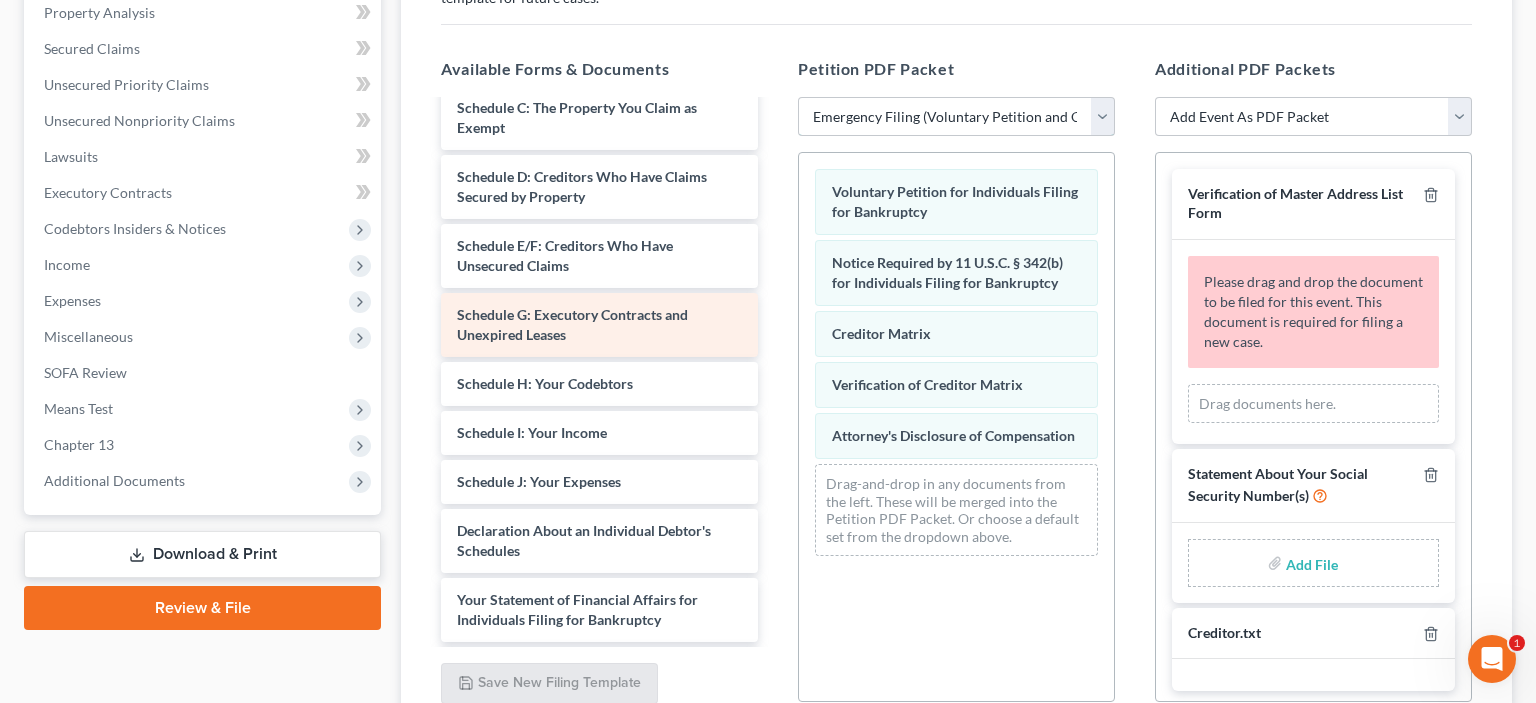 scroll, scrollTop: 82, scrollLeft: 0, axis: vertical 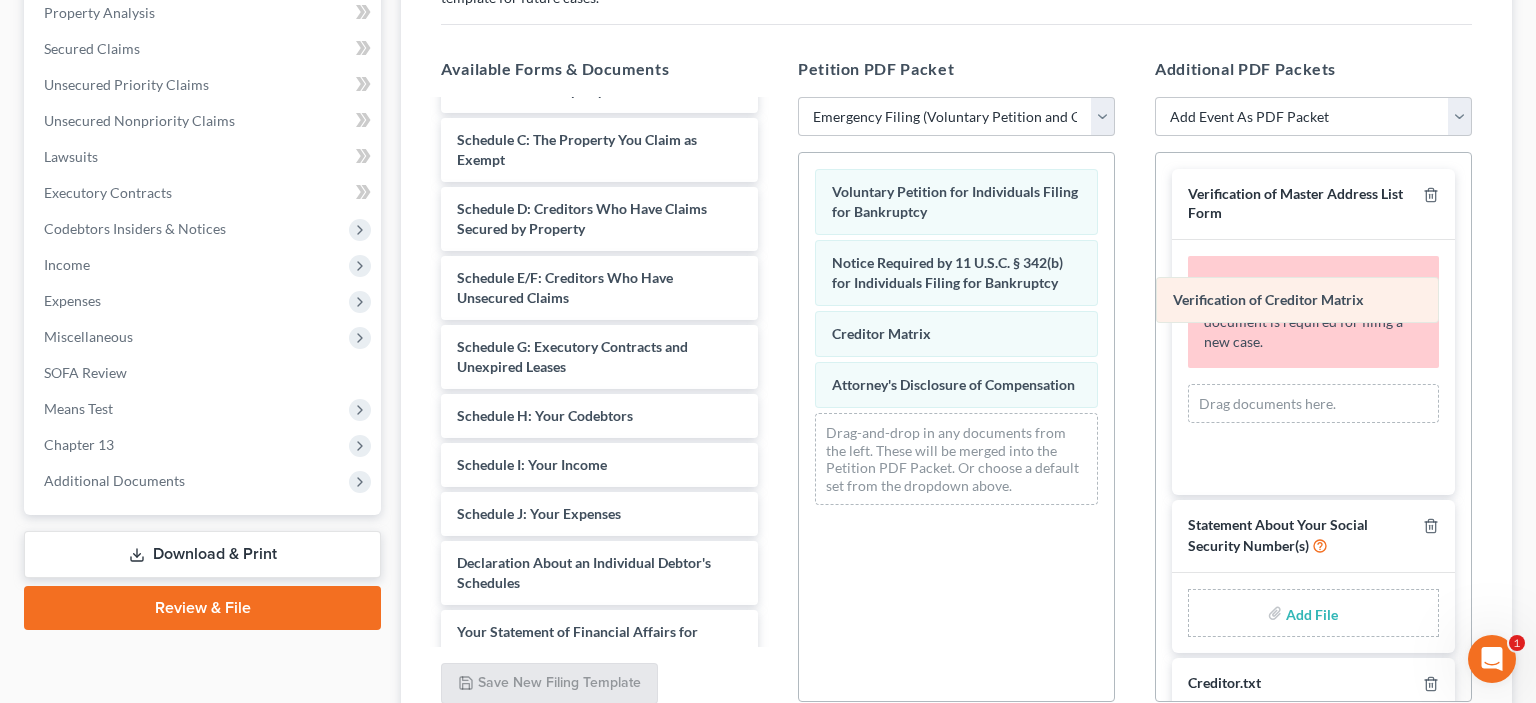 drag, startPoint x: 946, startPoint y: 383, endPoint x: 1287, endPoint y: 301, distance: 350.72067 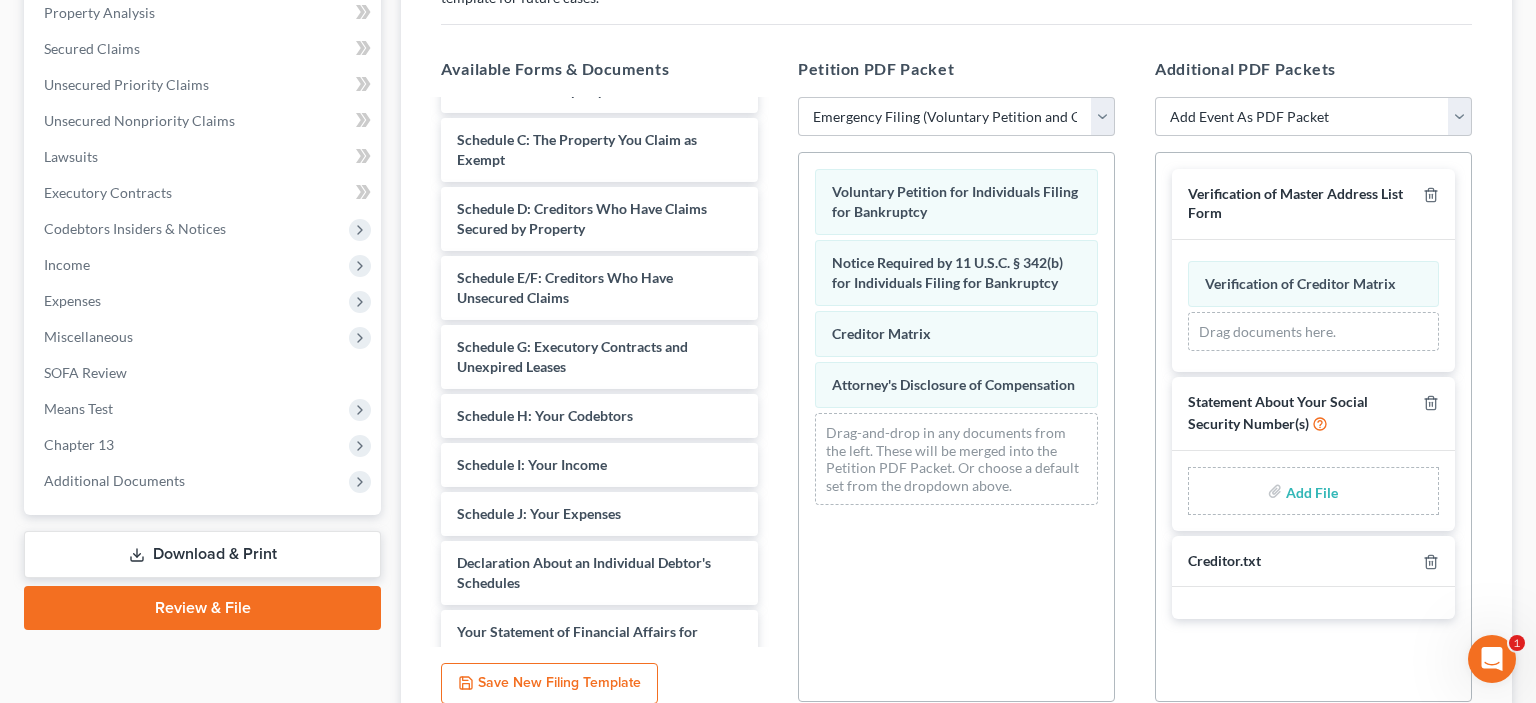 click at bounding box center [1310, 491] 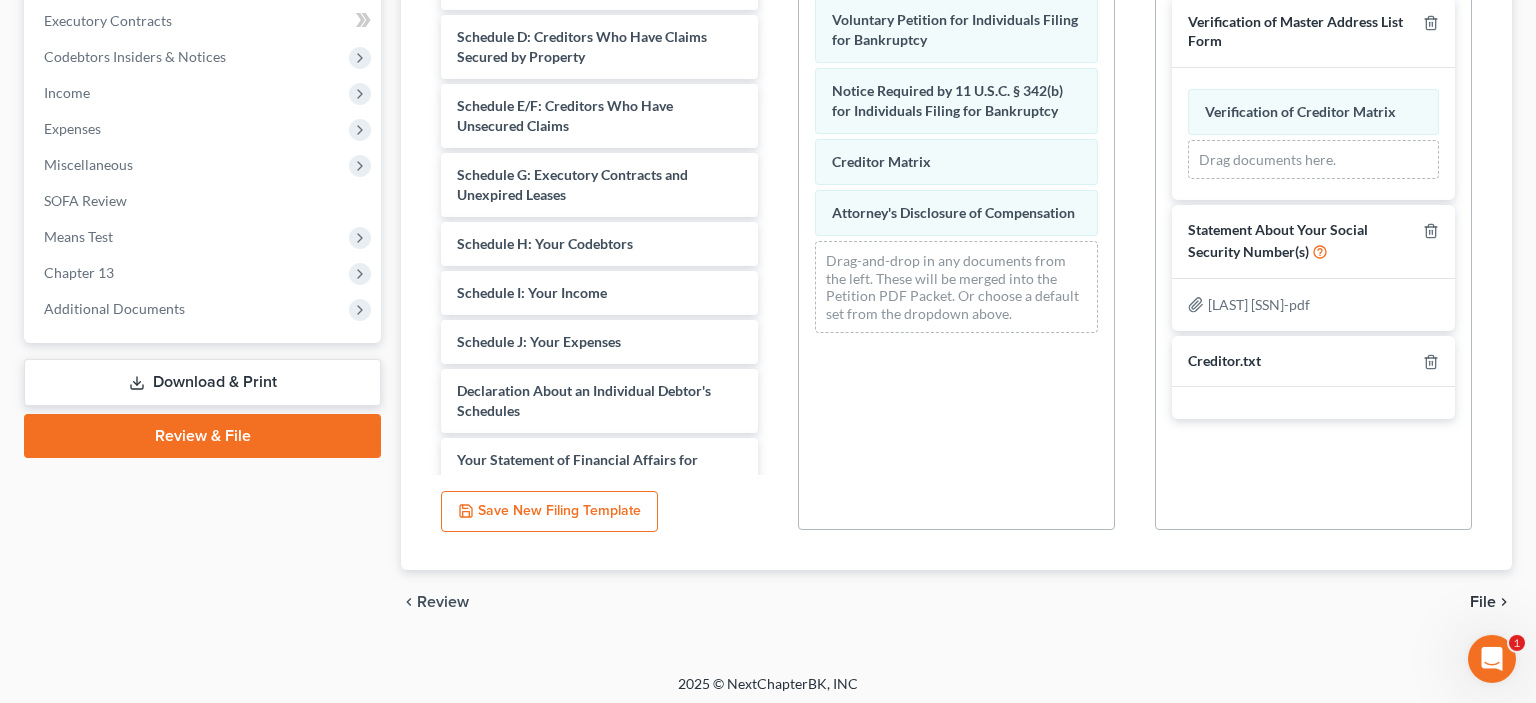 scroll, scrollTop: 570, scrollLeft: 0, axis: vertical 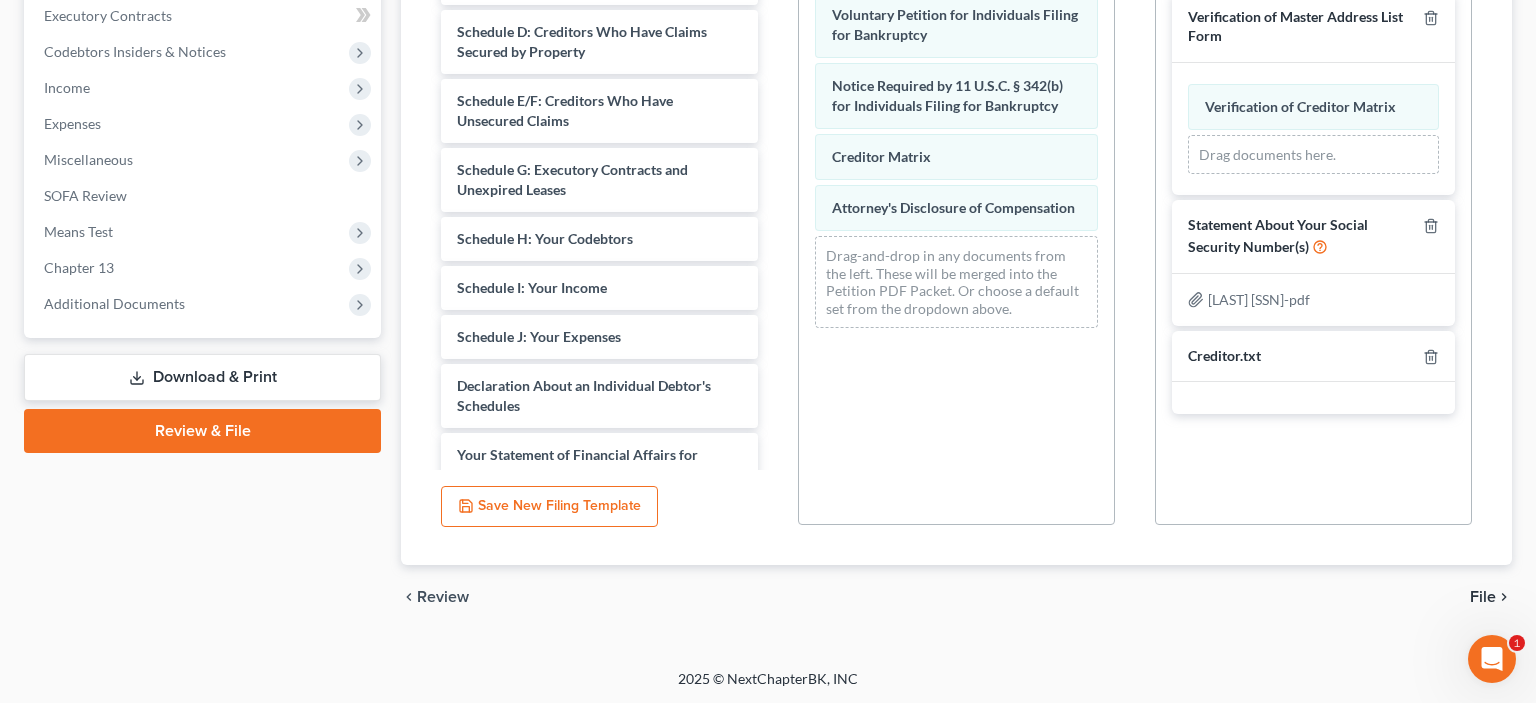 click on "File" at bounding box center [1483, 597] 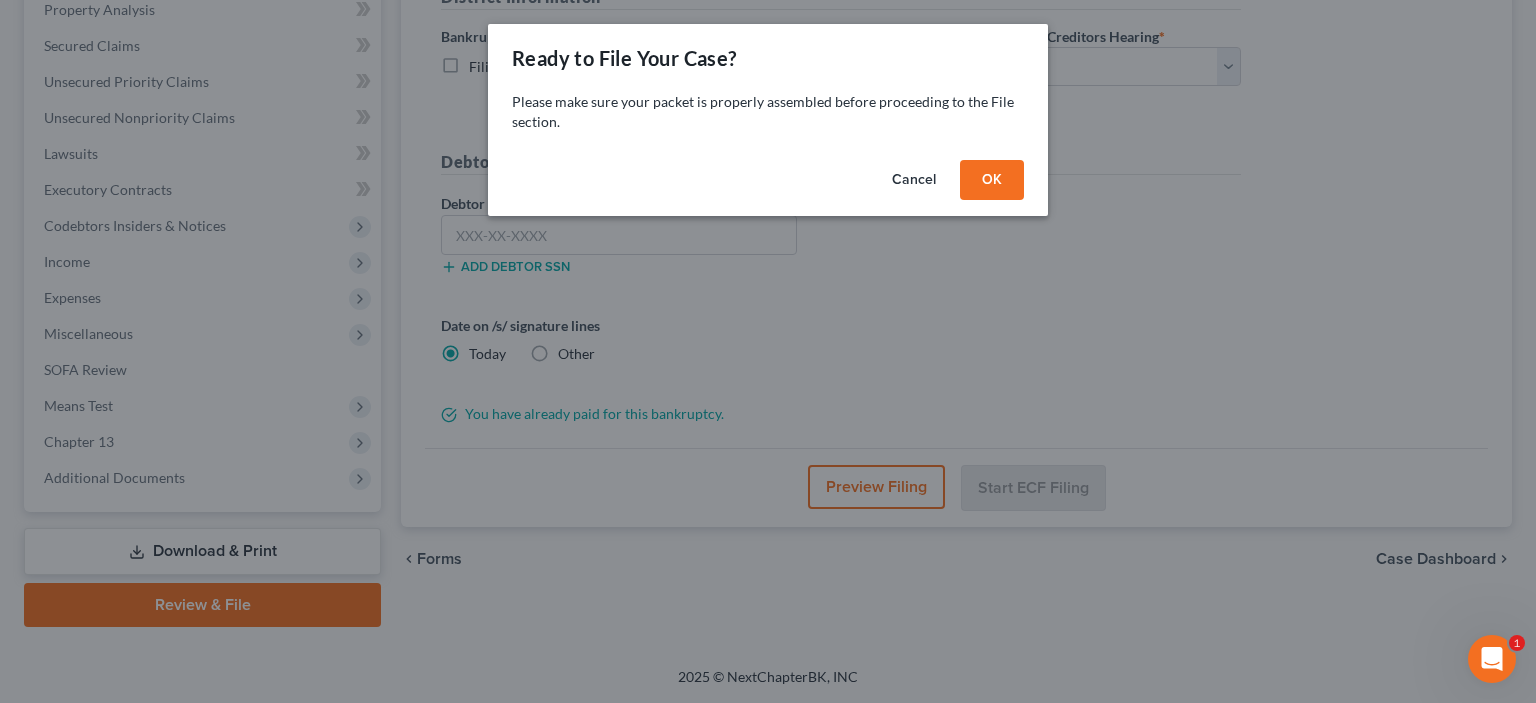 scroll, scrollTop: 393, scrollLeft: 0, axis: vertical 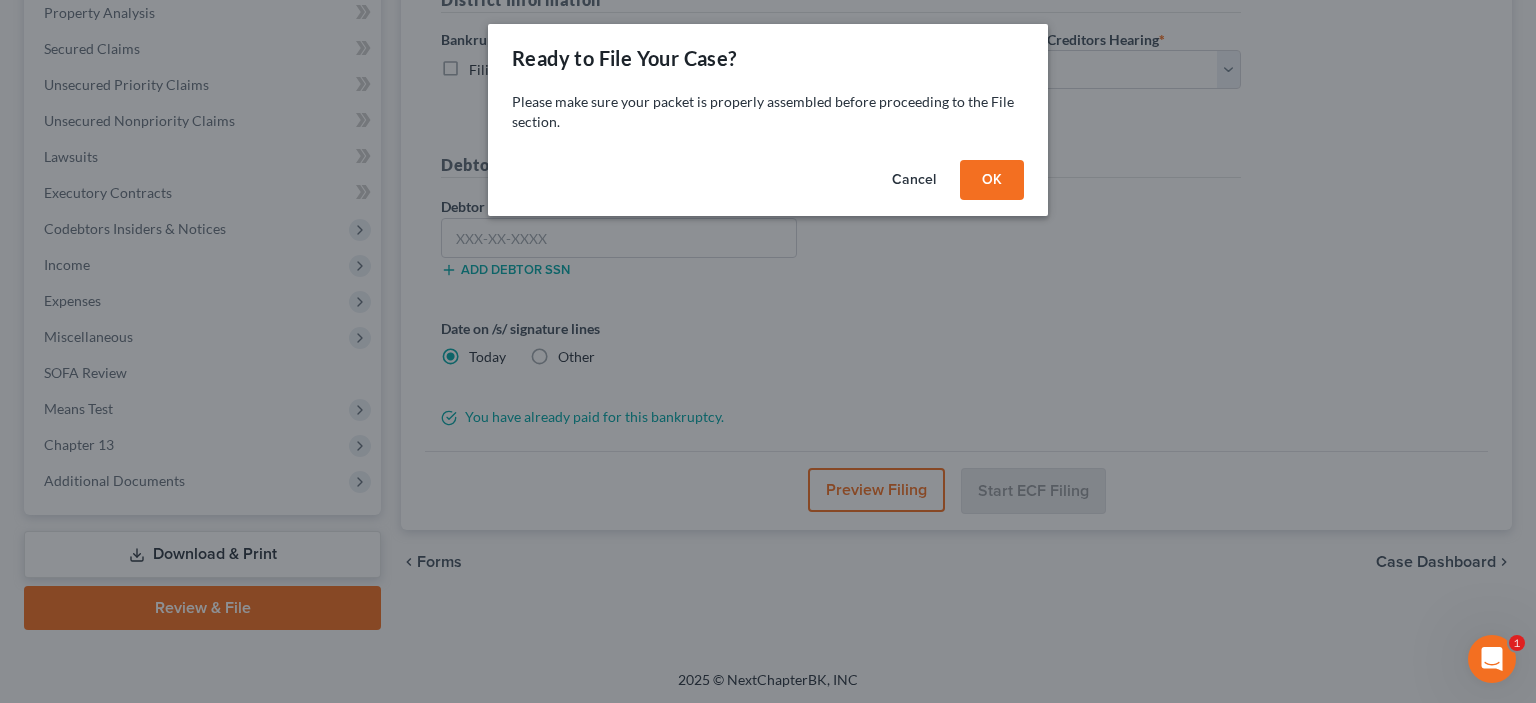 click on "OK" at bounding box center (992, 180) 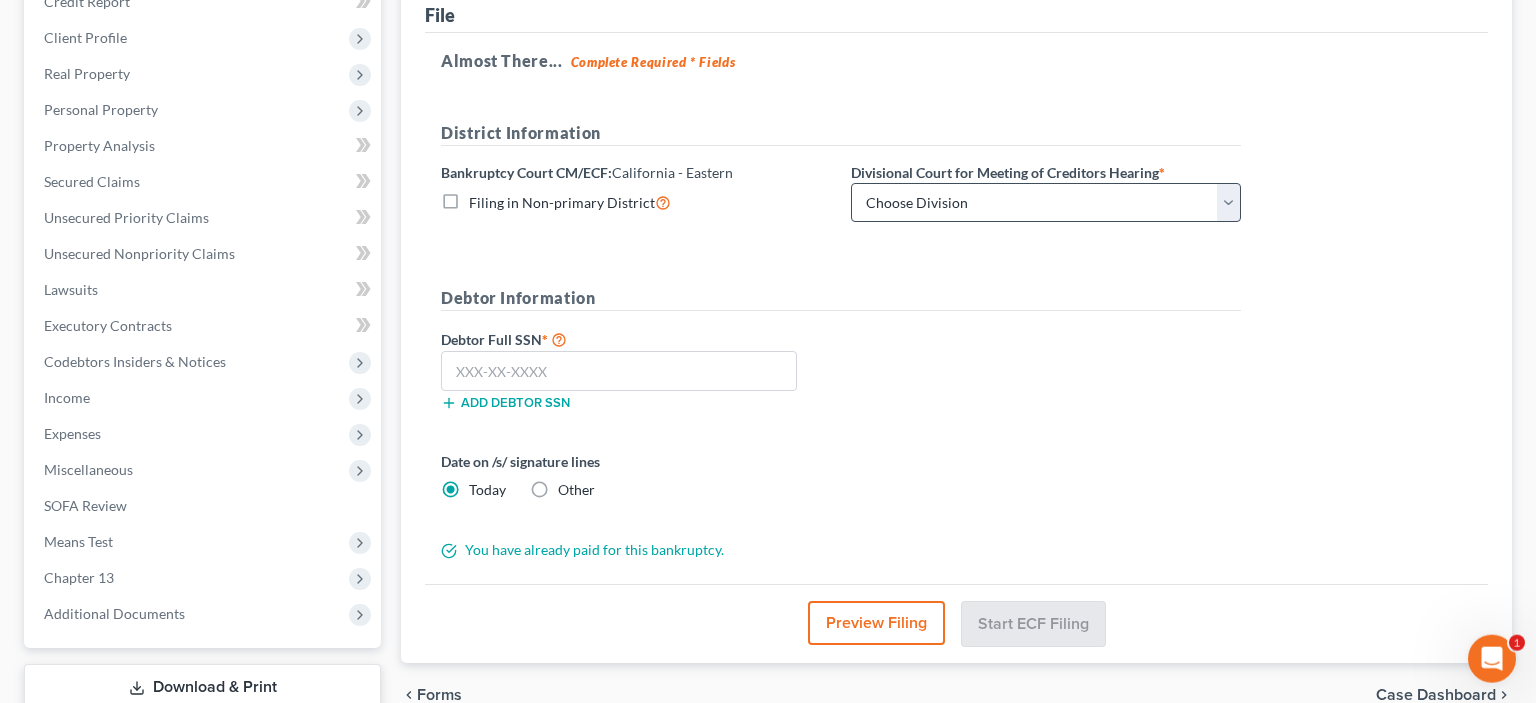 scroll, scrollTop: 182, scrollLeft: 0, axis: vertical 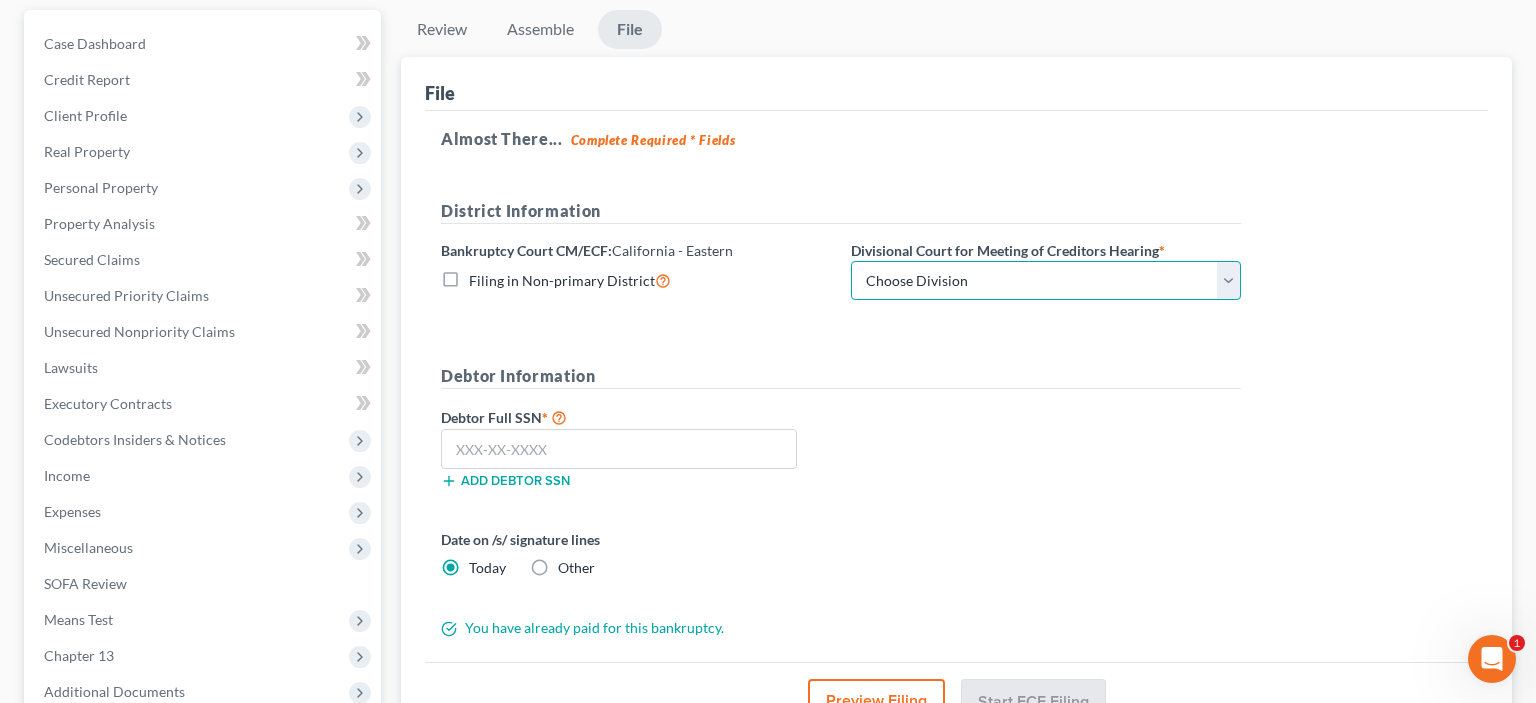click on "Choose Division Fresno Modesto Sacramento" at bounding box center [1046, 281] 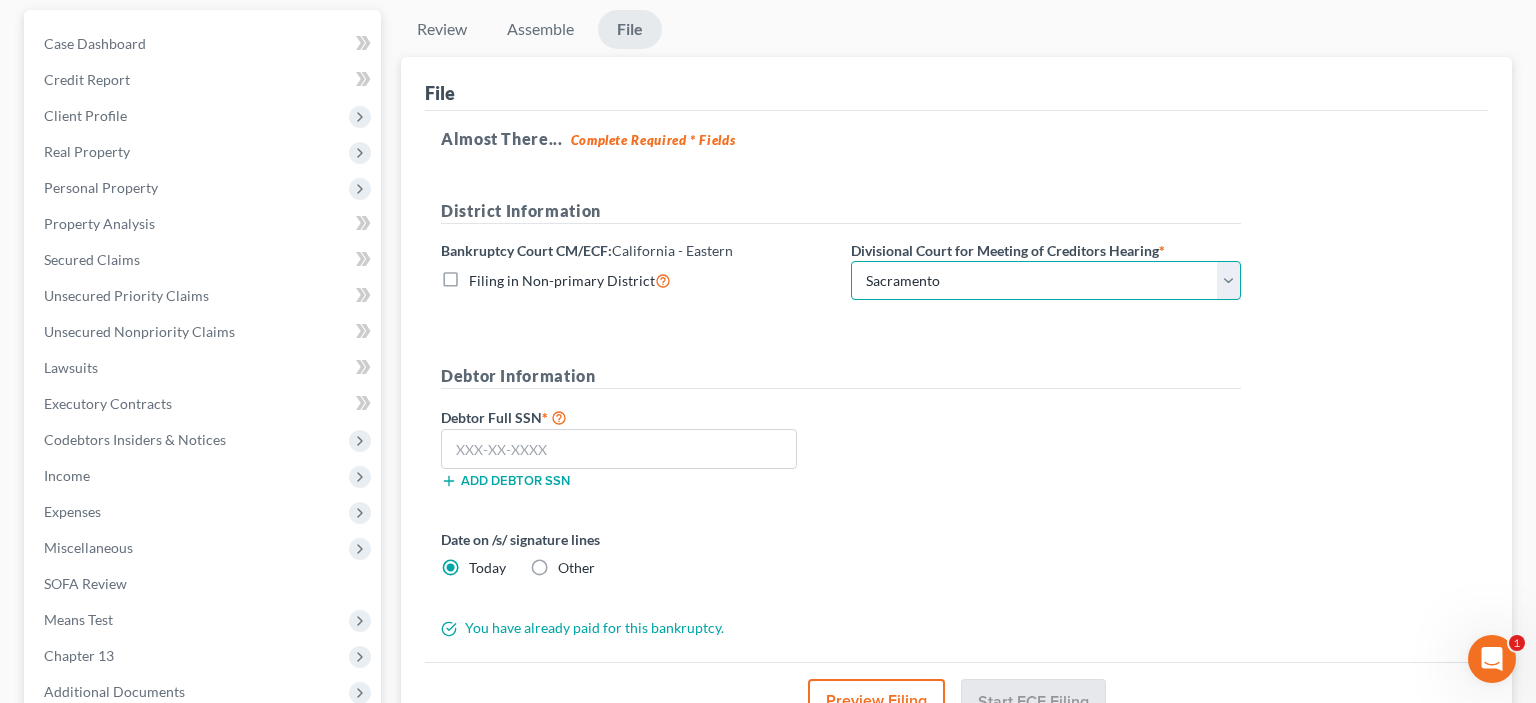 click on "Sacramento" at bounding box center (0, 0) 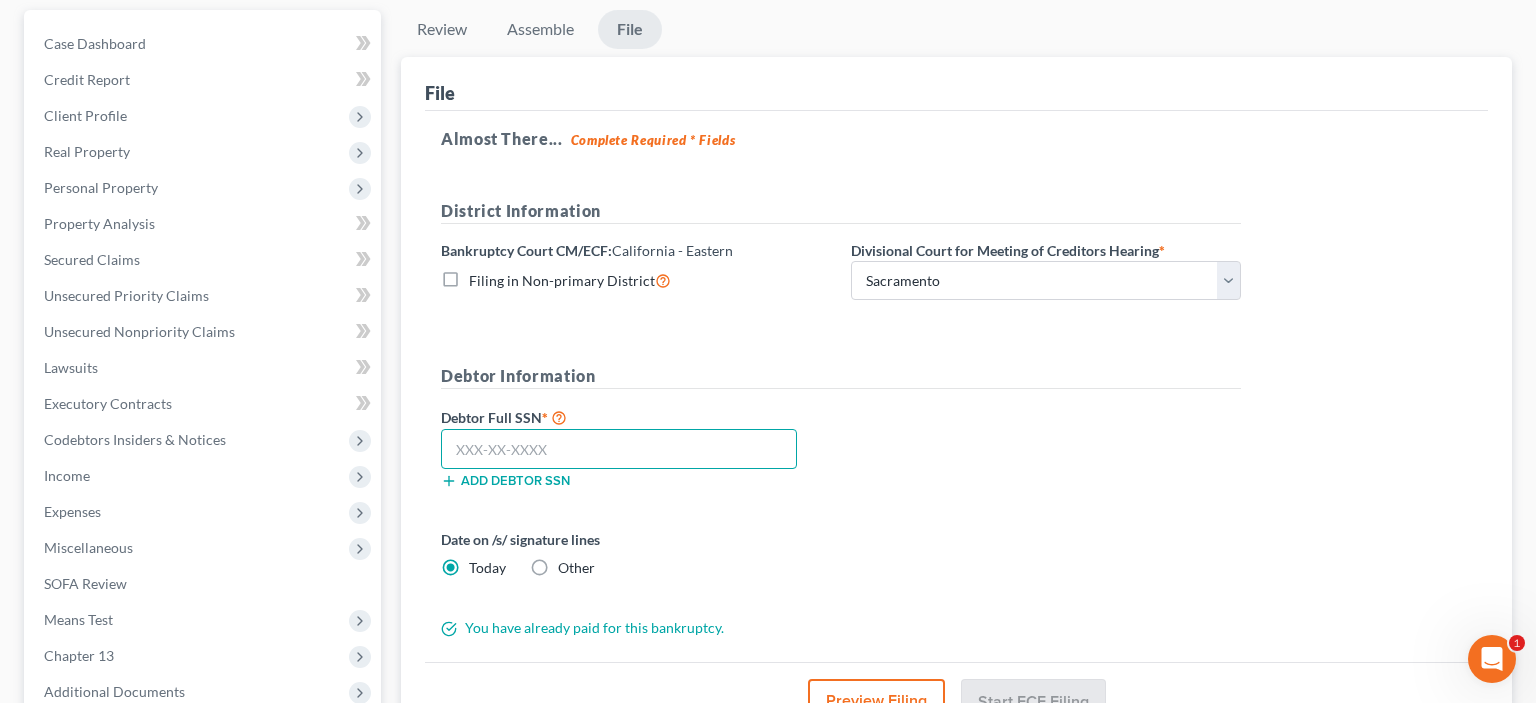 click at bounding box center (619, 449) 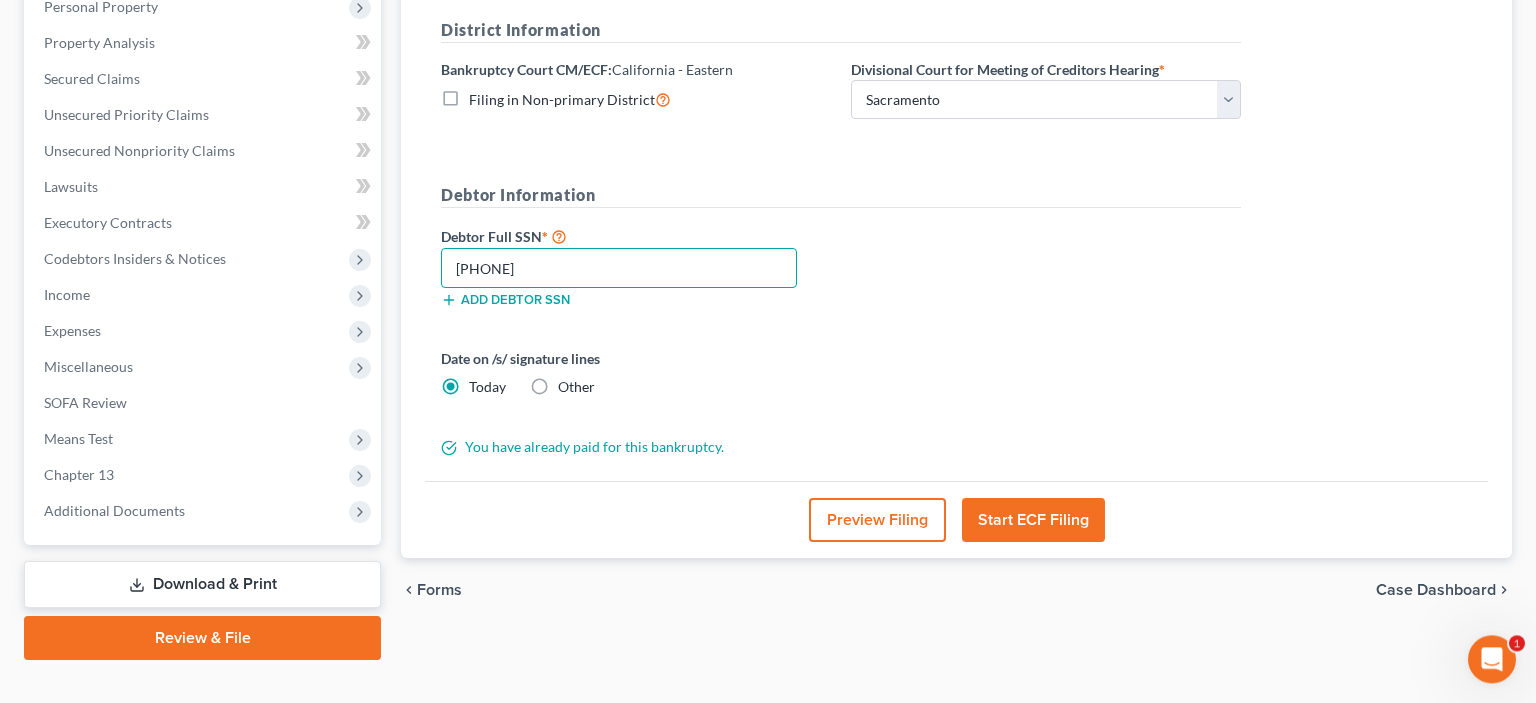 scroll, scrollTop: 393, scrollLeft: 0, axis: vertical 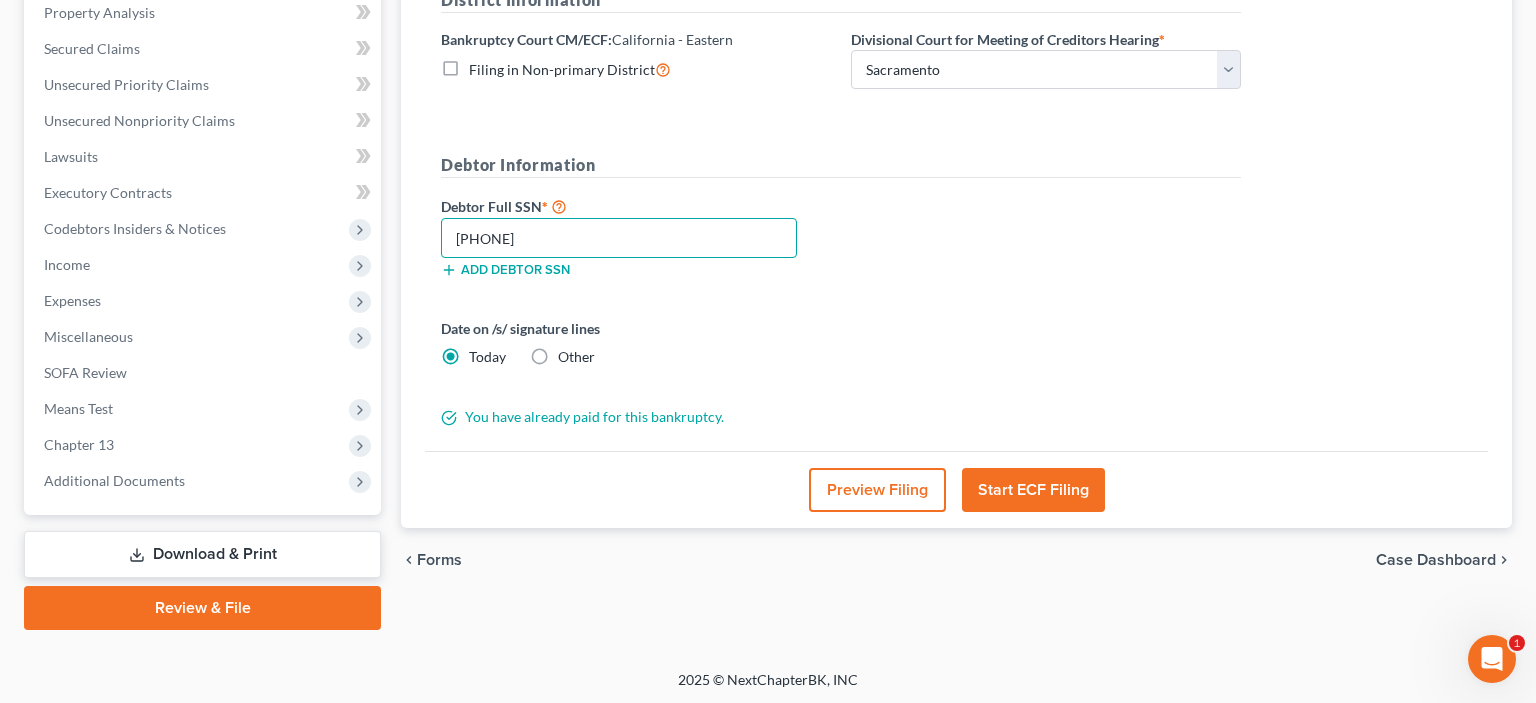 type on "[PHONE]" 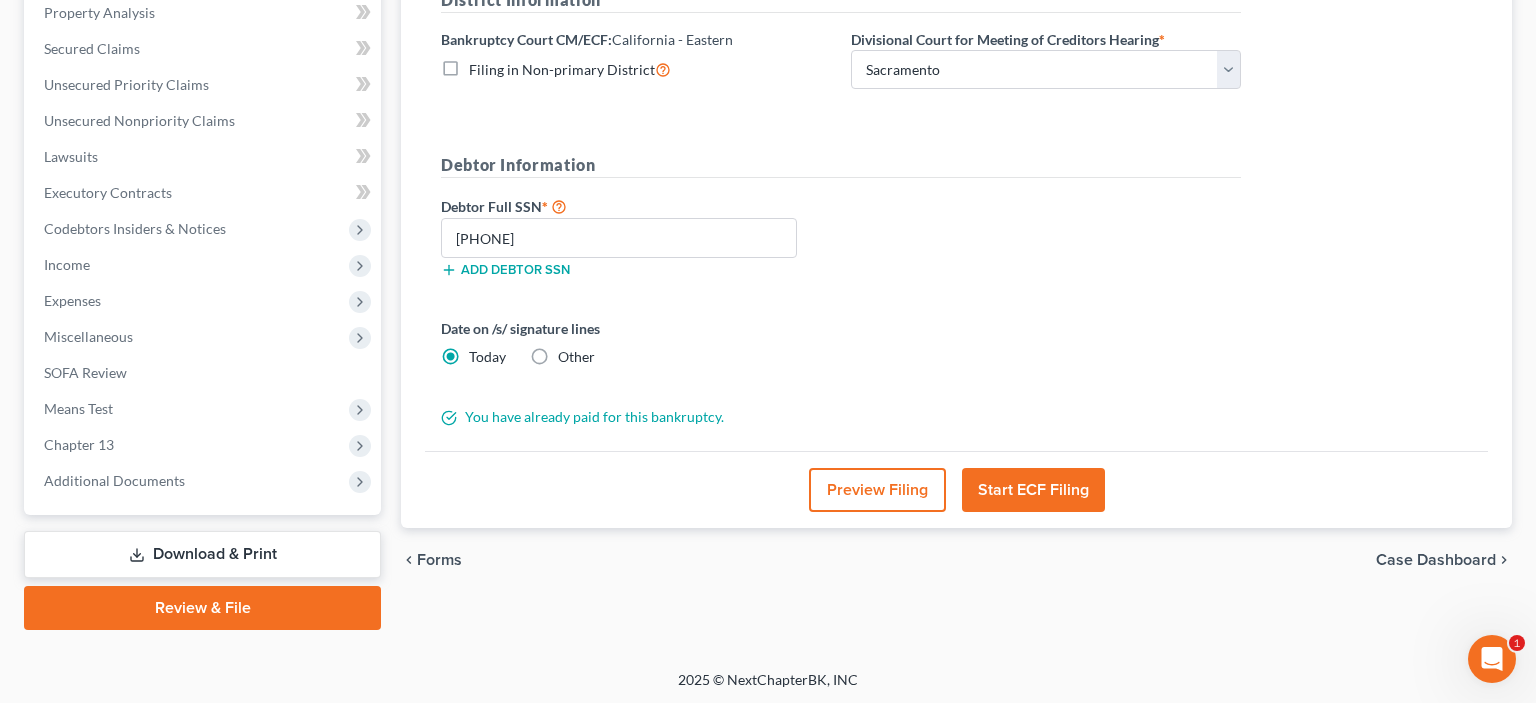 click on "Start ECF Filing" at bounding box center (1033, 490) 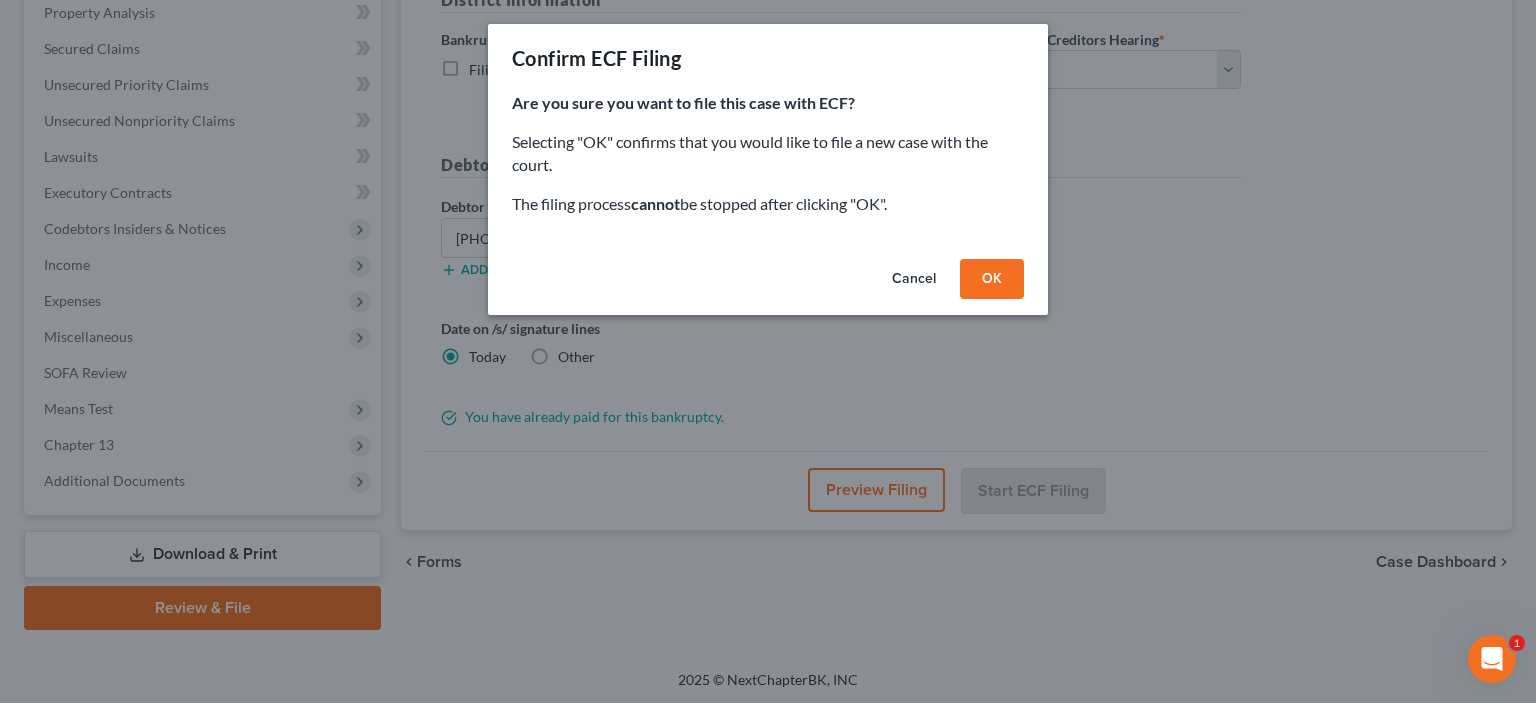 click on "OK" at bounding box center (992, 279) 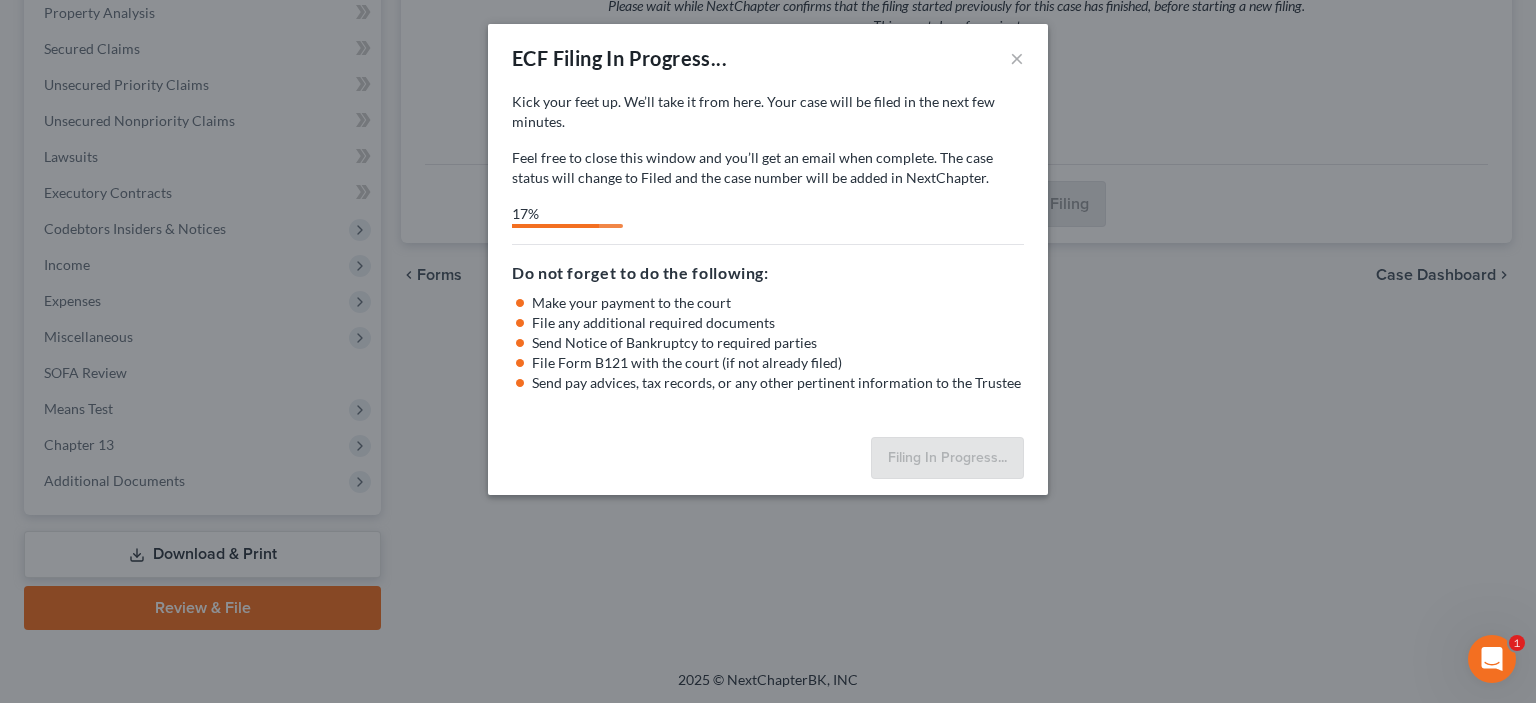 select on "2" 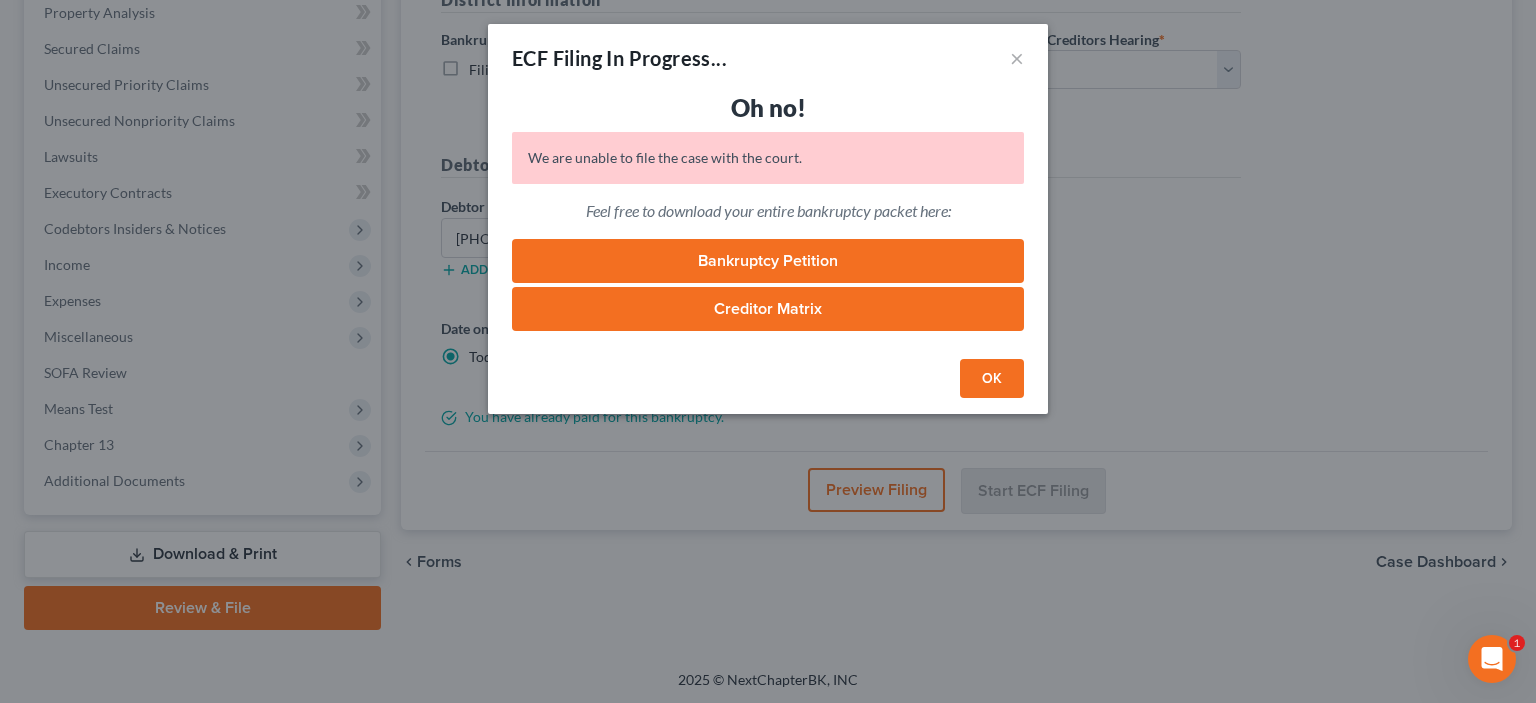 click on "OK" at bounding box center [992, 379] 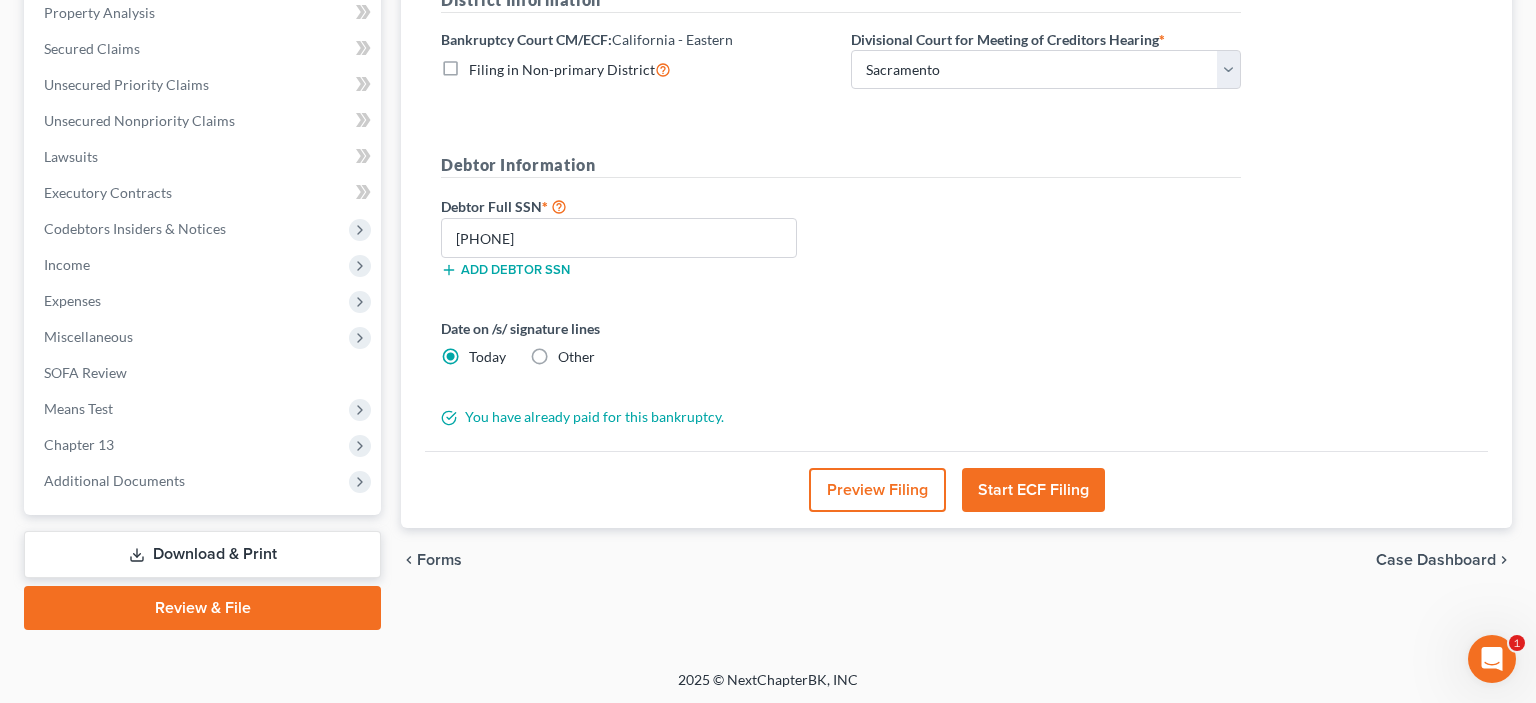 click on "Download & Print" at bounding box center (202, 554) 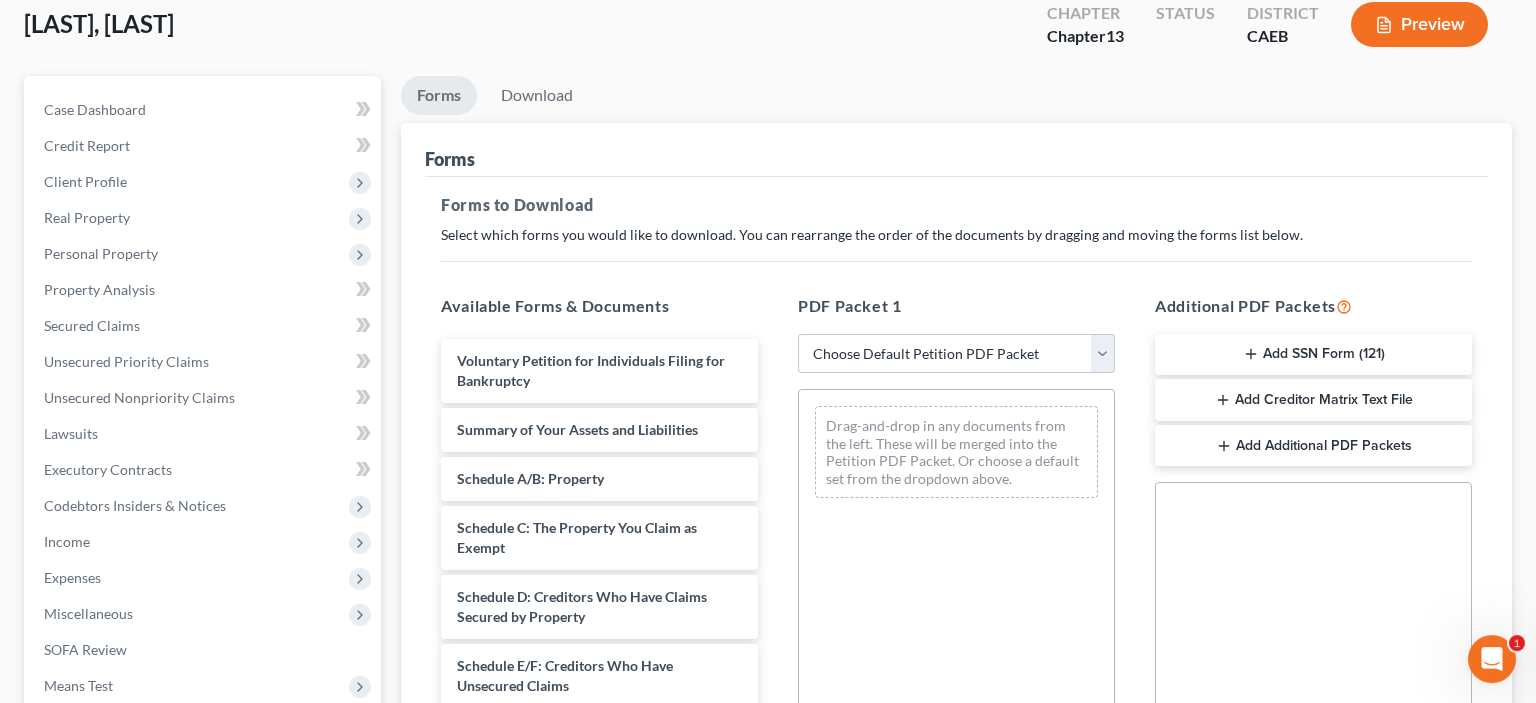 scroll, scrollTop: 211, scrollLeft: 0, axis: vertical 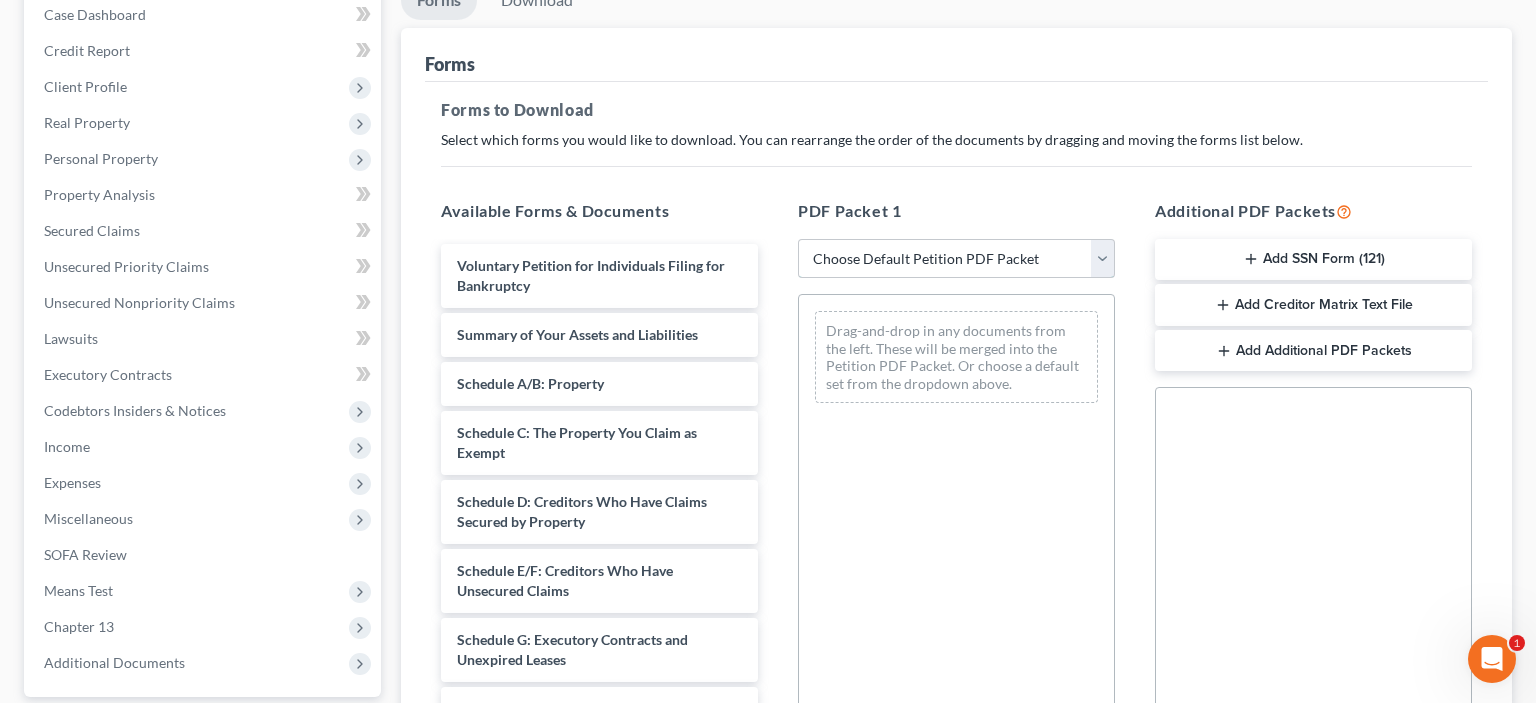 click on "Choose Default Petition PDF Packet Complete Bankruptcy Petition (all forms and schedules) Emergency Filing Forms (Petition and Creditor List Only) Amended Forms Signature Pages Only Supplemental Post Petition (Sch. I & J) Supplemental Post Petition (Sch. I) Supplemental Post Petition (Sch. J)" at bounding box center (956, 259) 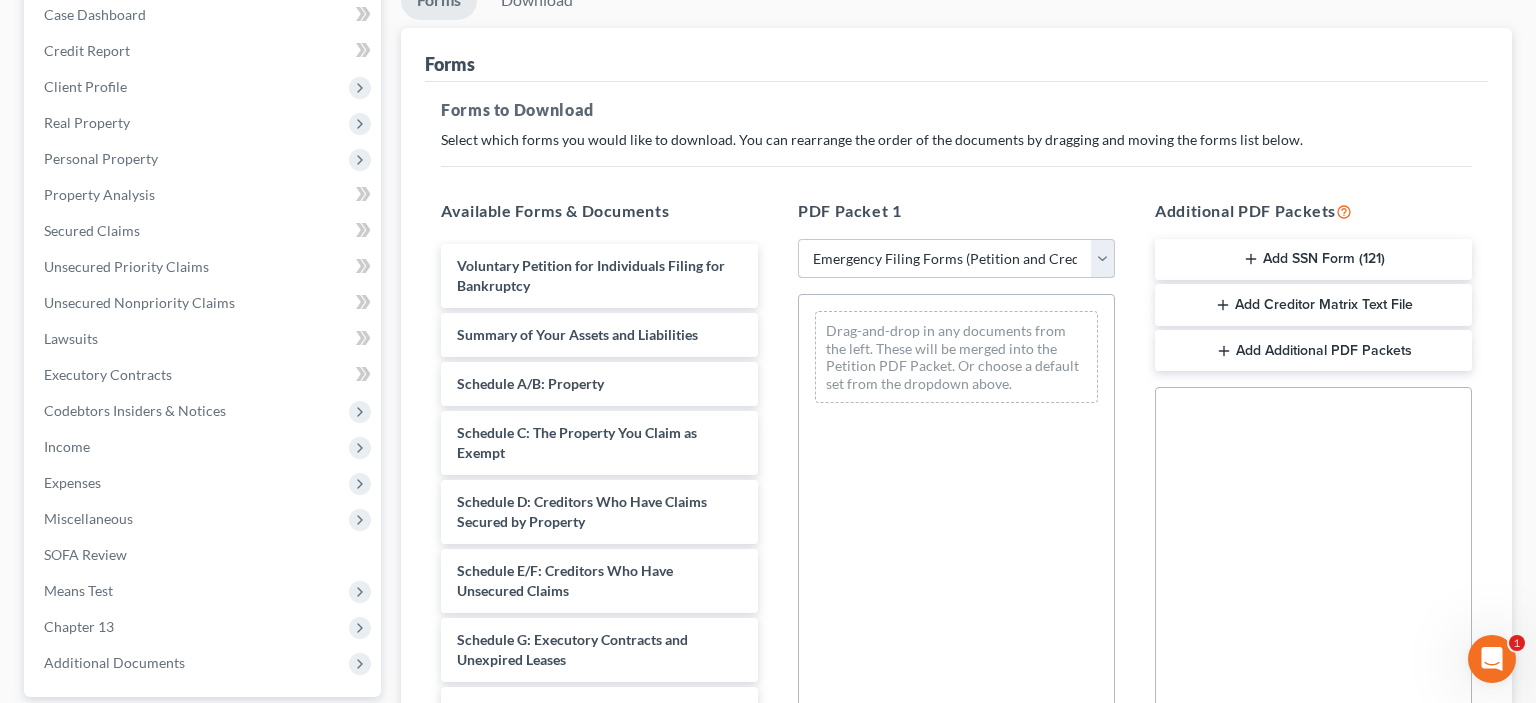 click on "Emergency Filing Forms (Petition and Creditor List Only)" at bounding box center (0, 0) 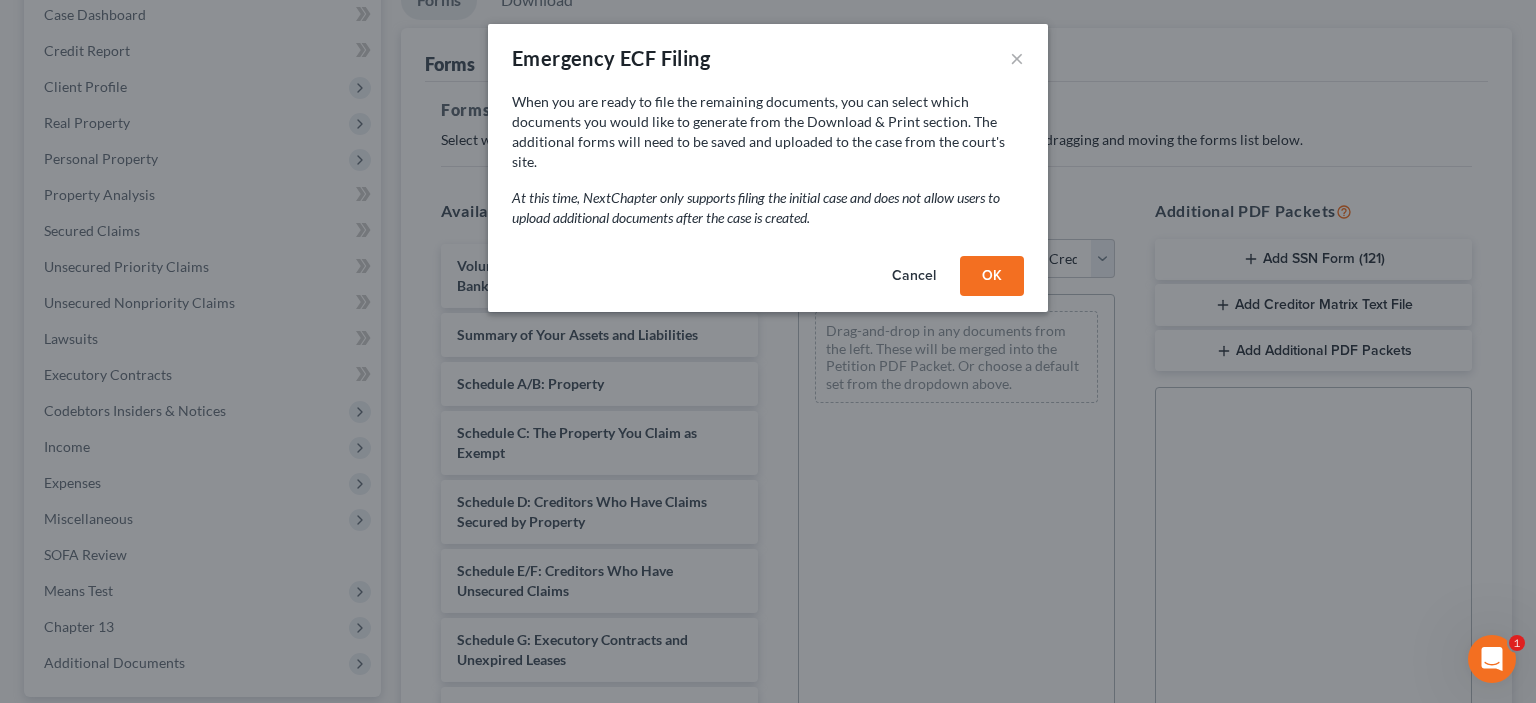 click on "OK" at bounding box center [992, 276] 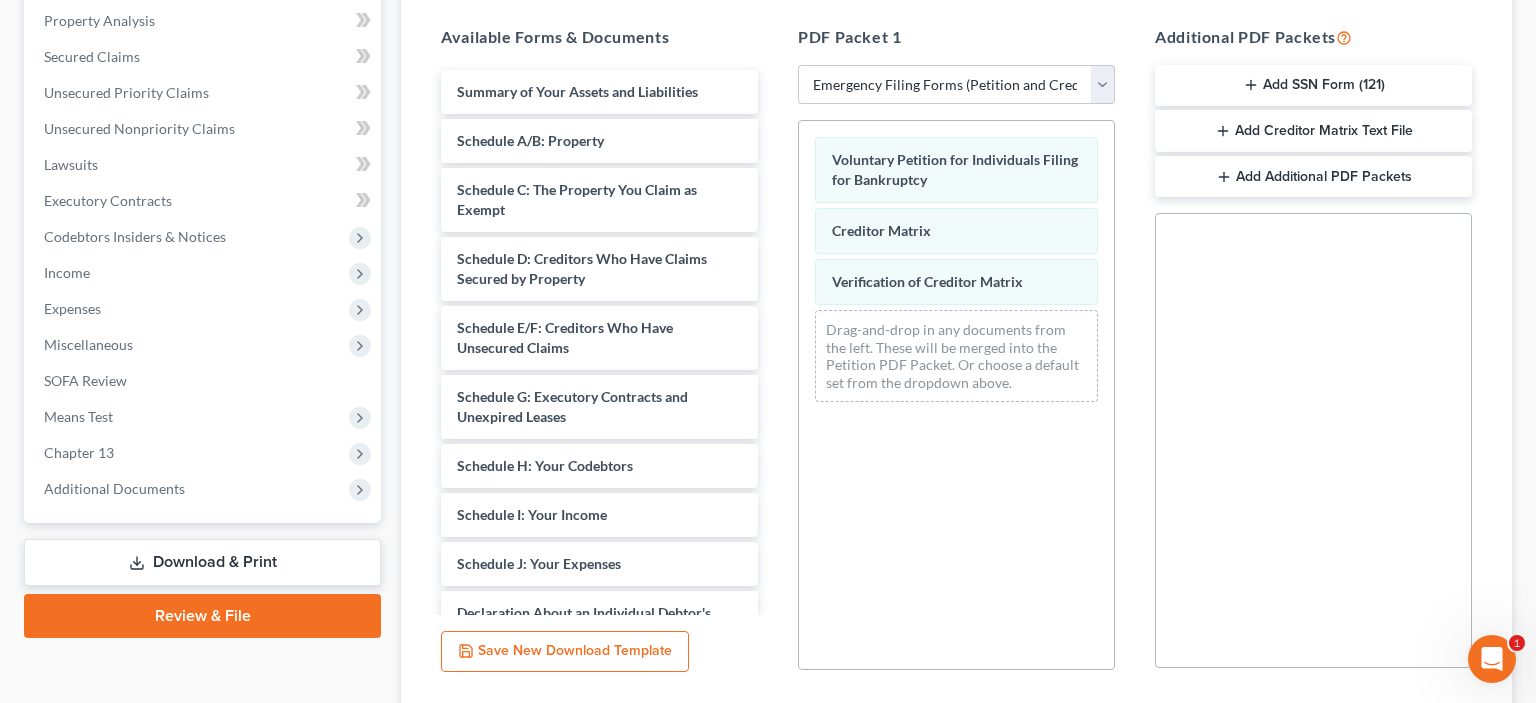 scroll, scrollTop: 422, scrollLeft: 0, axis: vertical 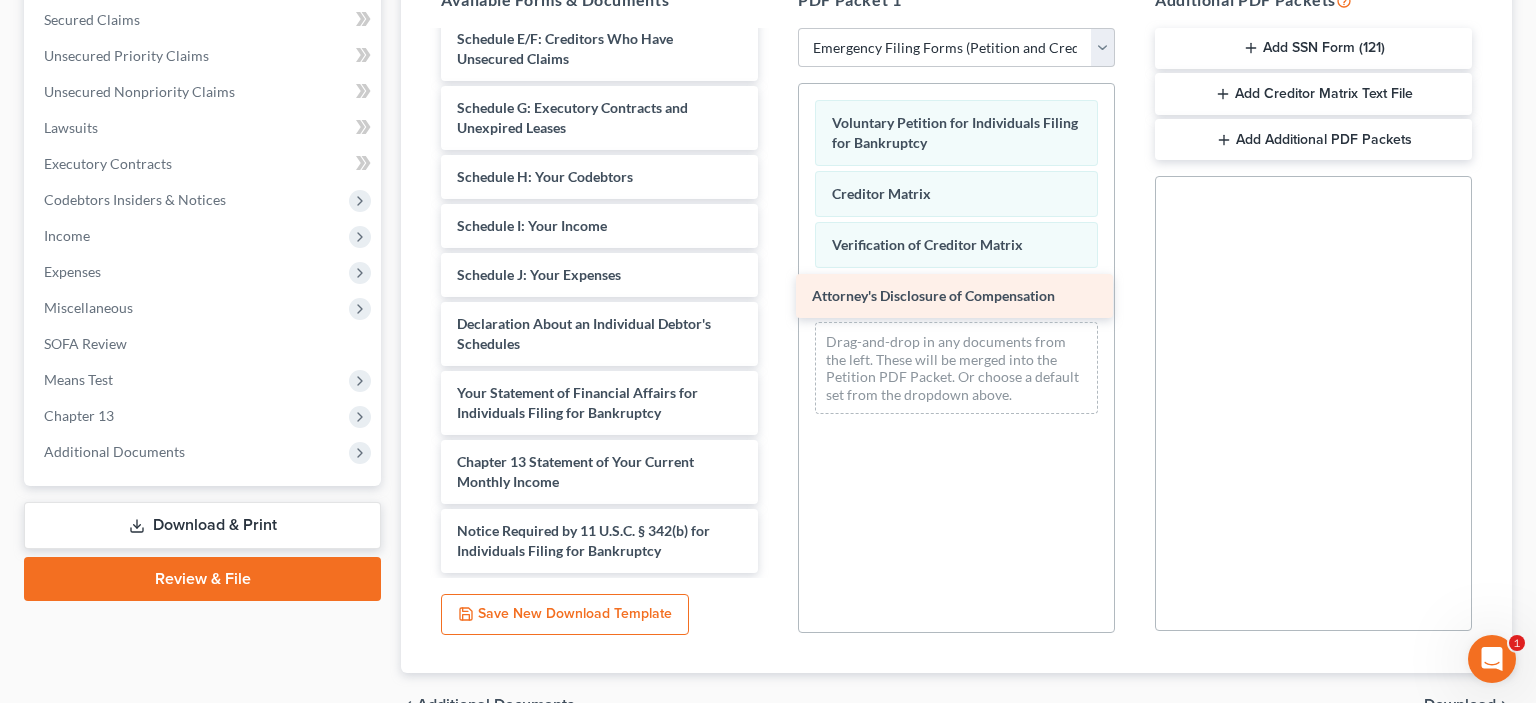 drag, startPoint x: 639, startPoint y: 551, endPoint x: 994, endPoint y: 298, distance: 435.9289 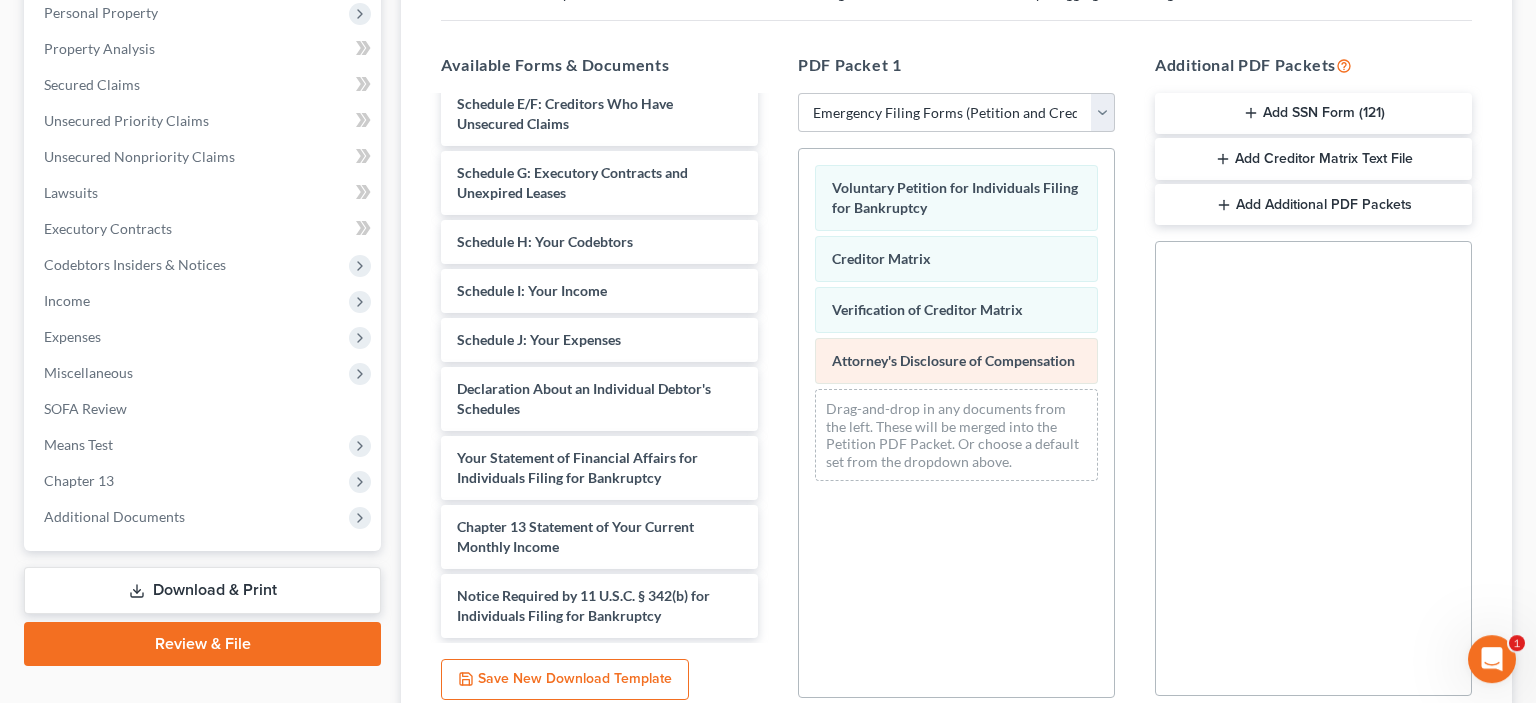 scroll, scrollTop: 316, scrollLeft: 0, axis: vertical 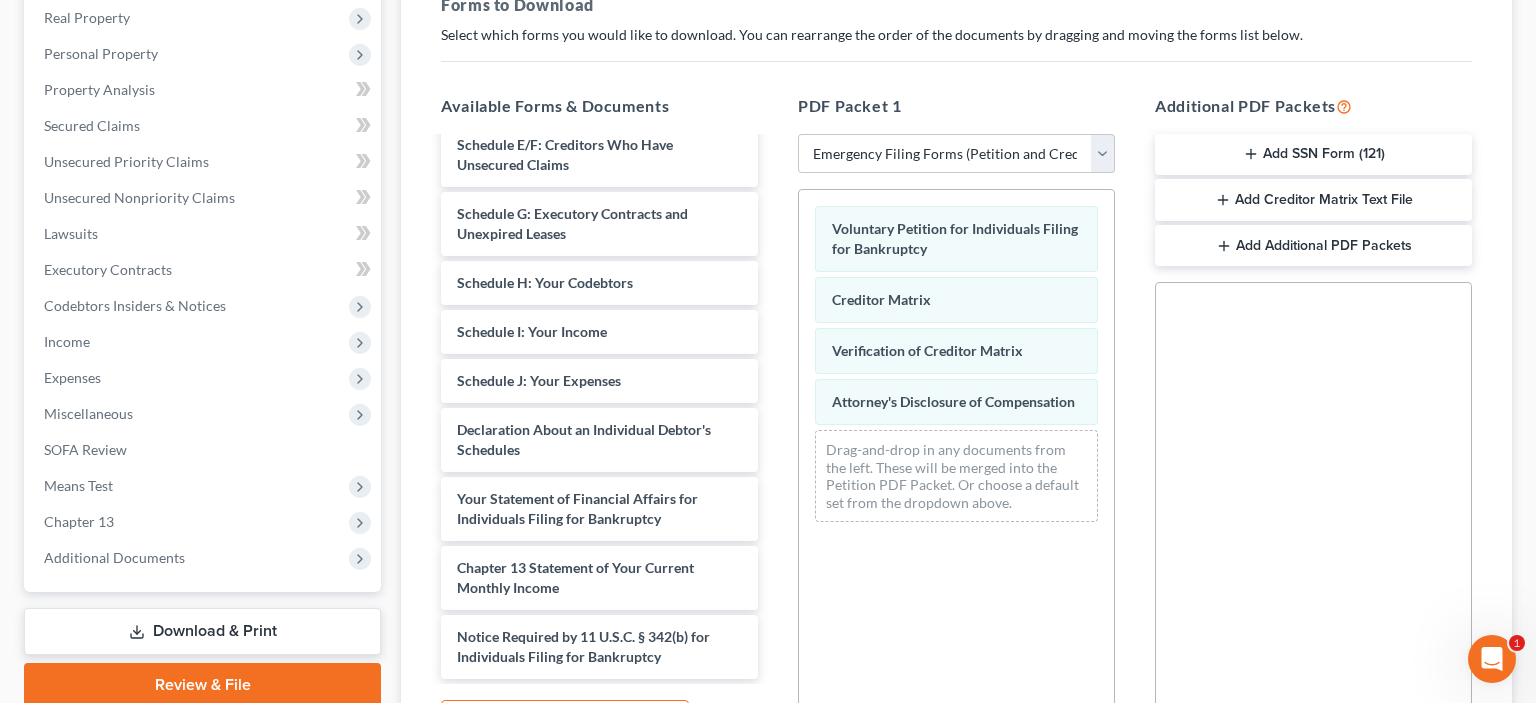 click on "Add SSN Form (121)" at bounding box center (1313, 155) 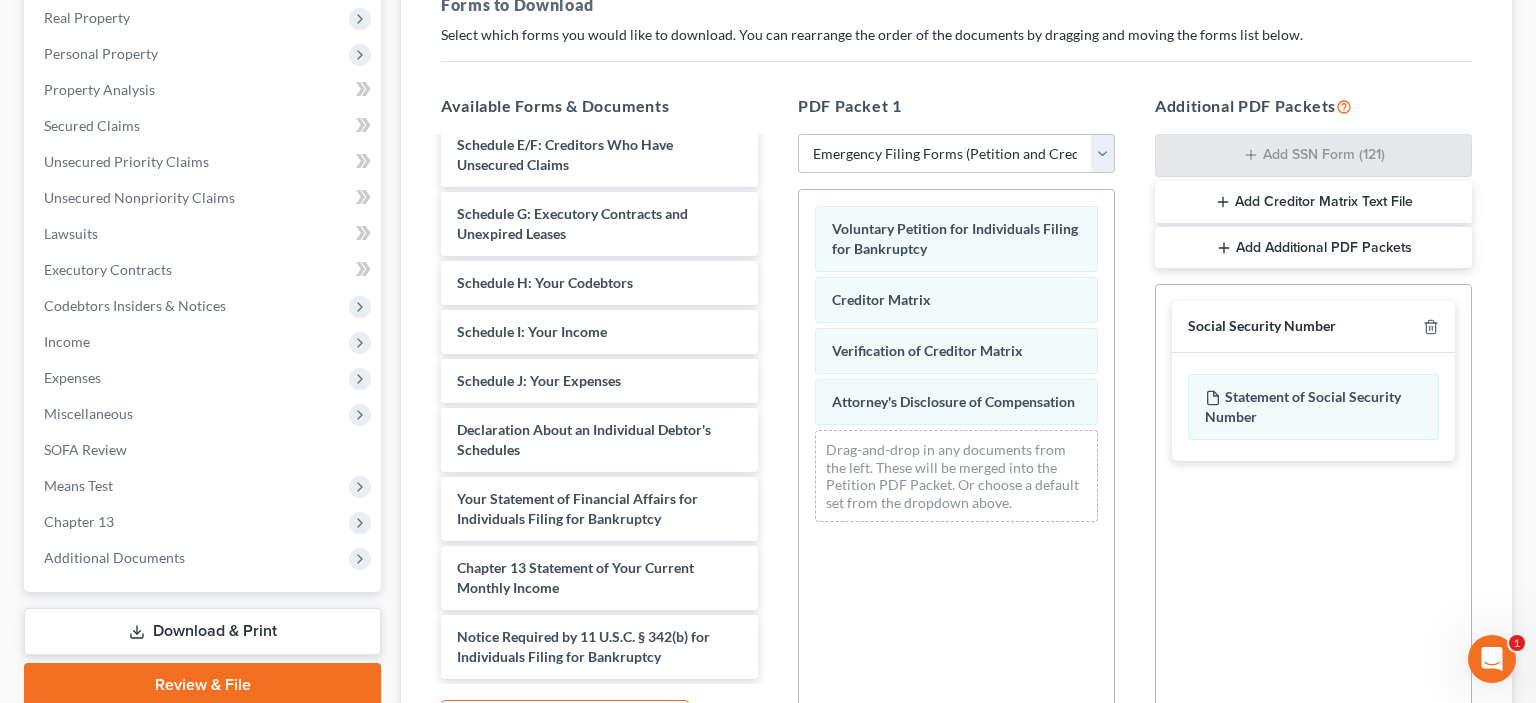 click on "Add Creditor Matrix Text File" at bounding box center (1313, 202) 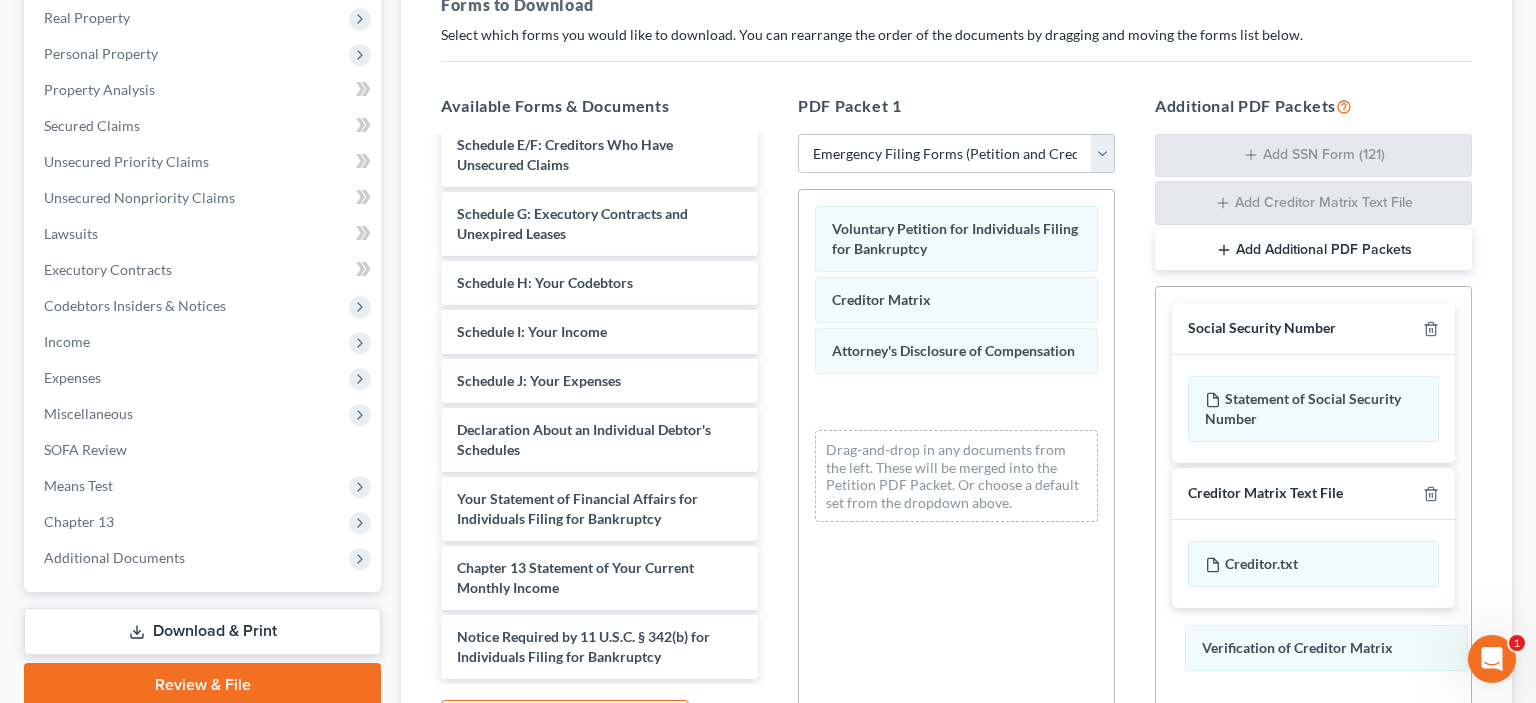 drag, startPoint x: 956, startPoint y: 350, endPoint x: 1315, endPoint y: 652, distance: 469.13217 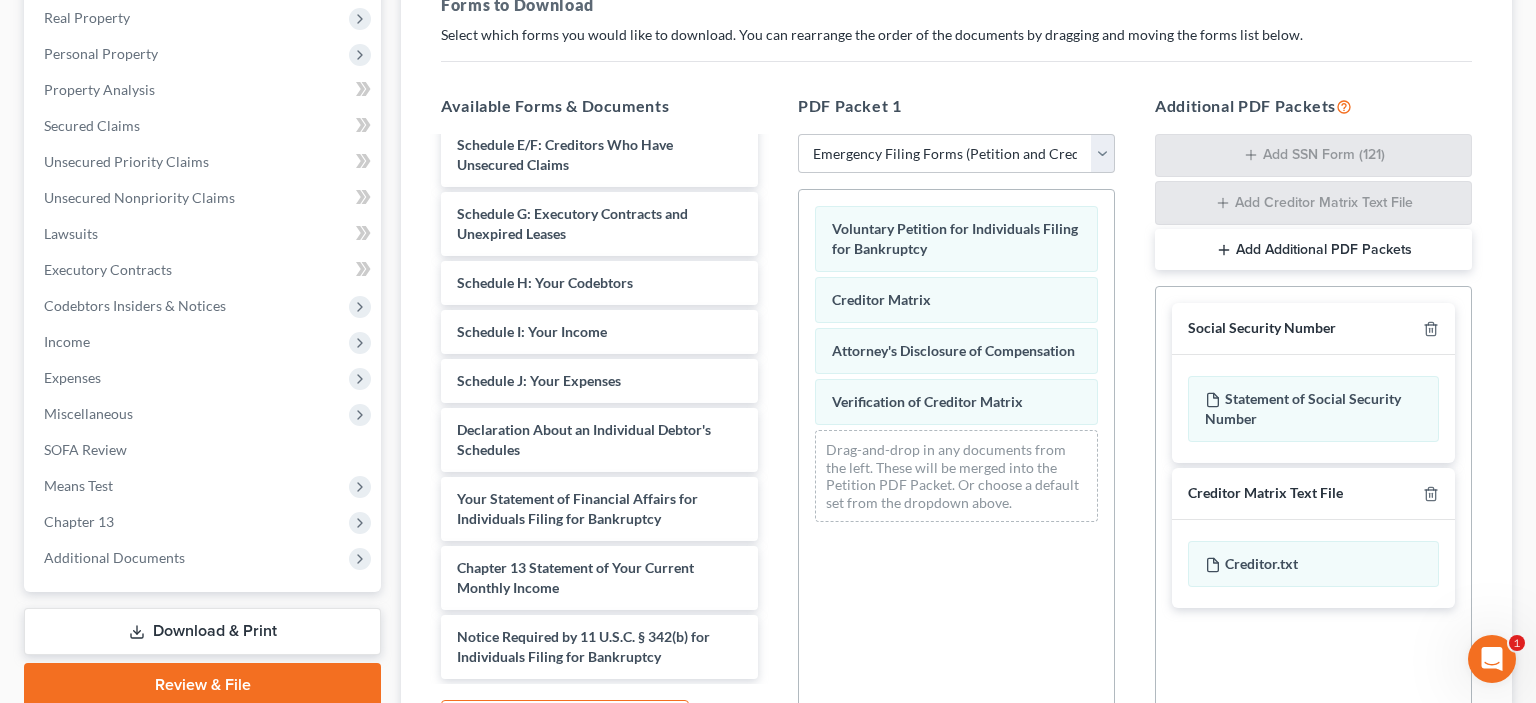 click on "Add Additional PDF Packets" at bounding box center (1313, 250) 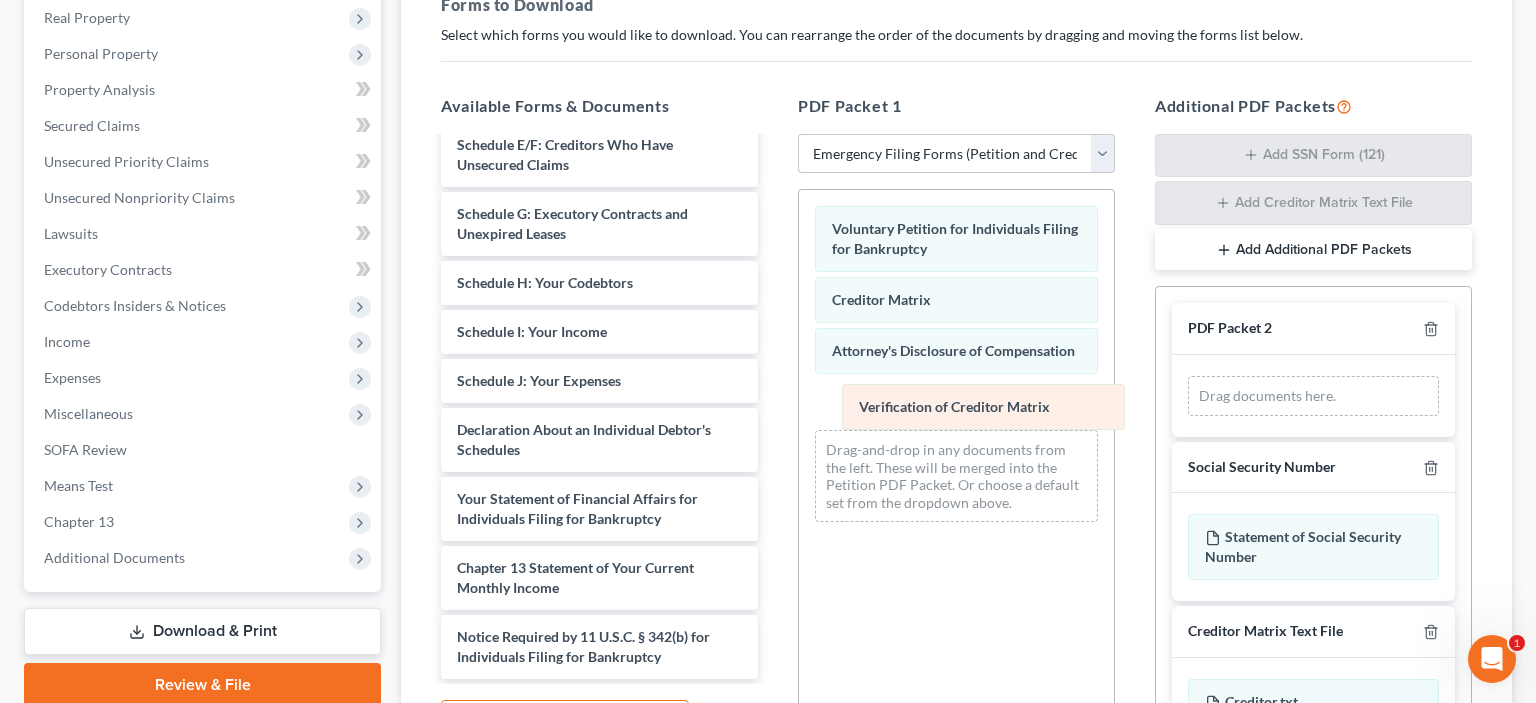 drag, startPoint x: 959, startPoint y: 392, endPoint x: 977, endPoint y: 402, distance: 20.59126 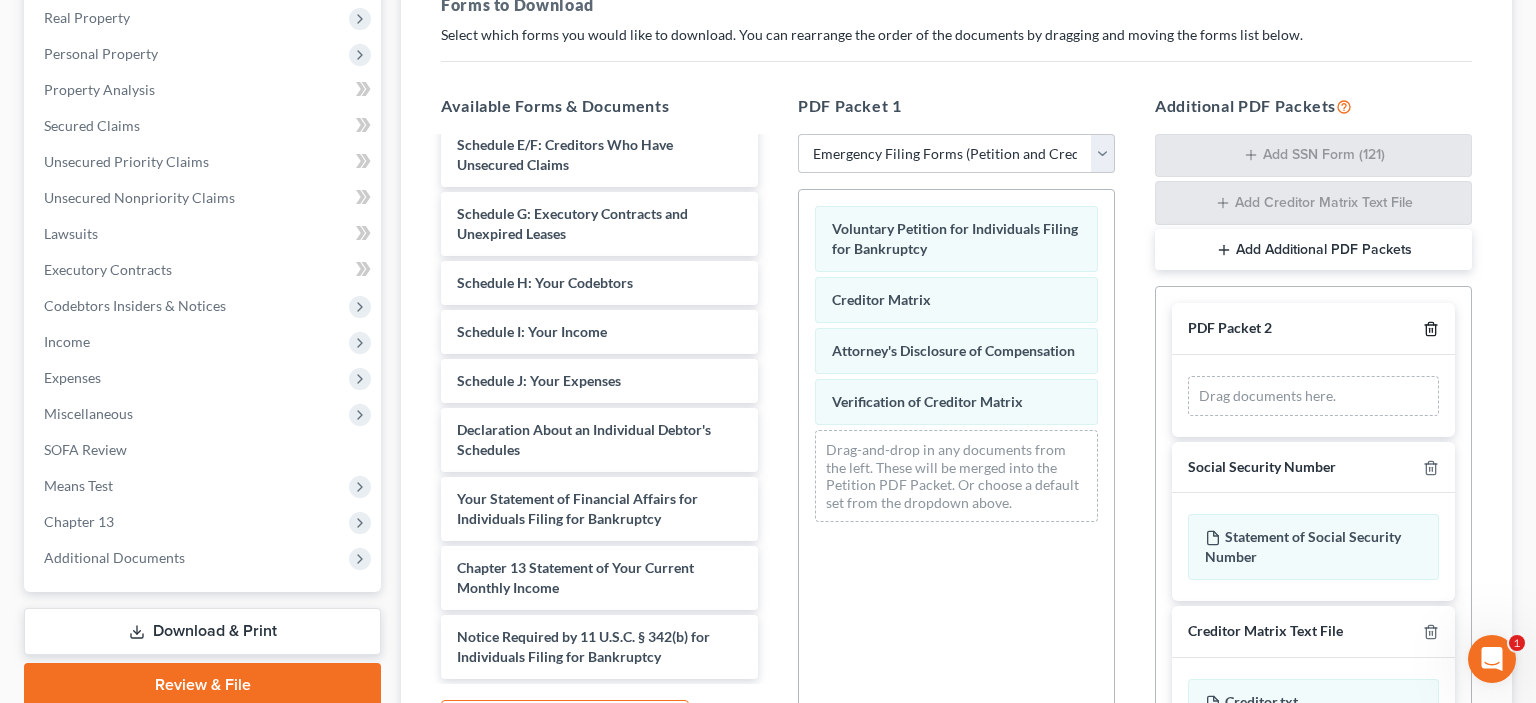 click 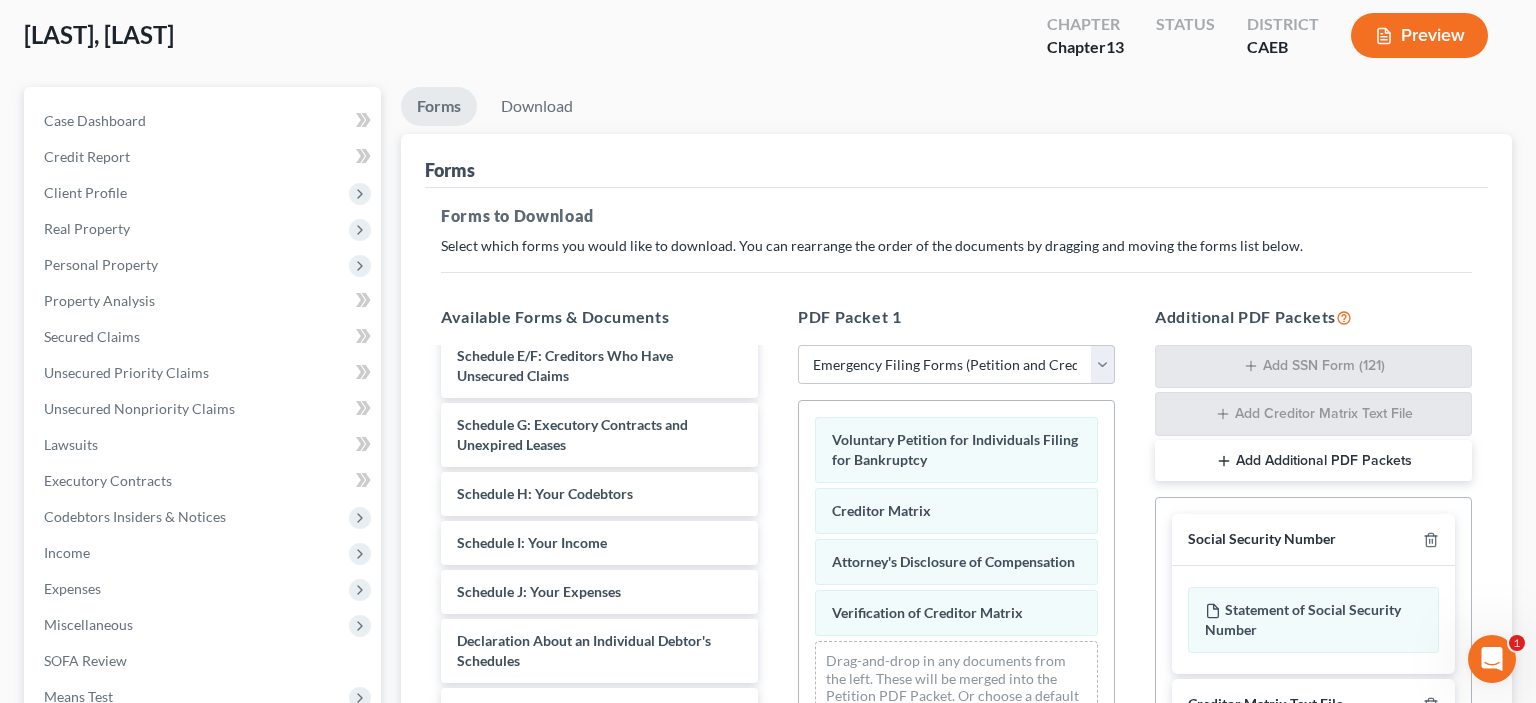 scroll, scrollTop: 528, scrollLeft: 0, axis: vertical 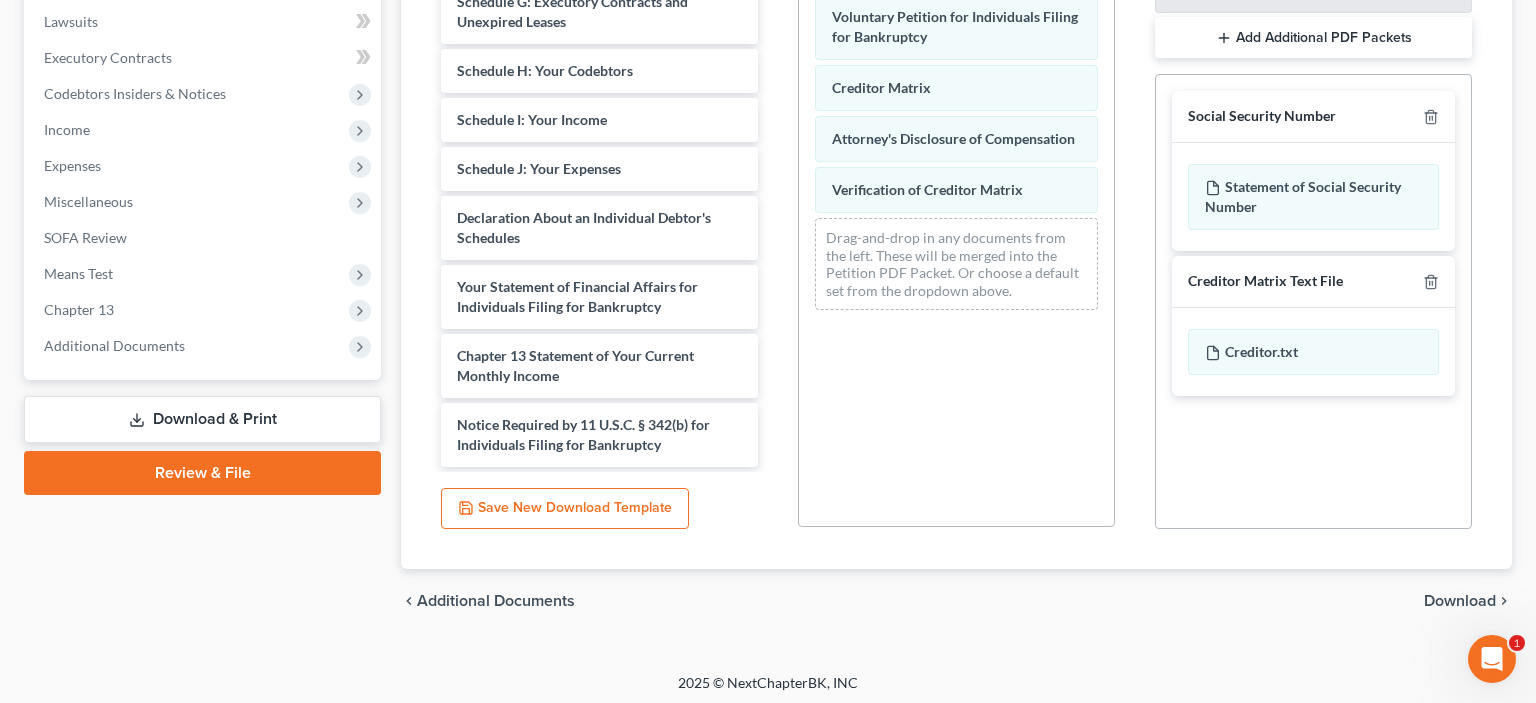 click on "Download" at bounding box center [1460, 601] 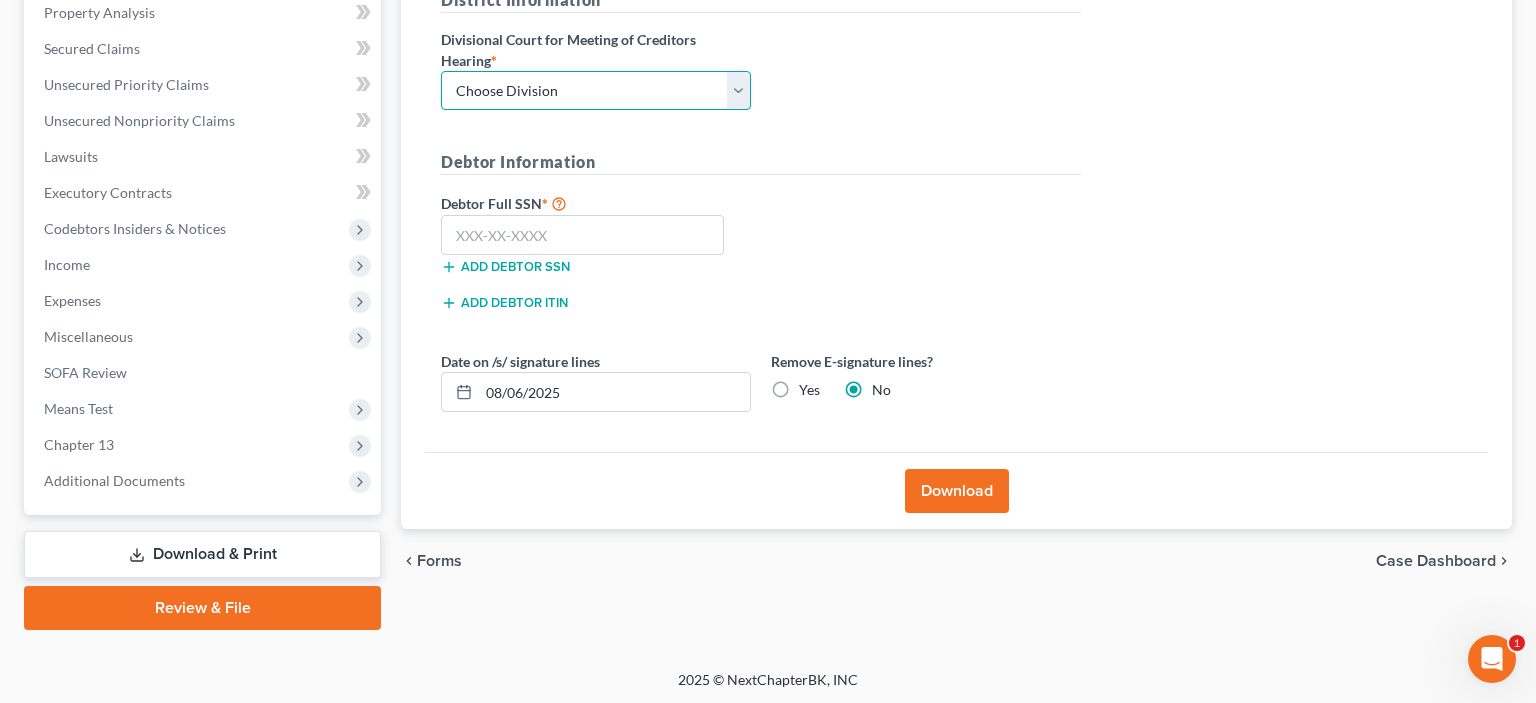 click on "Choose Division Fresno Modesto Sacramento" at bounding box center [596, 91] 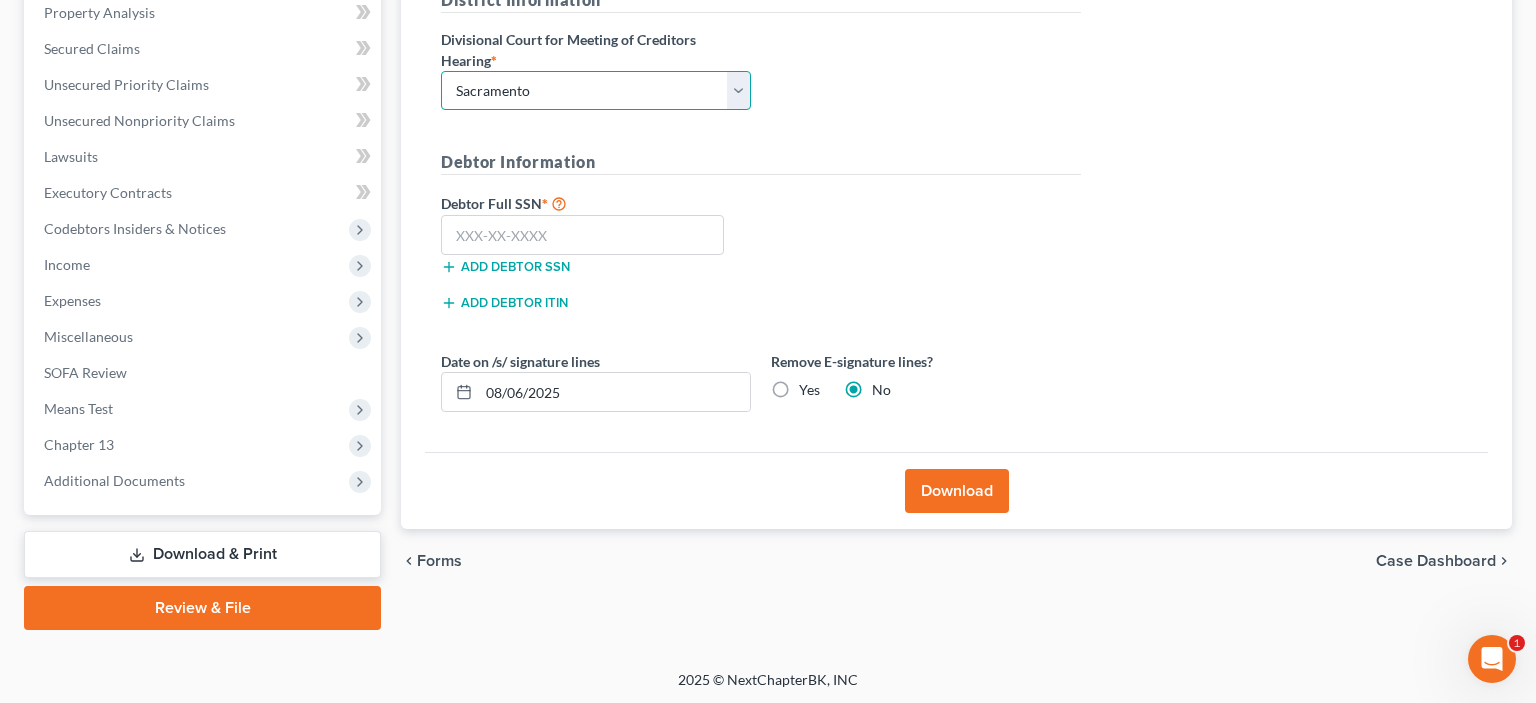 click on "Sacramento" at bounding box center (0, 0) 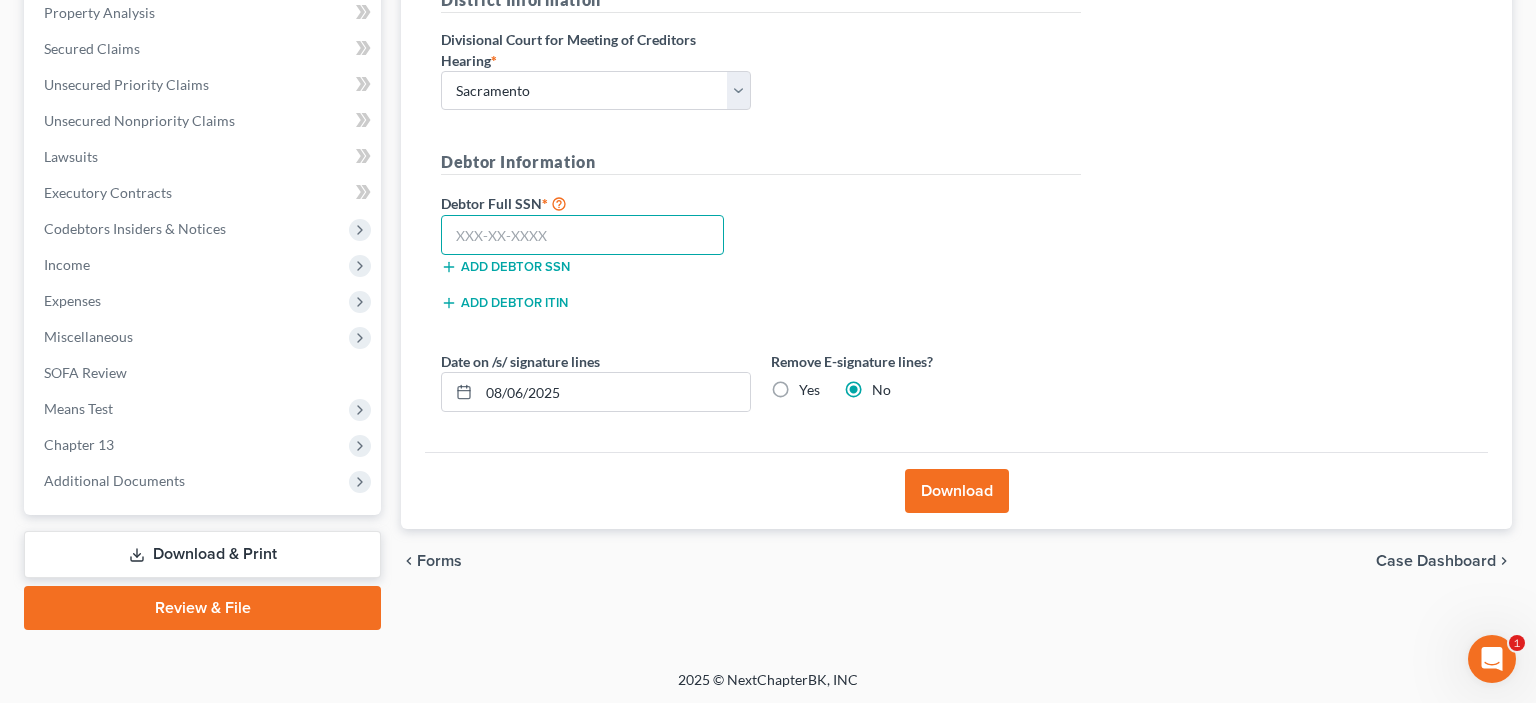 click at bounding box center (582, 235) 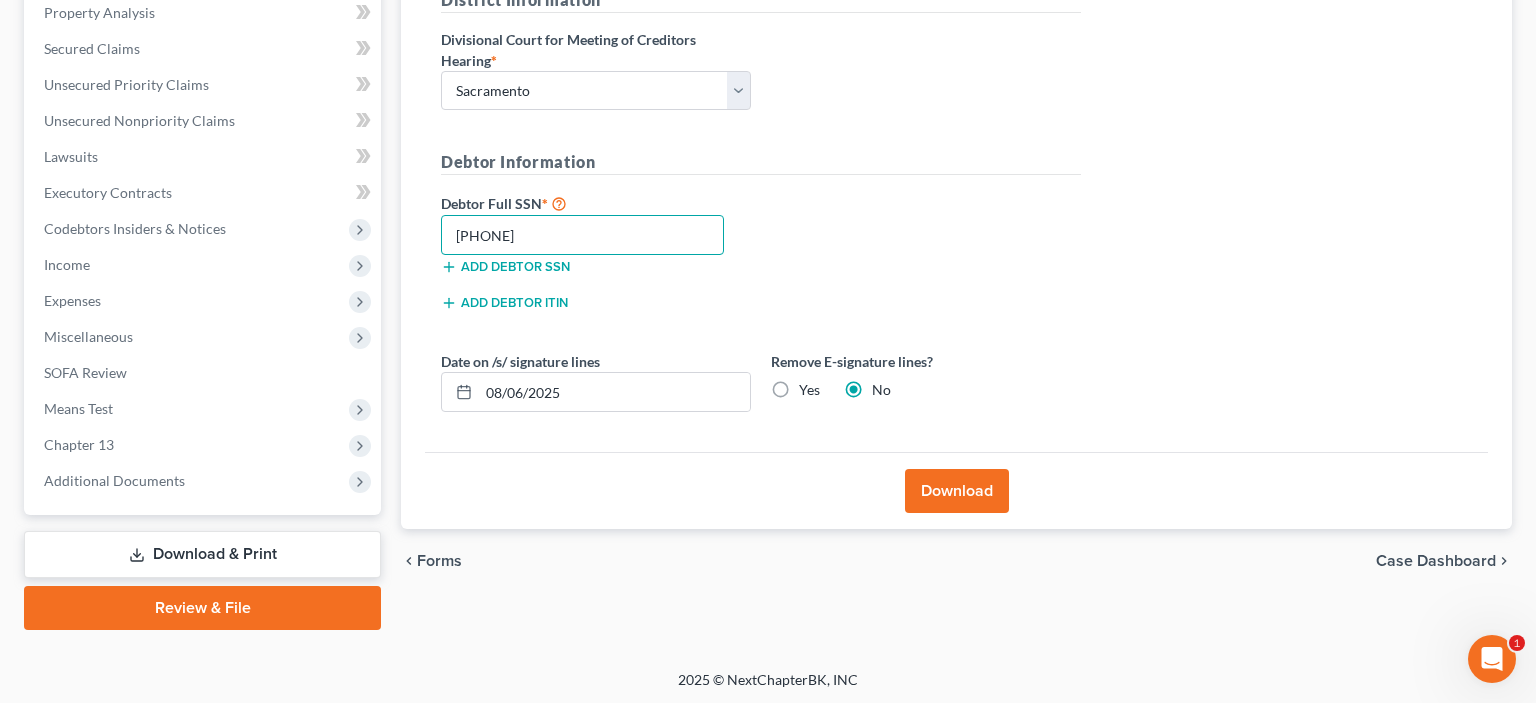 type on "[PHONE]" 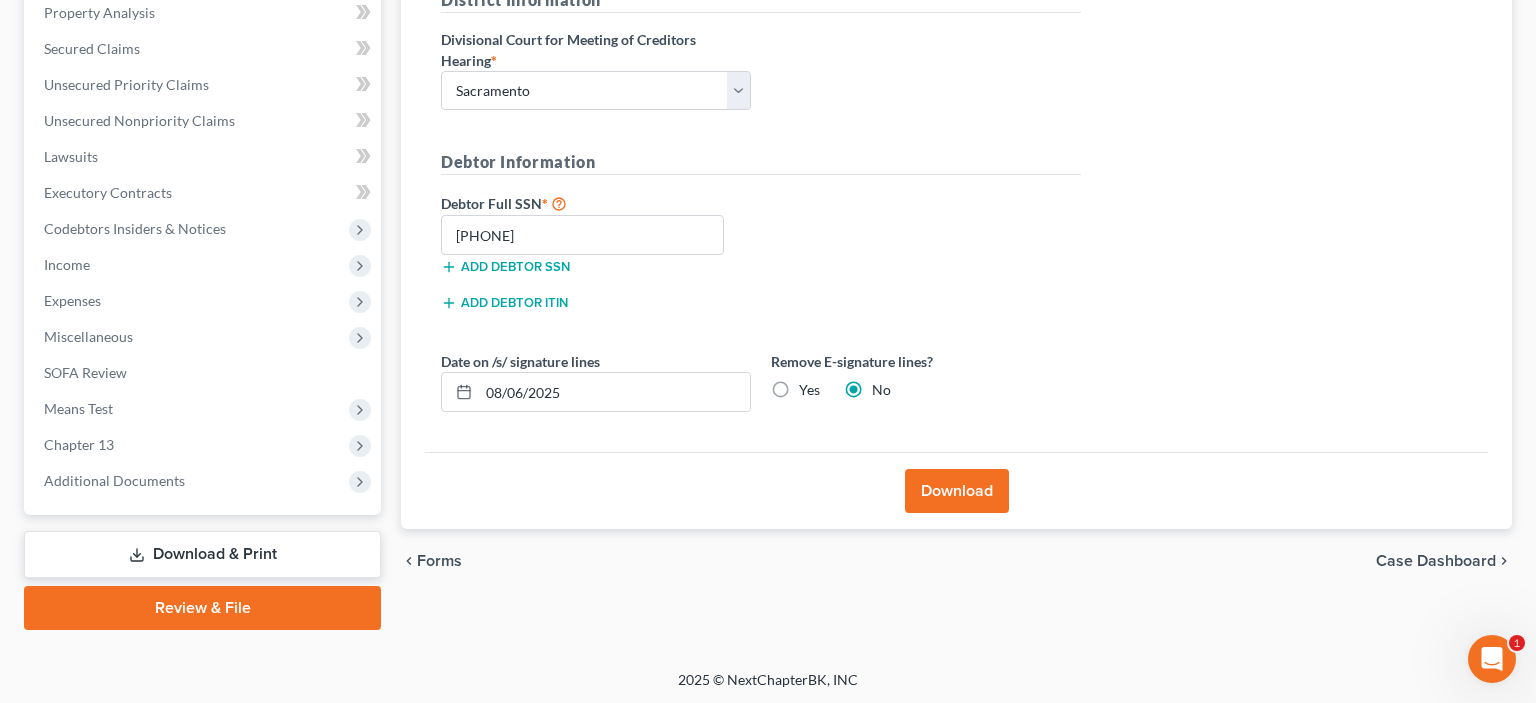 click on "Download" at bounding box center [957, 491] 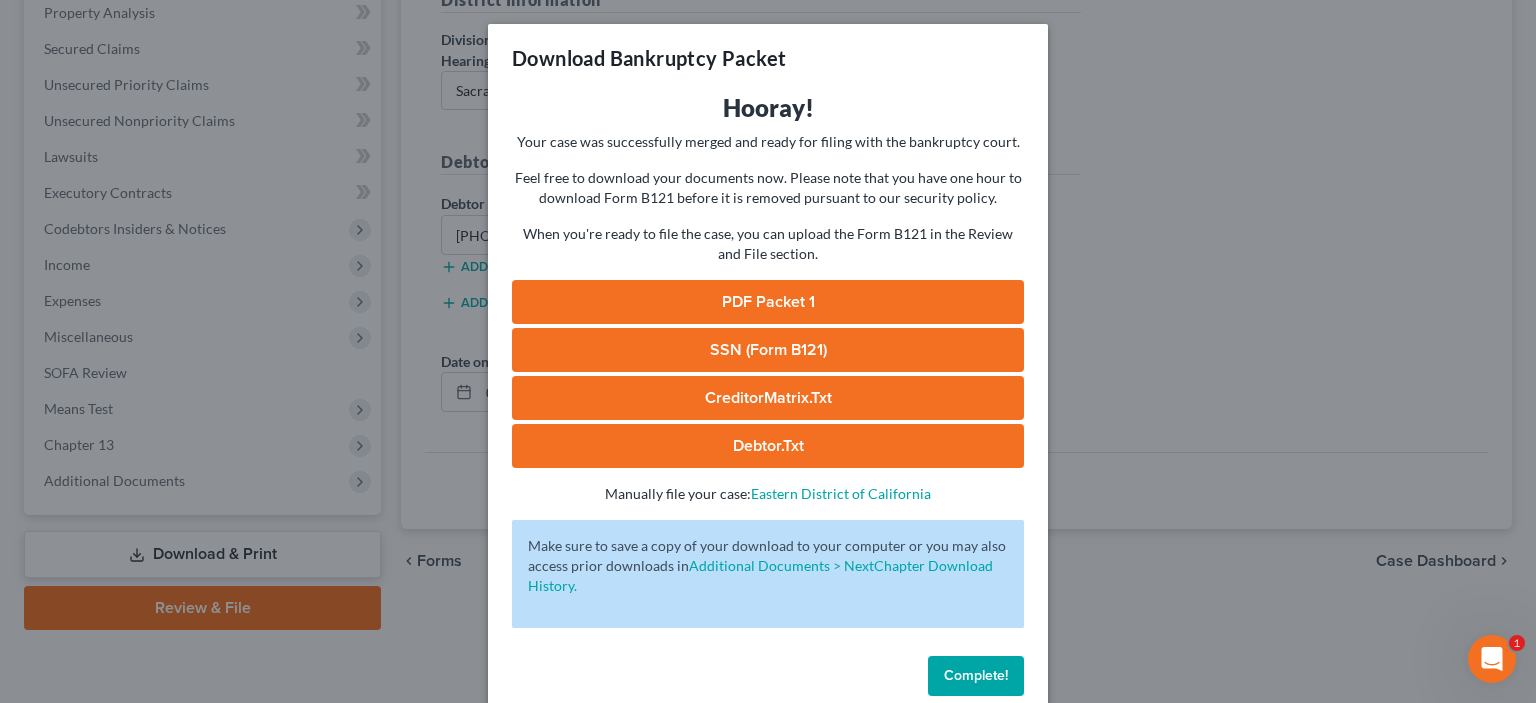 click on "PDF Packet 1" at bounding box center [768, 302] 